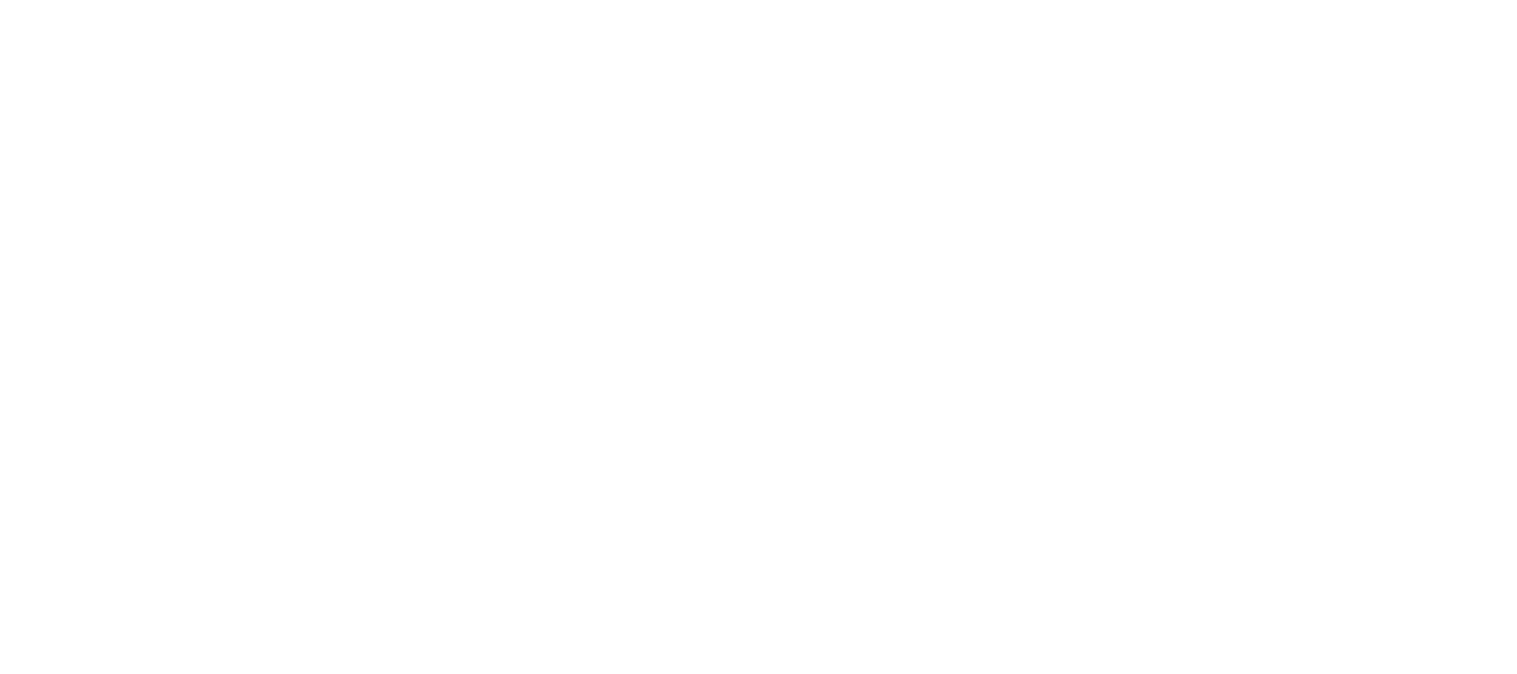 scroll, scrollTop: 0, scrollLeft: 0, axis: both 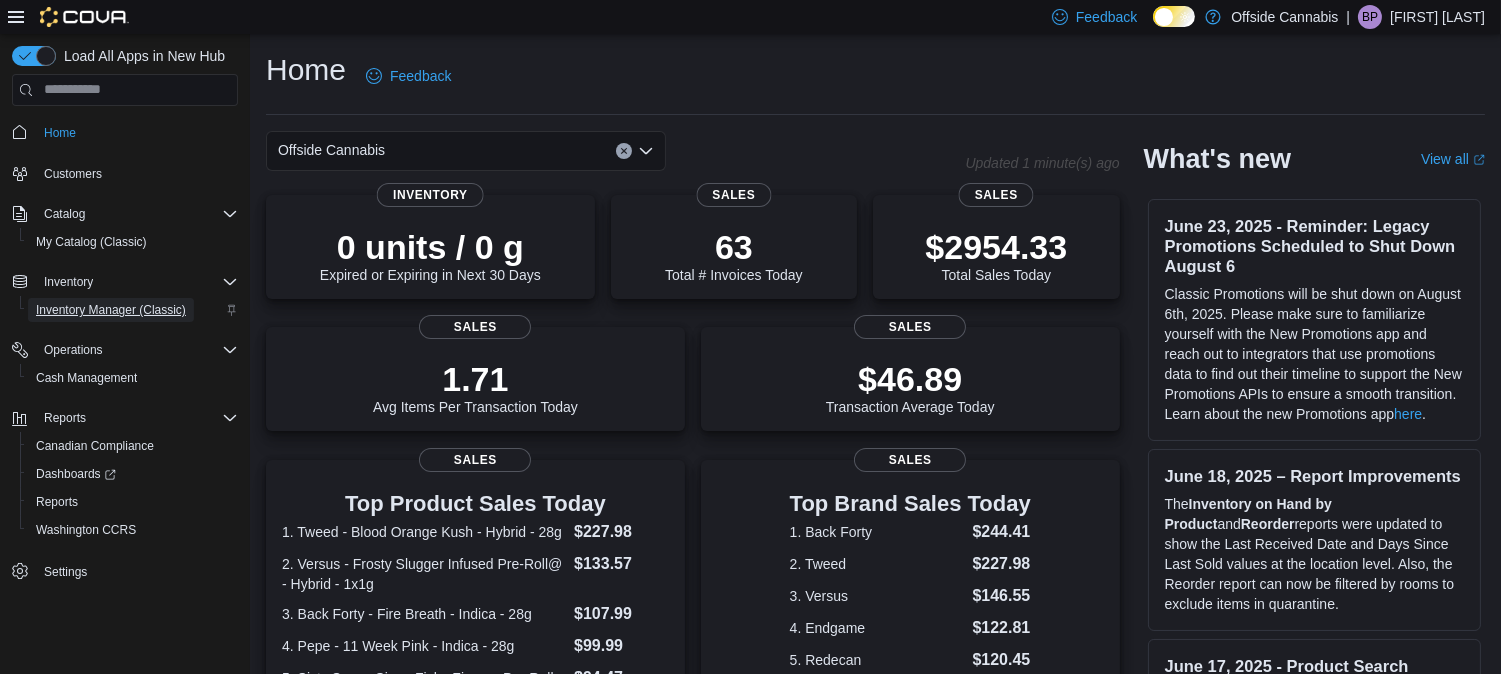click on "Inventory Manager (Classic)" at bounding box center (111, 310) 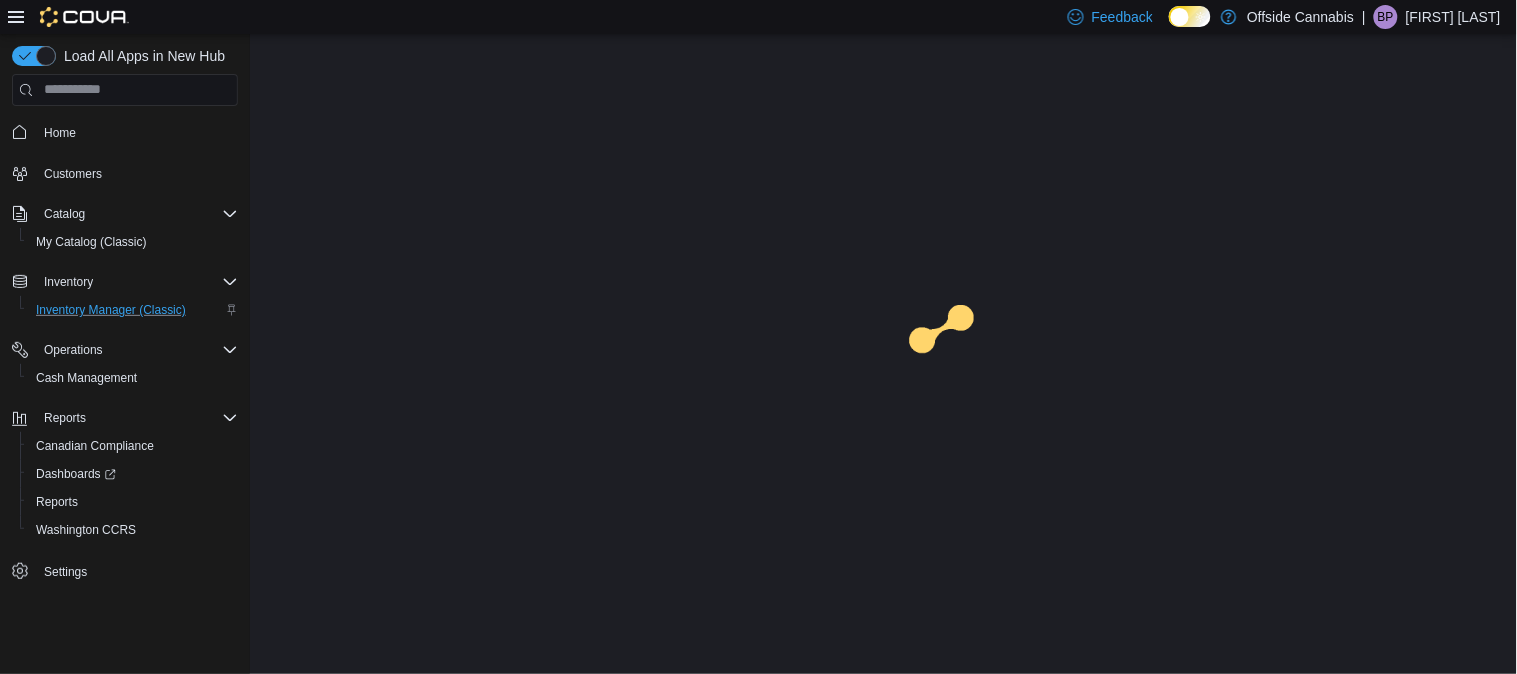 click on "Inventory Manager (Classic)" at bounding box center [111, 310] 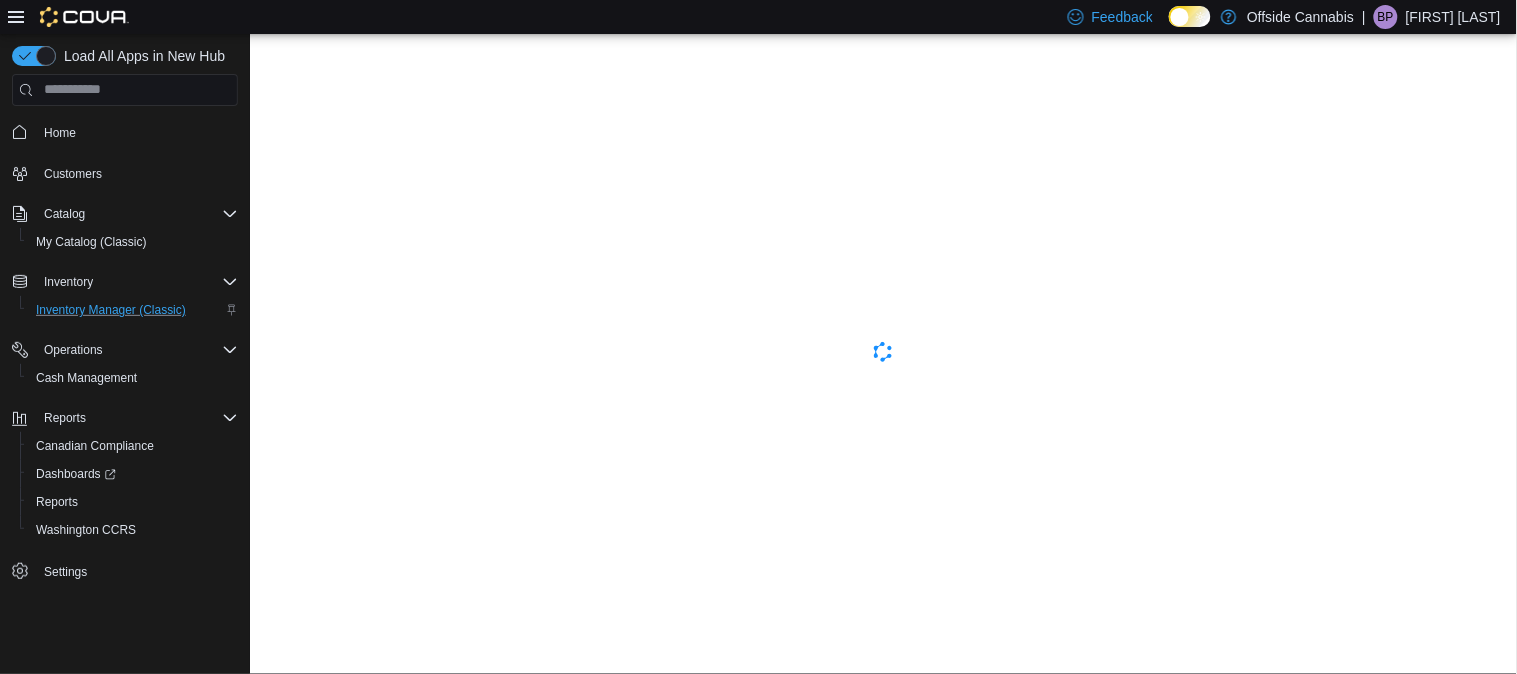 scroll, scrollTop: 0, scrollLeft: 0, axis: both 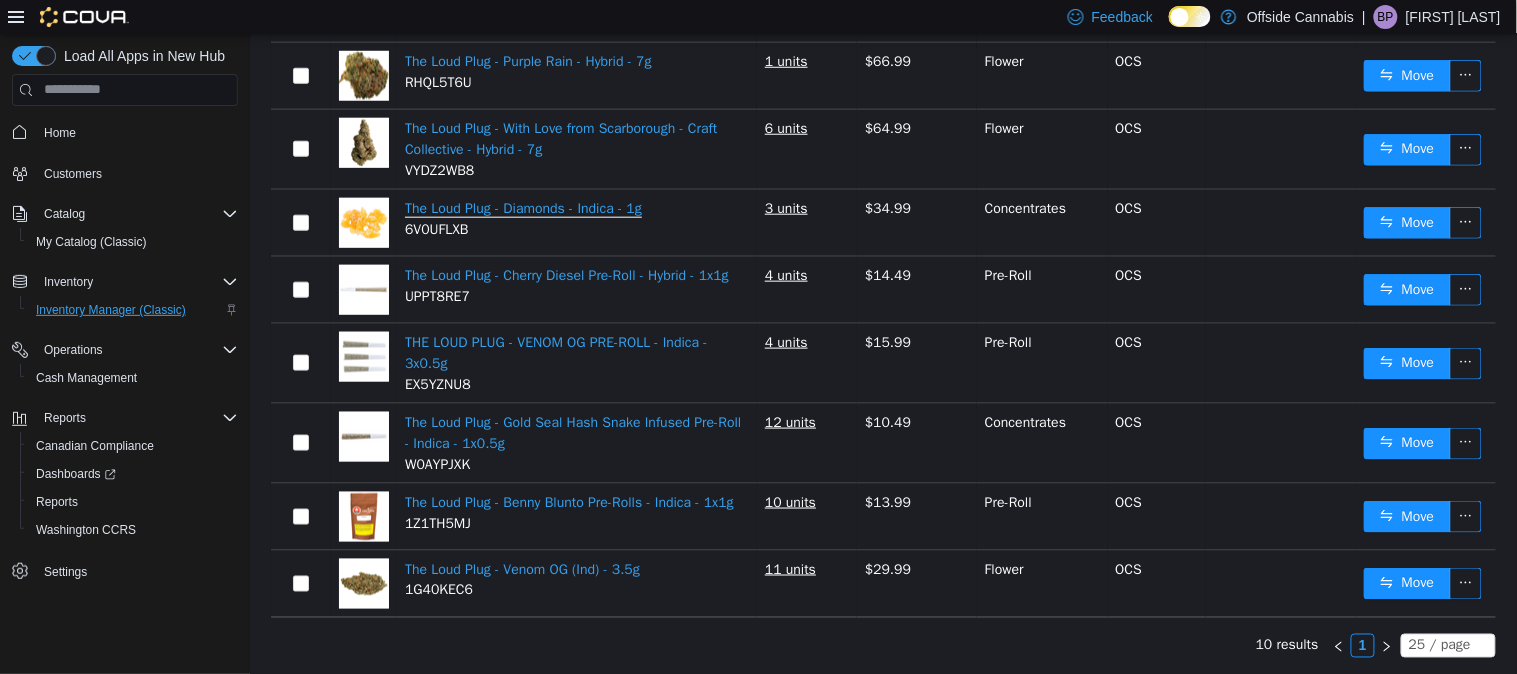 click on "The Loud Plug - Diamonds - Indica - 1g" at bounding box center (522, 208) 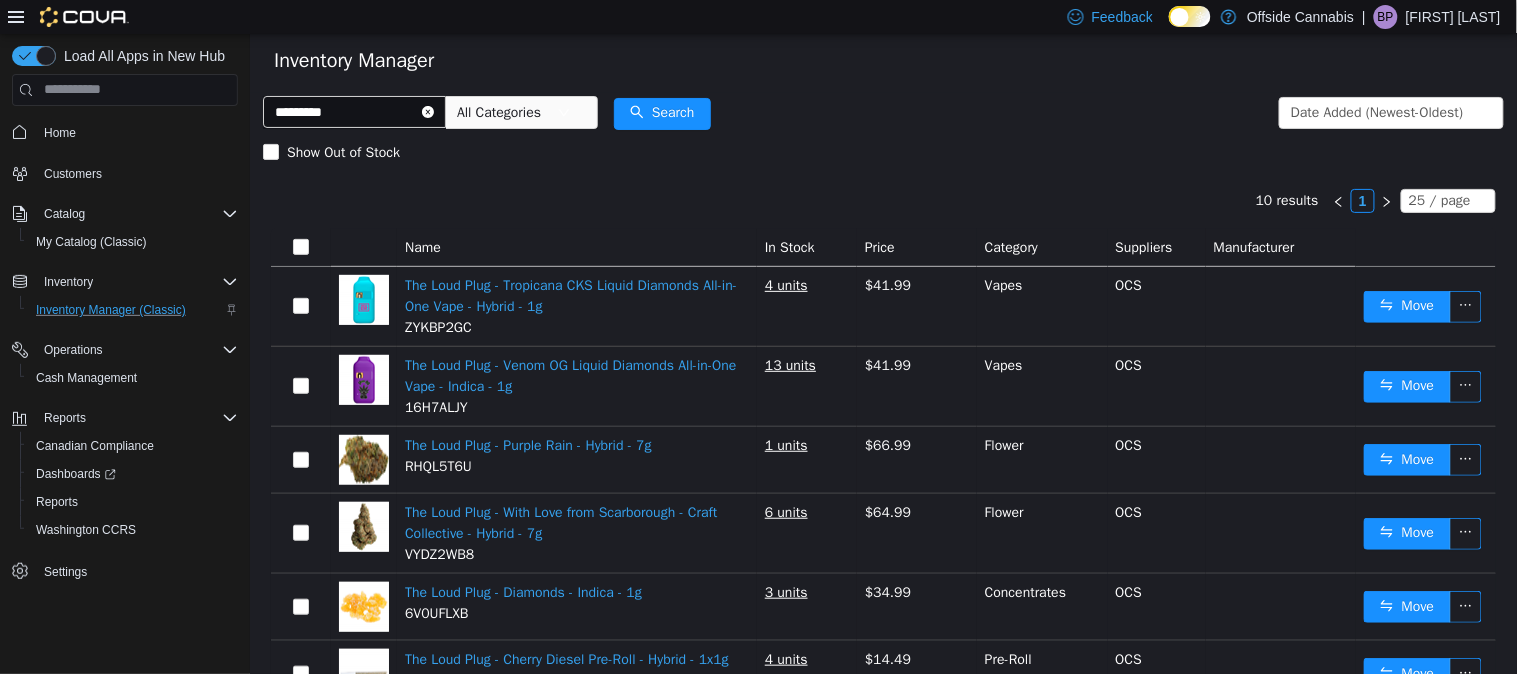 scroll, scrollTop: 0, scrollLeft: 0, axis: both 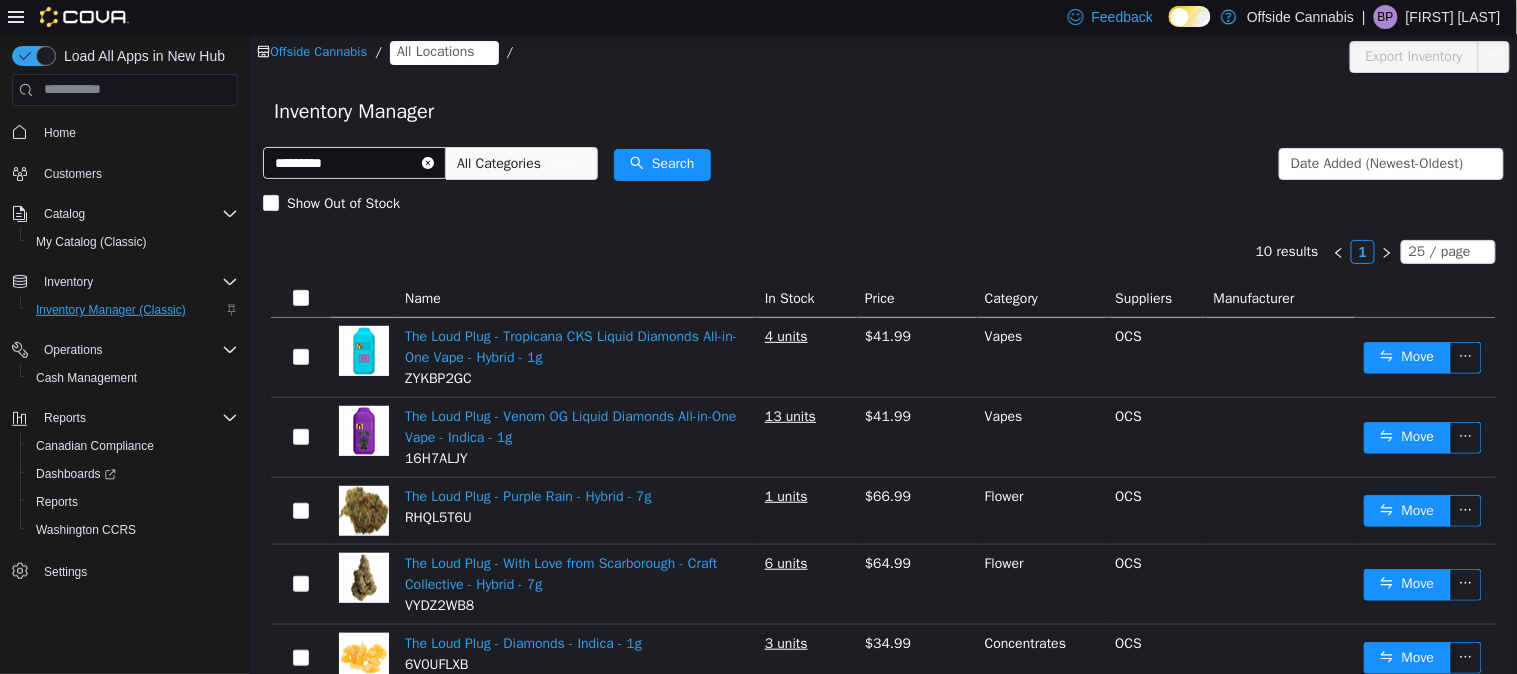 click on "All Locations" at bounding box center (435, 51) 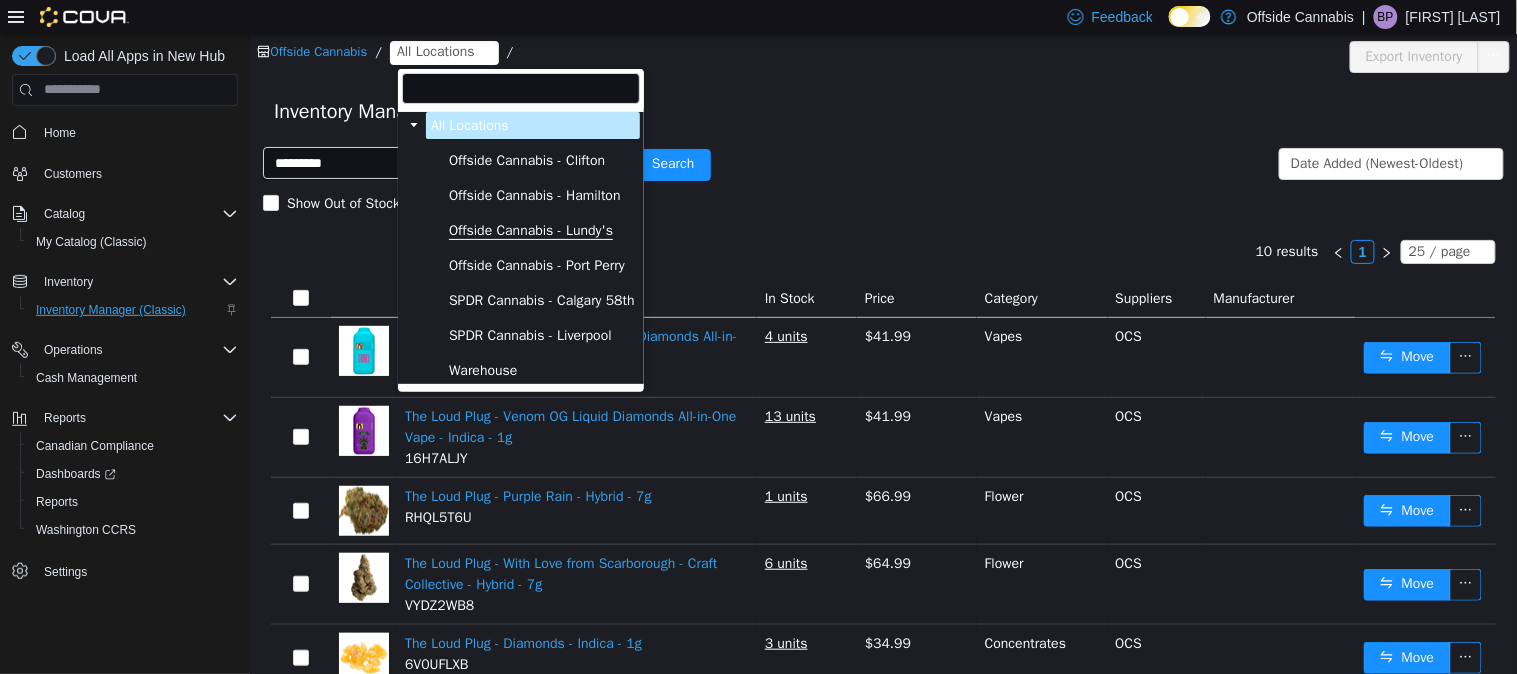click on "Offside Cannabis - Lundy's" at bounding box center [530, 230] 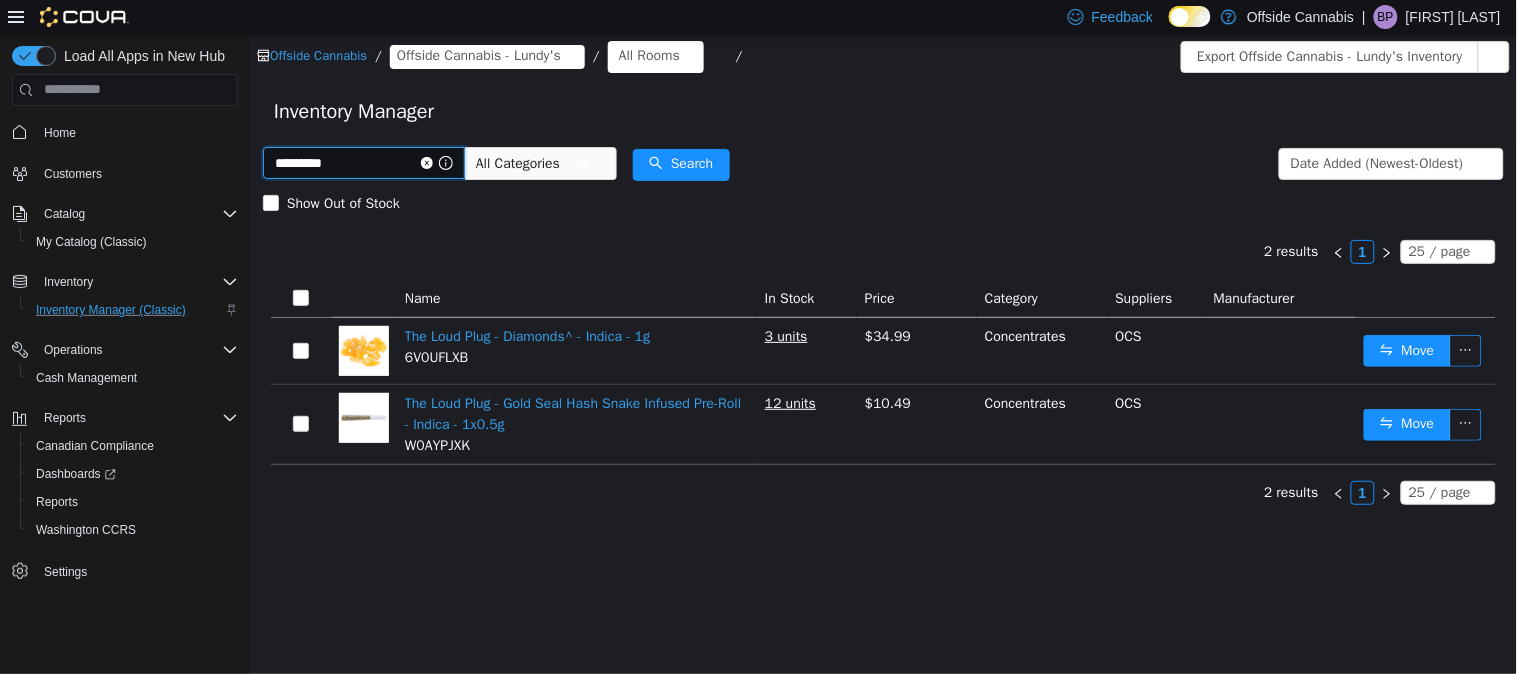 click on "*********" at bounding box center [363, 162] 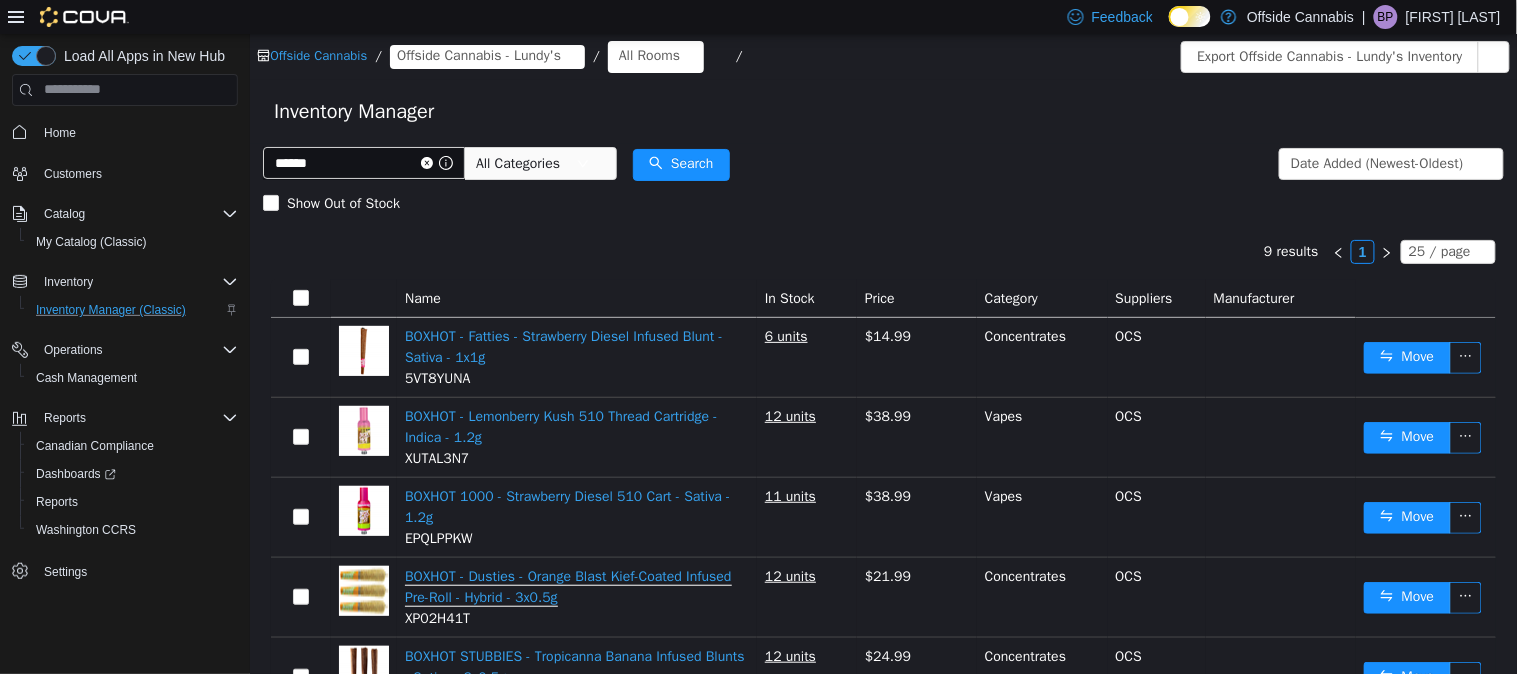 click on "BOXHOT - Dusties - Orange Blast Kief-Coated Infused Pre-Roll - Hybrid - 3x0.5g" at bounding box center [567, 586] 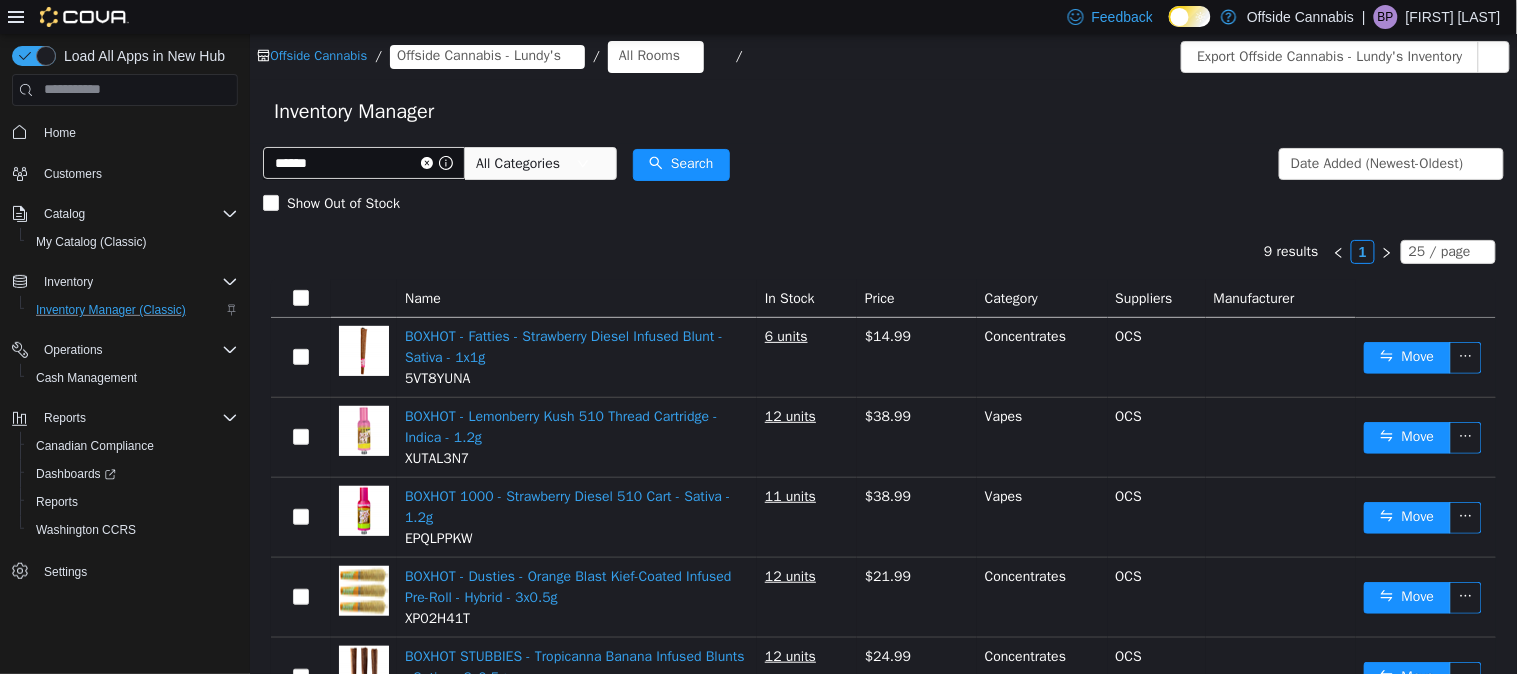 click on "9 results 1 25 / page Name In Stock Price Category Suppliers Manufacturer BOXHOT - Fatties - Strawberry Diesel Infused Blunt - Sativa - 1x1g 5VT8YUNA 6 units $14.99 Concentrates OCS Move BOXHOT - Lemonberry Kush 510 Thread Cartridge - Indica - 1.2g XUTAL3N7 12 units $38.99 Vapes OCS Move BOXHOT 1000 - Strawberry Diesel 510 Cart - Sativa - 1.2g EPQLPPKW 11 units $38.99 Vapes OCS Move BOXHOT - Dusties - Orange Blast Kief-Coated Infused Pre-Roll - Hybrid - 3x0.5g XP02H41T 12 units $21.99 Concentrates OCS Move BOXHOT STUBBIES - Tropicanna Banana Infused Blunts - Sativa - 3x0.5g N61EMGYA 12 units $24.99 Concentrates OCS Move BOXHOT - Dusties XL Retro Orange Blast Kief-Coated Infused Pre-Roll - Hybrid - 1x1.2g MV16QUNZ 3 units $16.99 Concentrates OCS Move BOXHOT 1000 - Retro Rainbow Burst 510 Thread Cartridge - Hybrid - 1.2g BRZ1KDT2 12 units $38.99 Vapes OCS Move BOXHOT 1000 - Retro Rocket Fuel 510 Cart - Hybrid - 1.2g A2U47ERW 5 units $38.99 Vapes OCS Move BOXHOT - Alien OG 510 Cart - Hybrid - 1.2g YU2BQMVE Vapes" at bounding box center (882, 623) 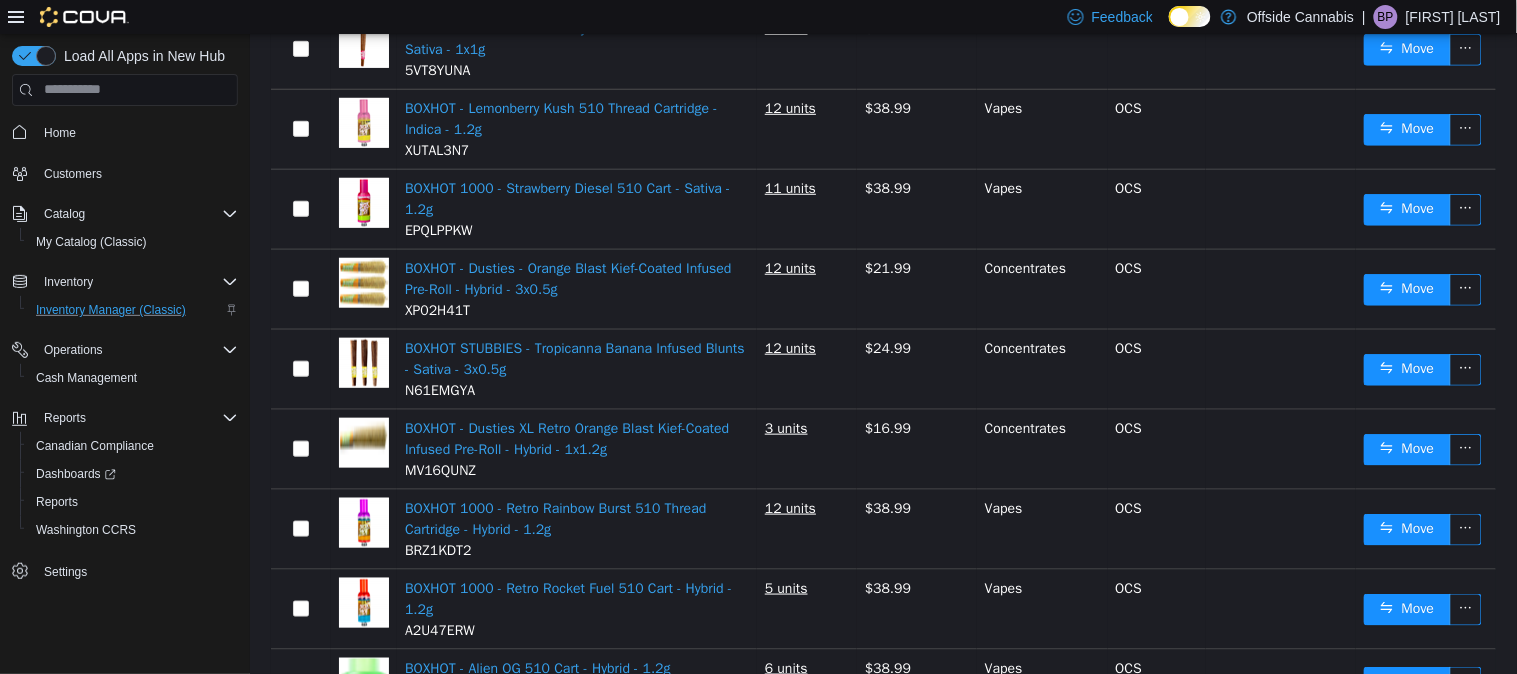 scroll, scrollTop: 311, scrollLeft: 0, axis: vertical 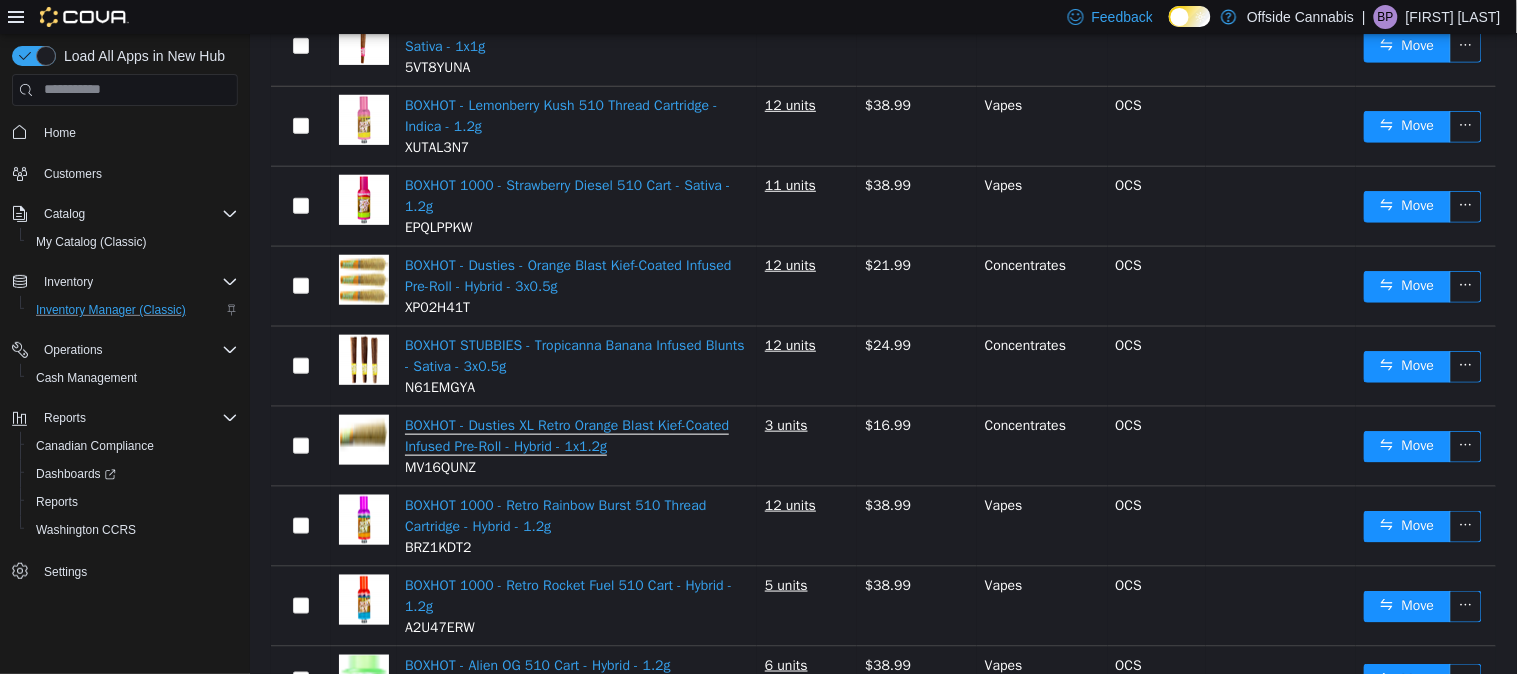 click on "BOXHOT - Dusties XL Retro Orange Blast Kief-Coated Infused Pre-Roll - Hybrid - 1x1.2g" at bounding box center (566, 435) 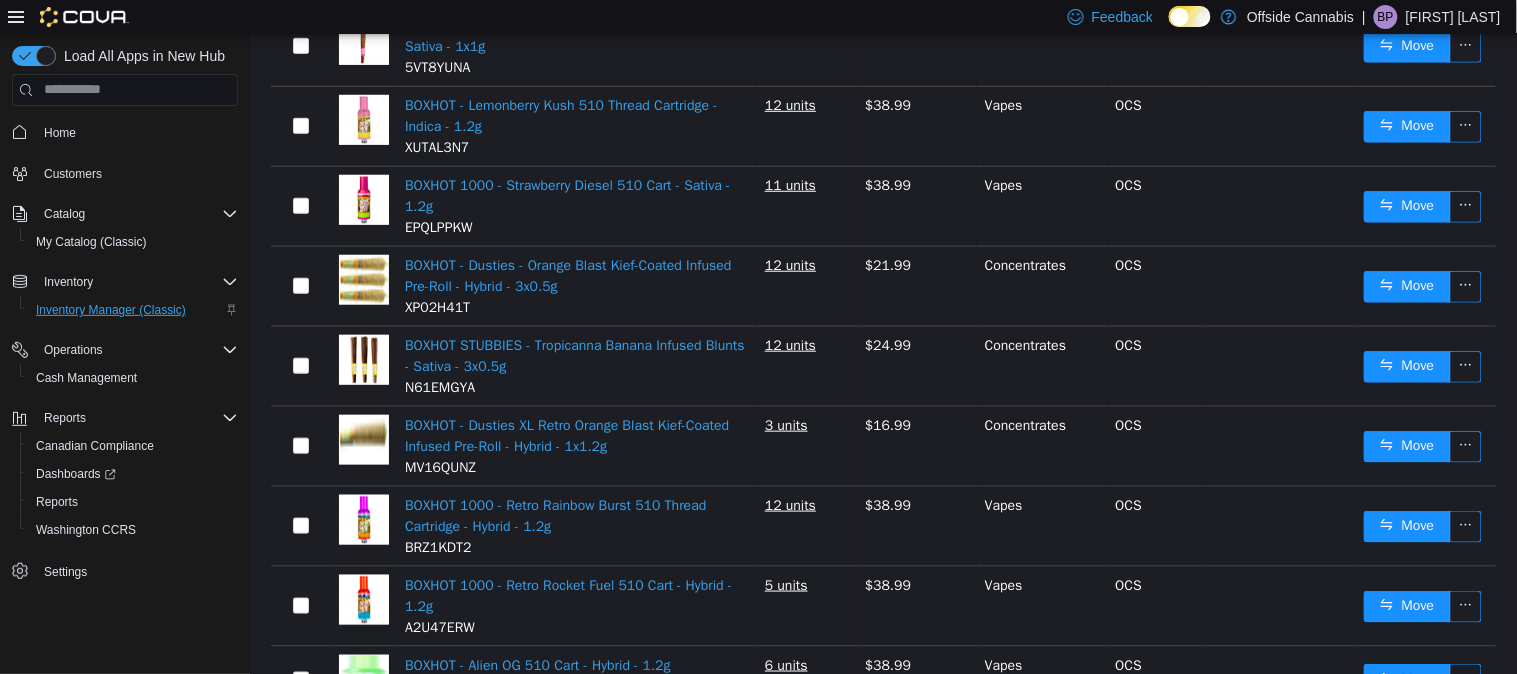 scroll, scrollTop: 0, scrollLeft: 0, axis: both 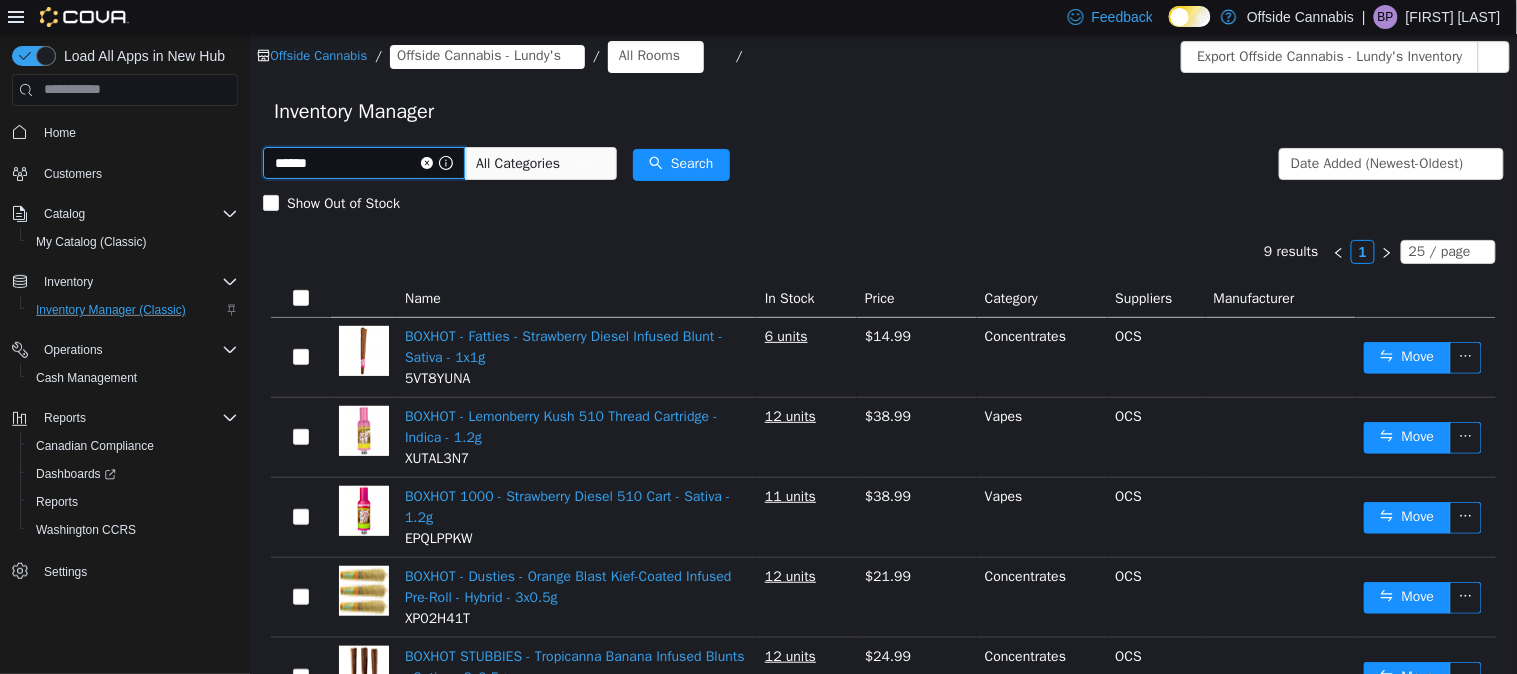 click on "******" at bounding box center (363, 162) 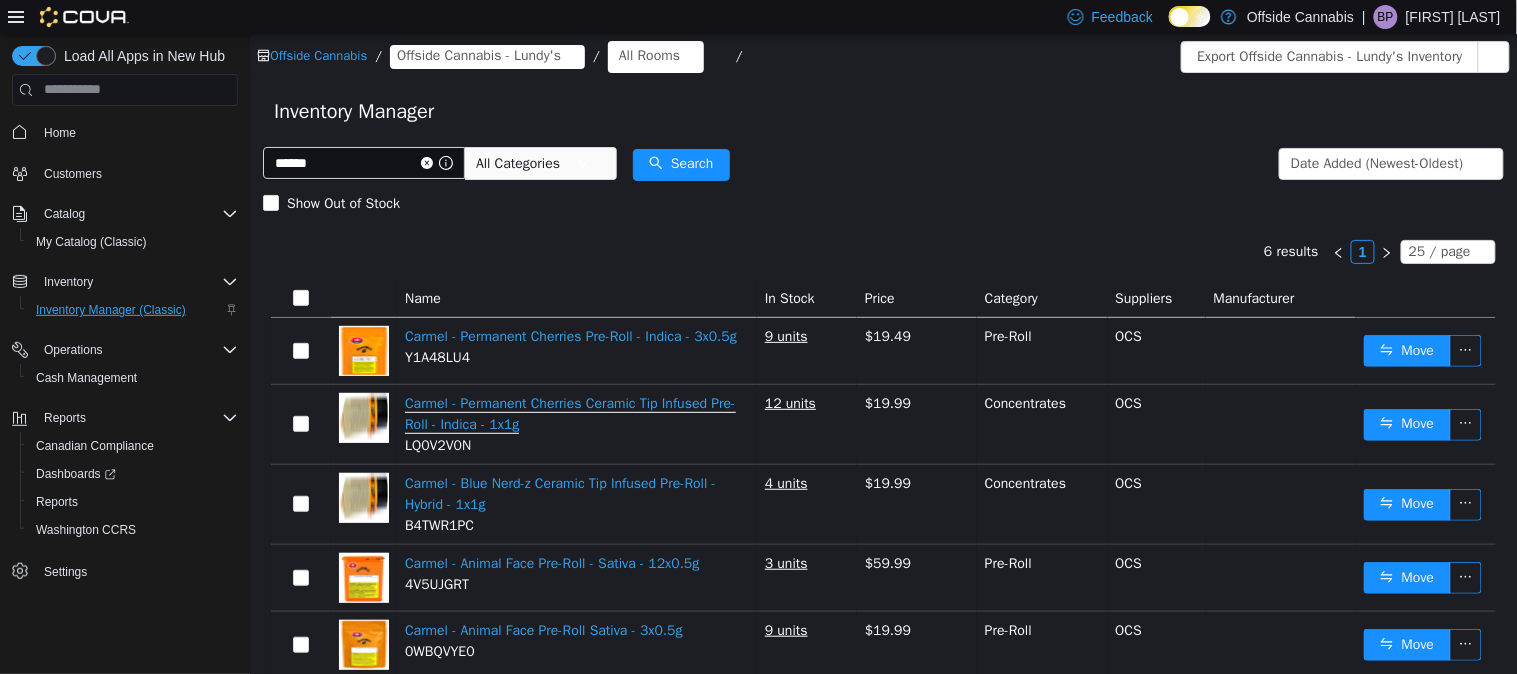 click on "Carmel - Permanent Cherries Ceramic Tip Infused Pre-Roll - Indica - 1x1g" at bounding box center [569, 413] 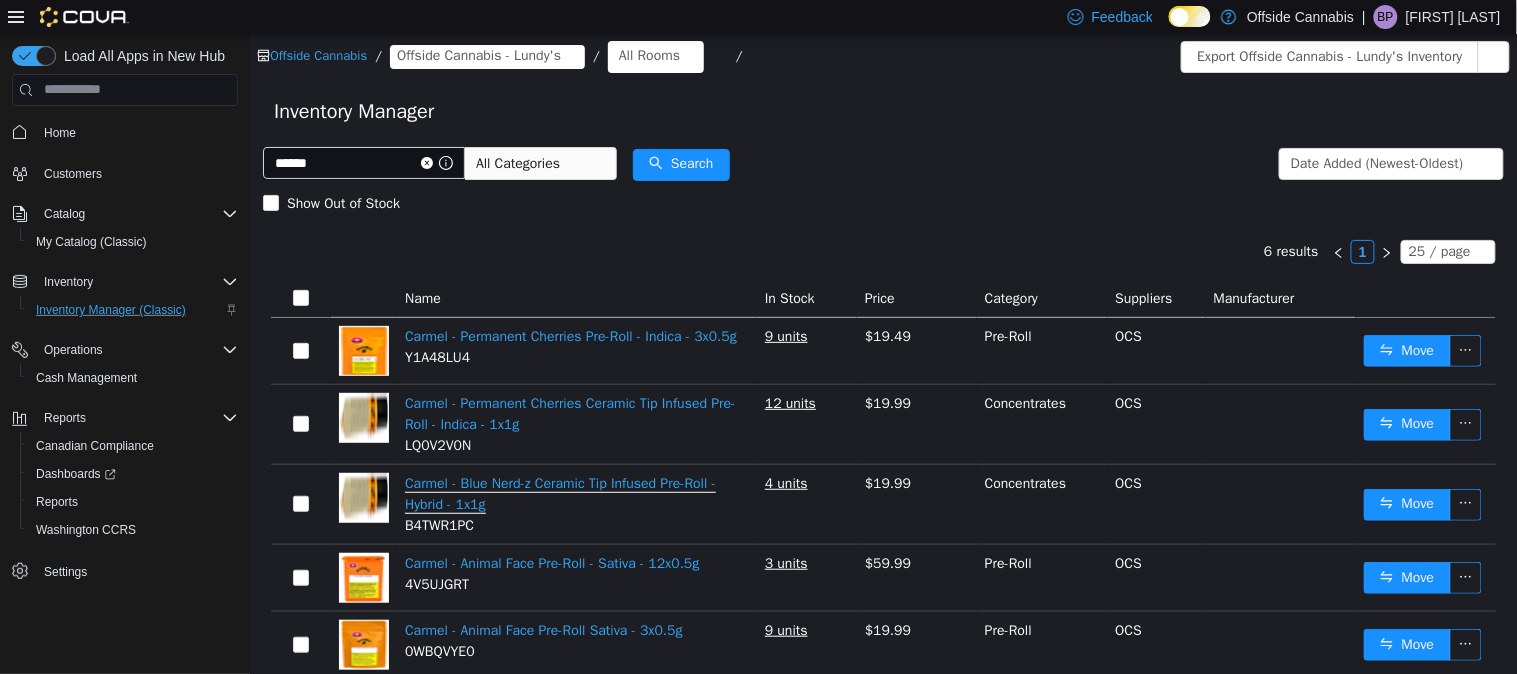 click on "Carmel - Blue Nerd-z Ceramic Tip Infused Pre-Roll - Hybrid - 1x1g" at bounding box center (559, 493) 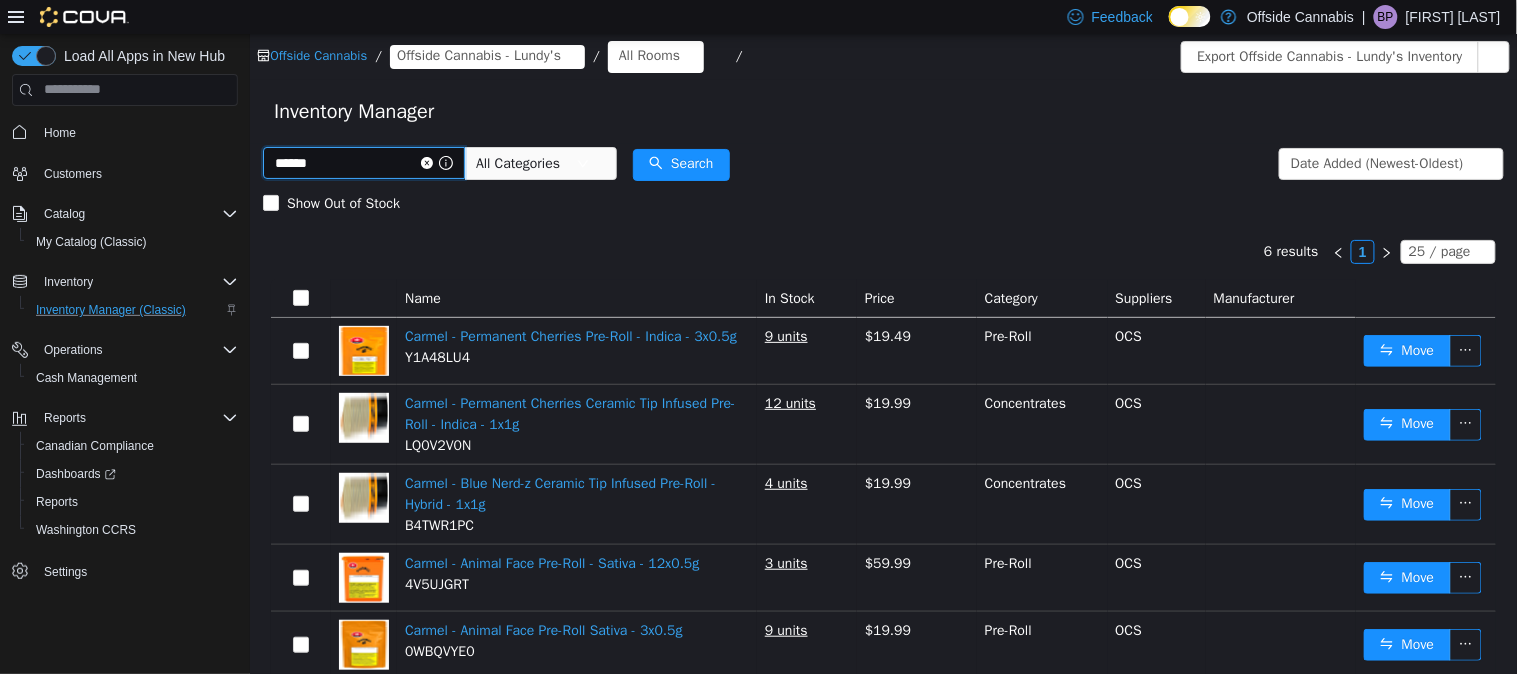 click on "******" at bounding box center (363, 162) 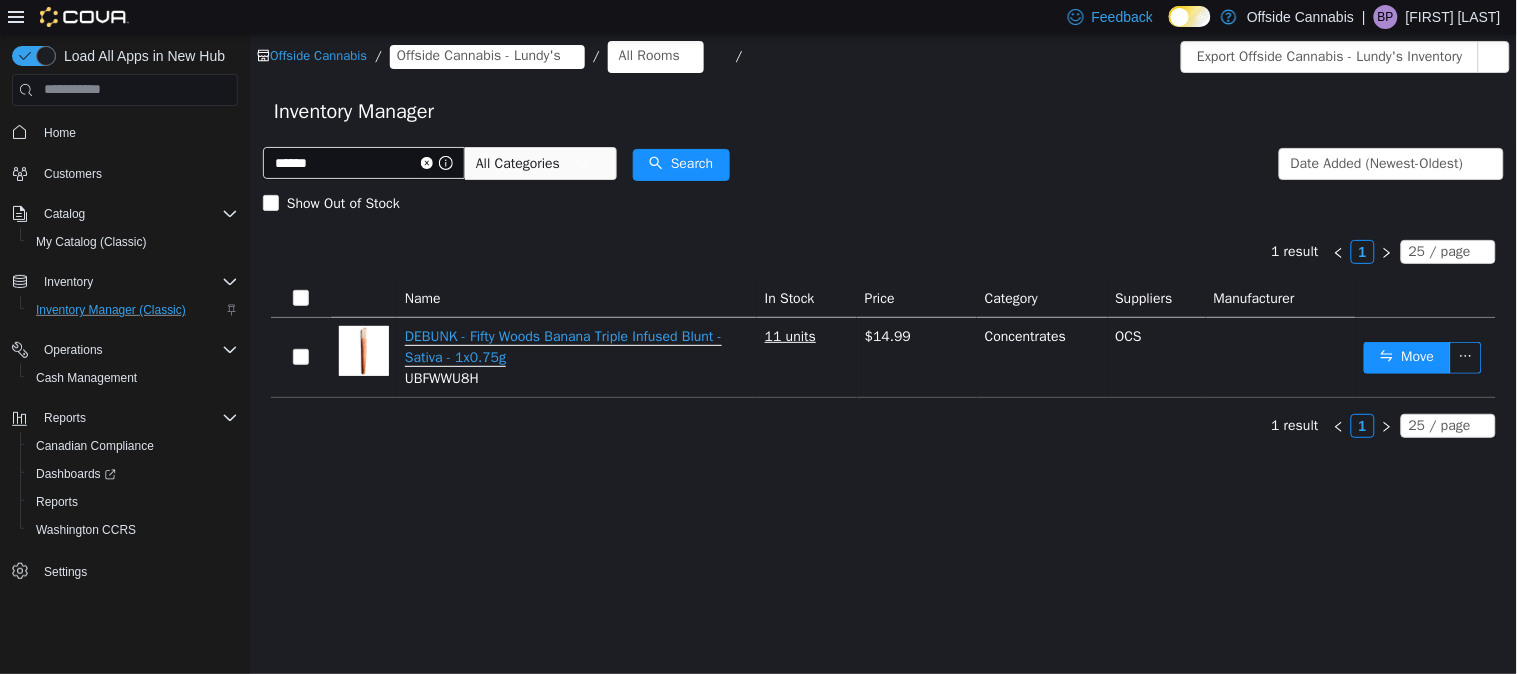 click on "DEBUNK - Fifty Woods Banana Triple Infused Blunt - Sativa - 1x0.75g" at bounding box center [562, 346] 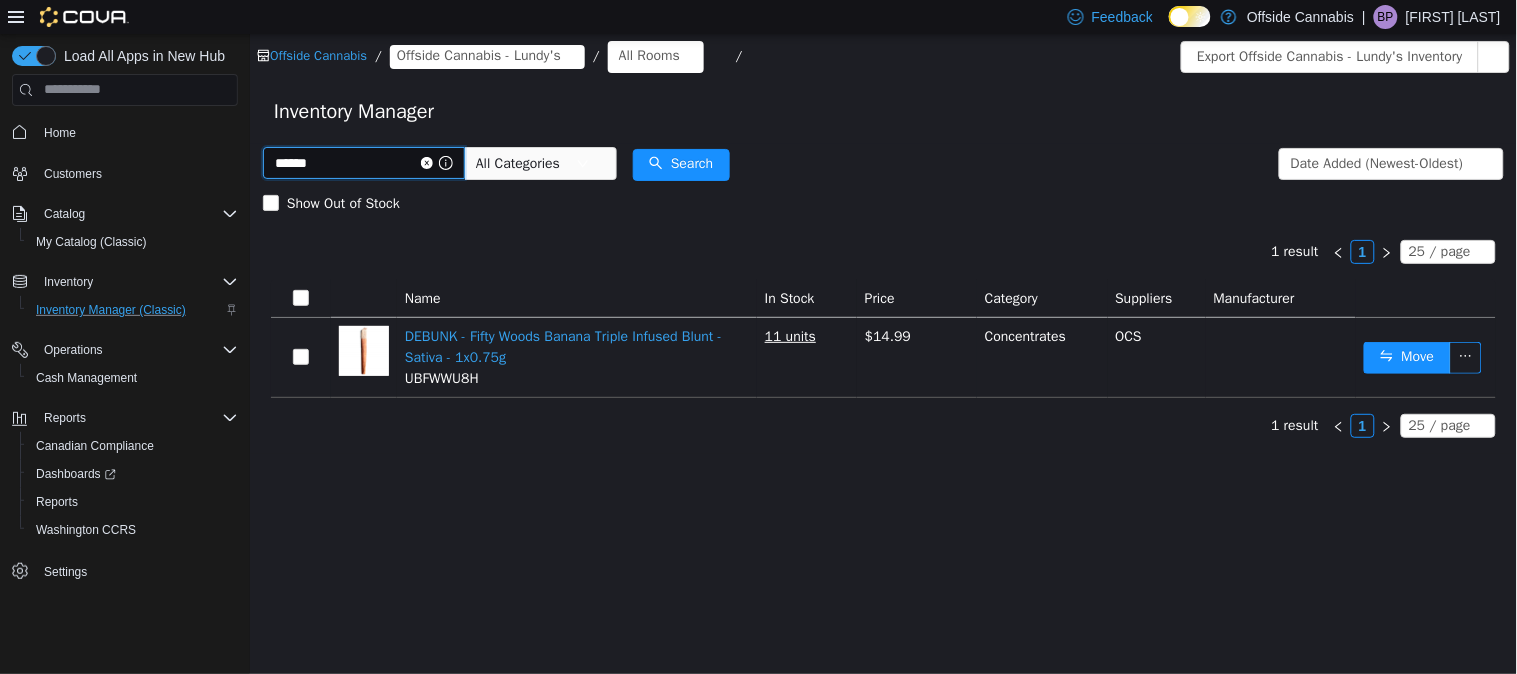 click on "******" at bounding box center (363, 162) 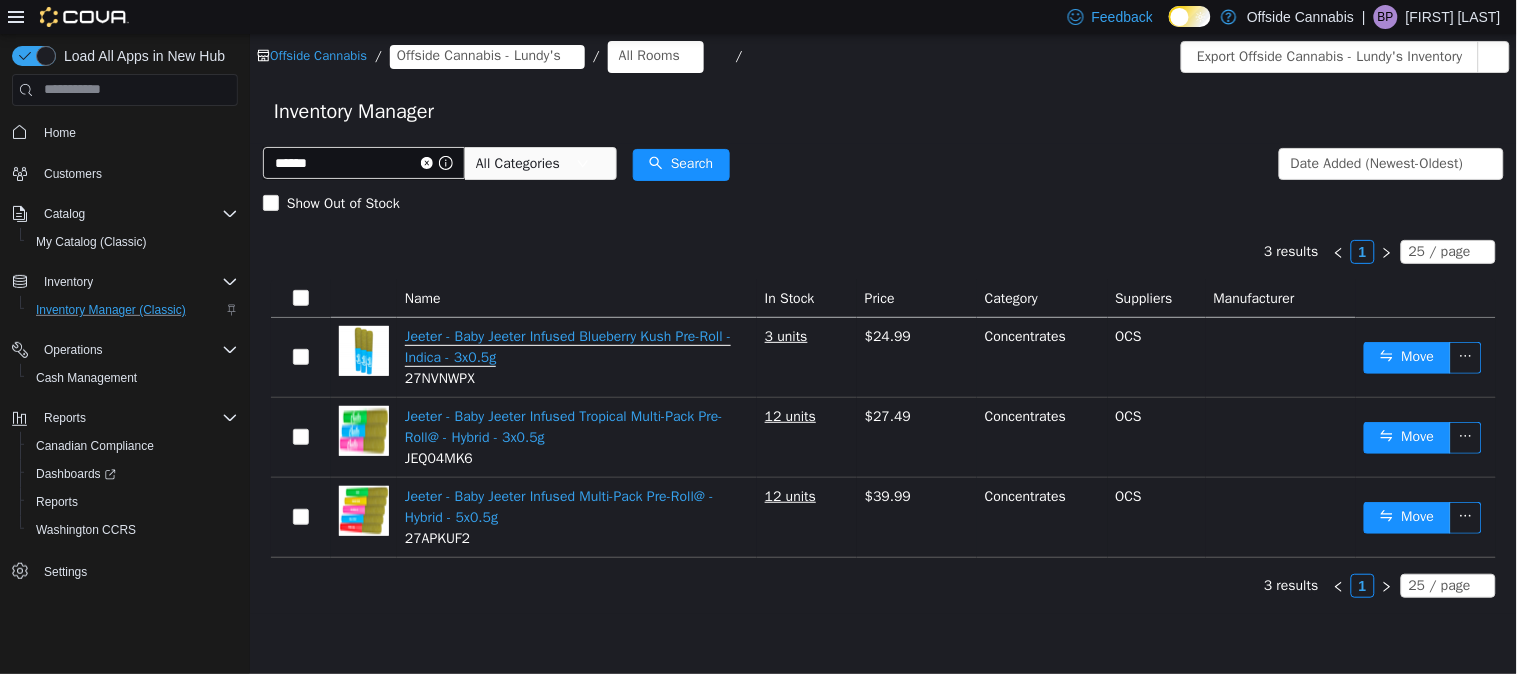 click on "Jeeter - Baby Jeeter Infused Blueberry Kush Pre-Roll - Indica - 3x0.5g" at bounding box center (567, 346) 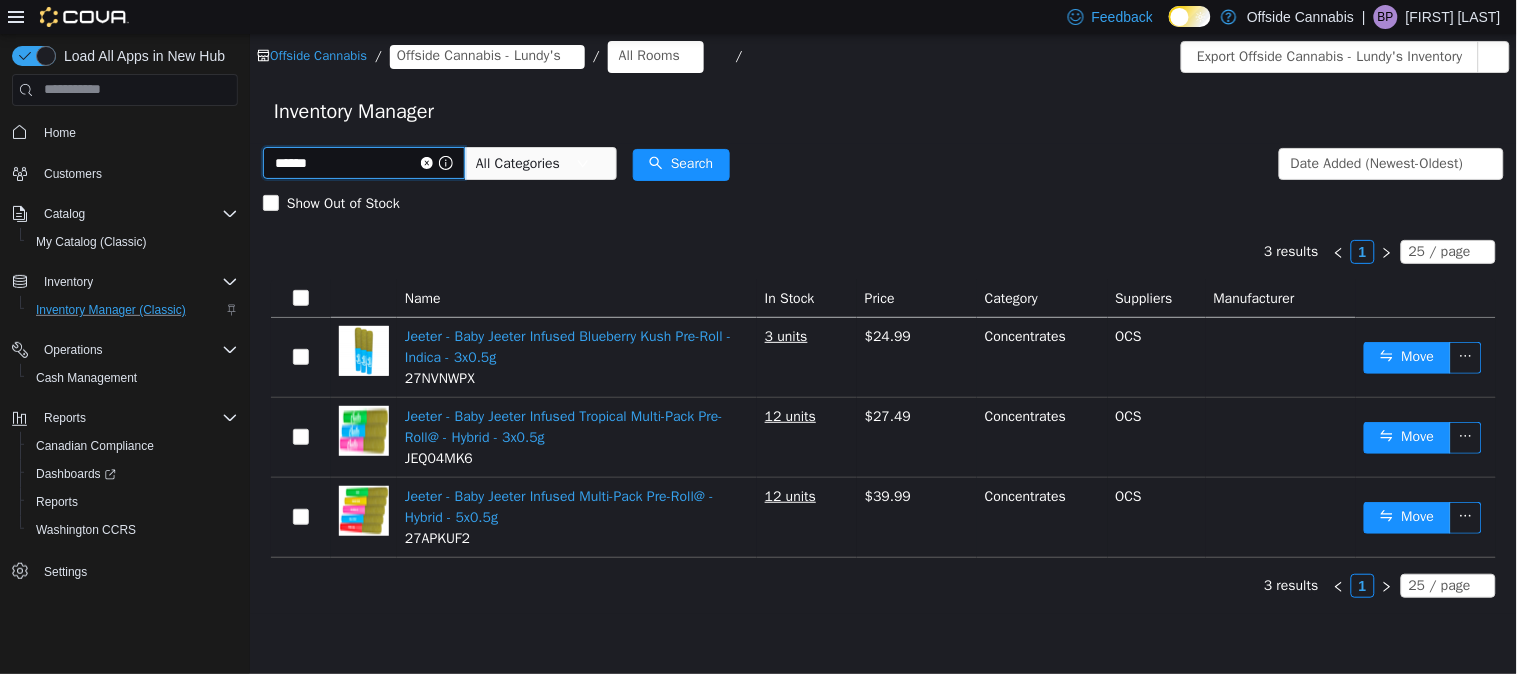 click on "******" at bounding box center (363, 162) 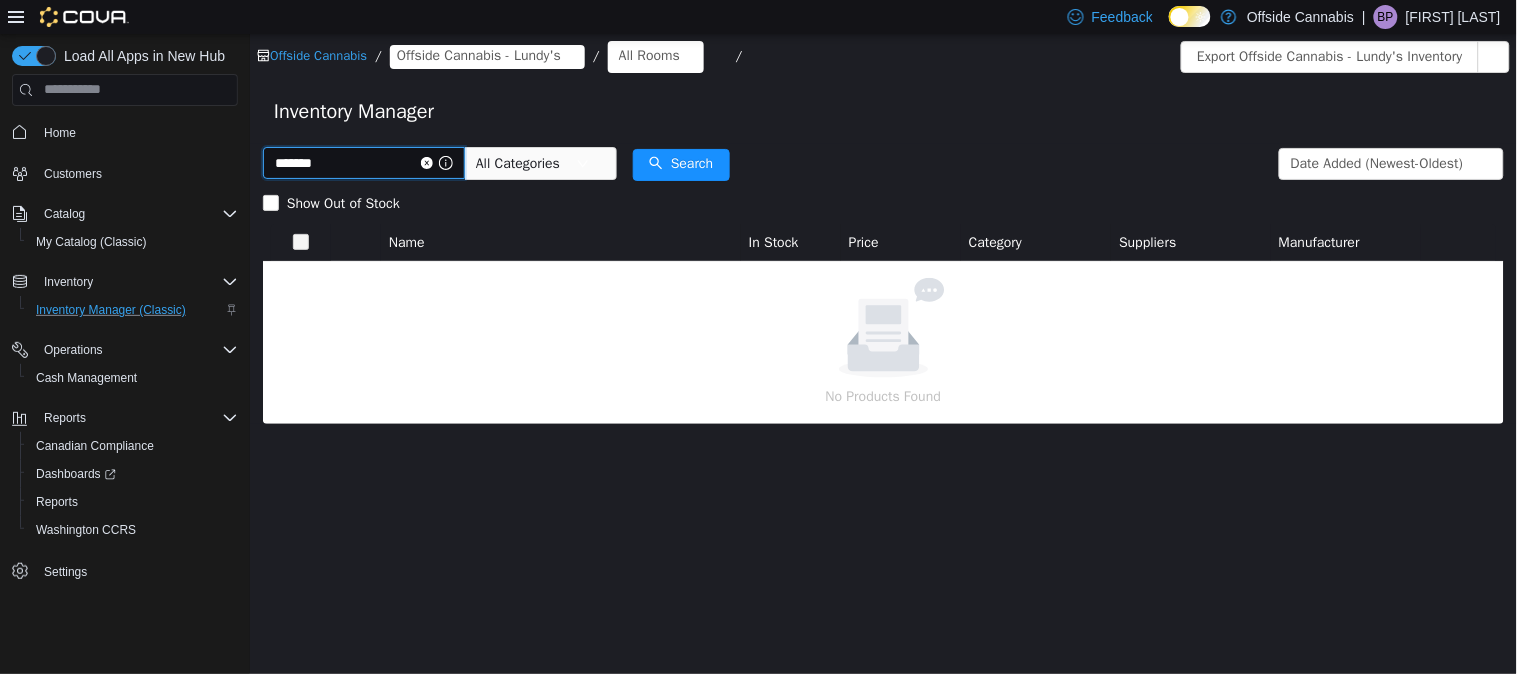 click on "*******" at bounding box center [363, 162] 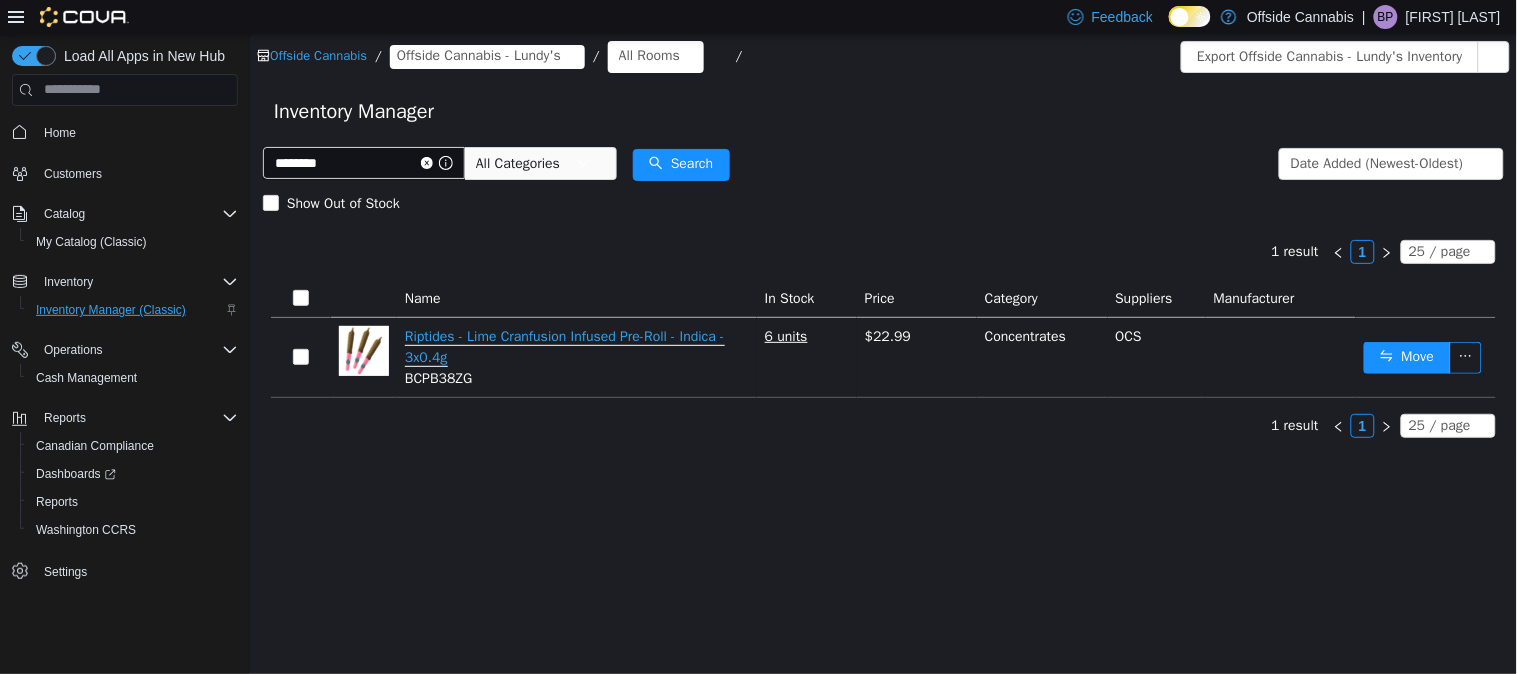click on "Riptides - Lime Cranfusion Infused Pre-Roll - Indica - 3x0.4g" at bounding box center (564, 346) 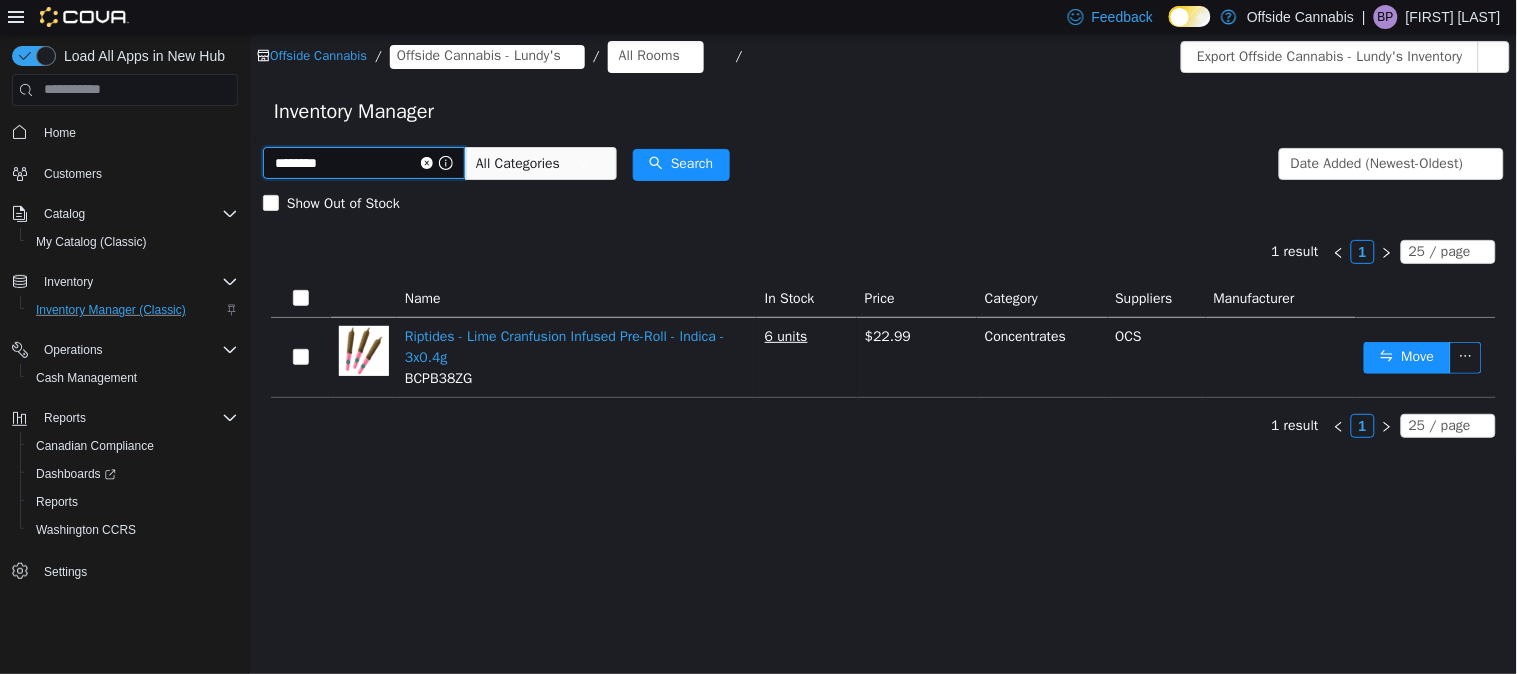 click on "********" at bounding box center (363, 162) 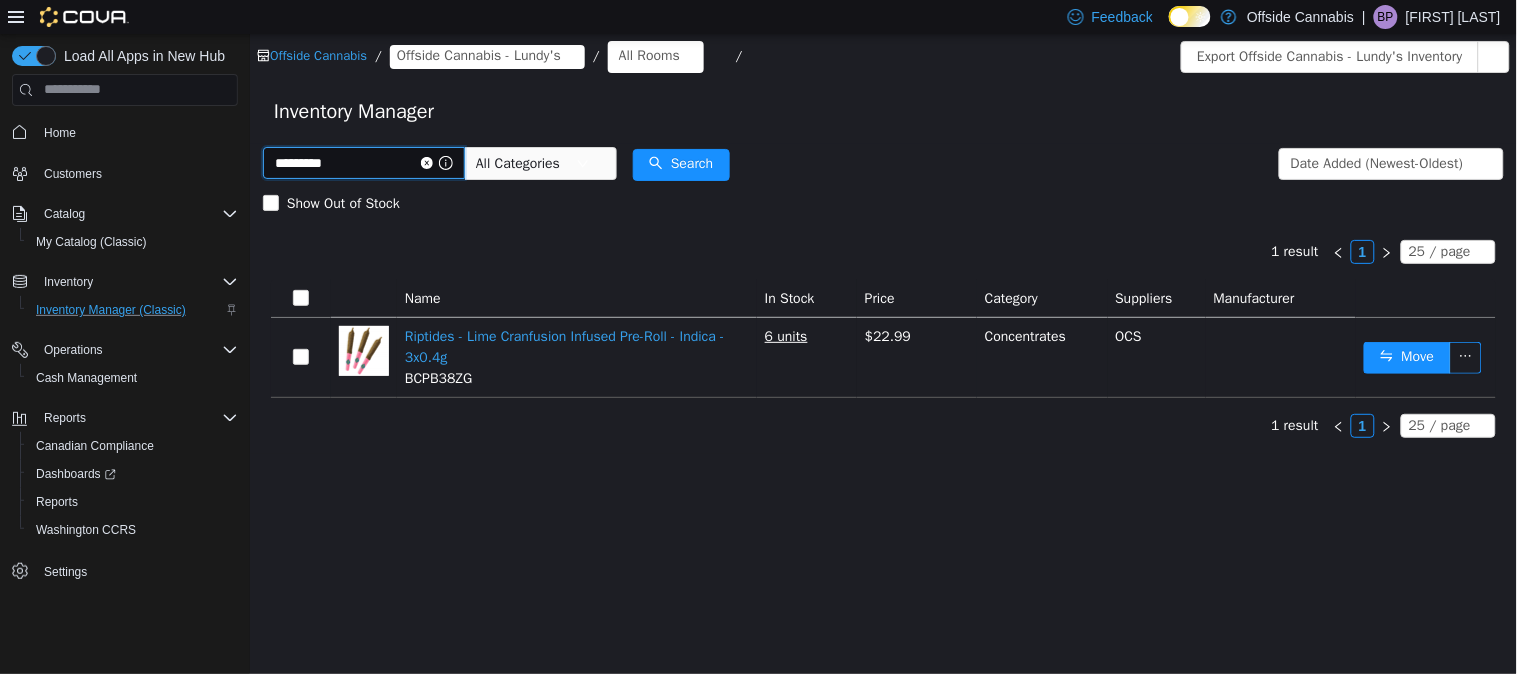 type on "*********" 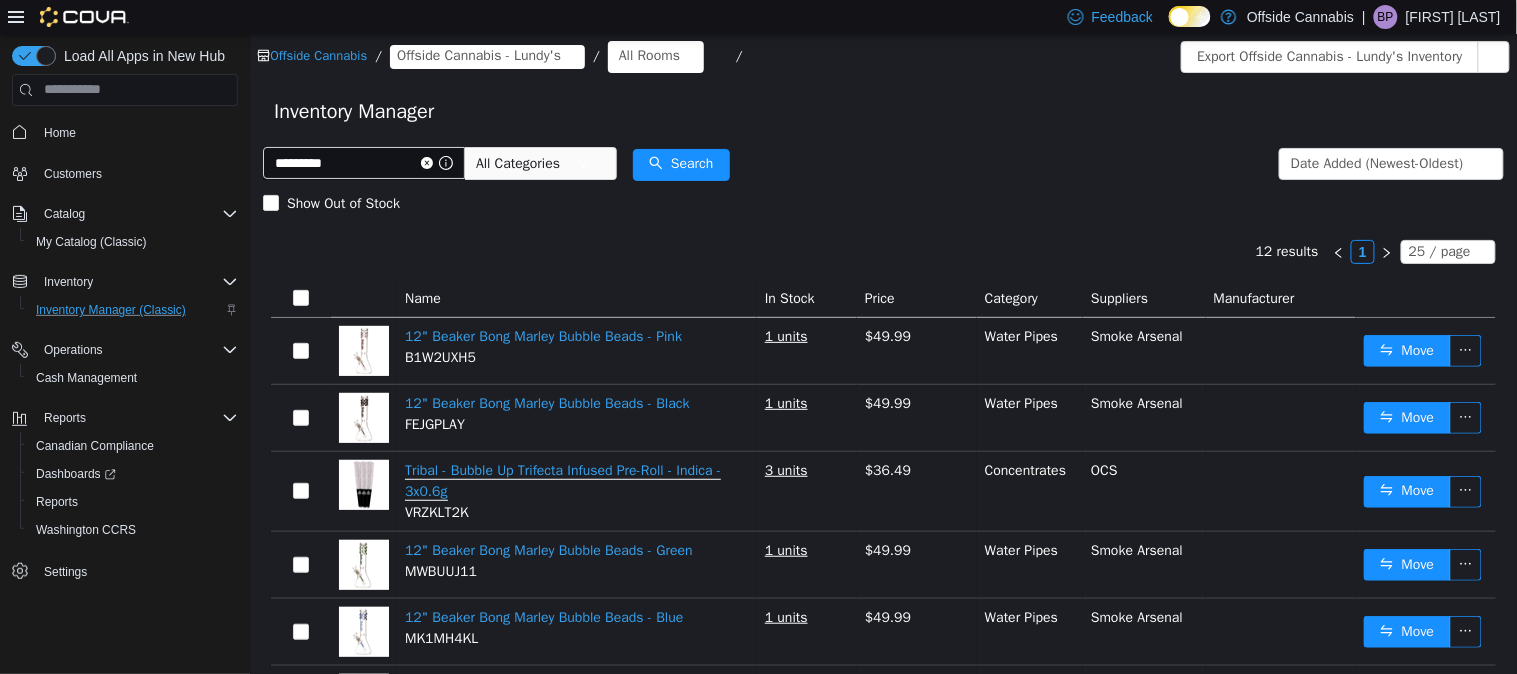 click on "Tribal - Bubble Up Trifecta Infused Pre-Roll - Indica - 3x0.6g" at bounding box center [562, 480] 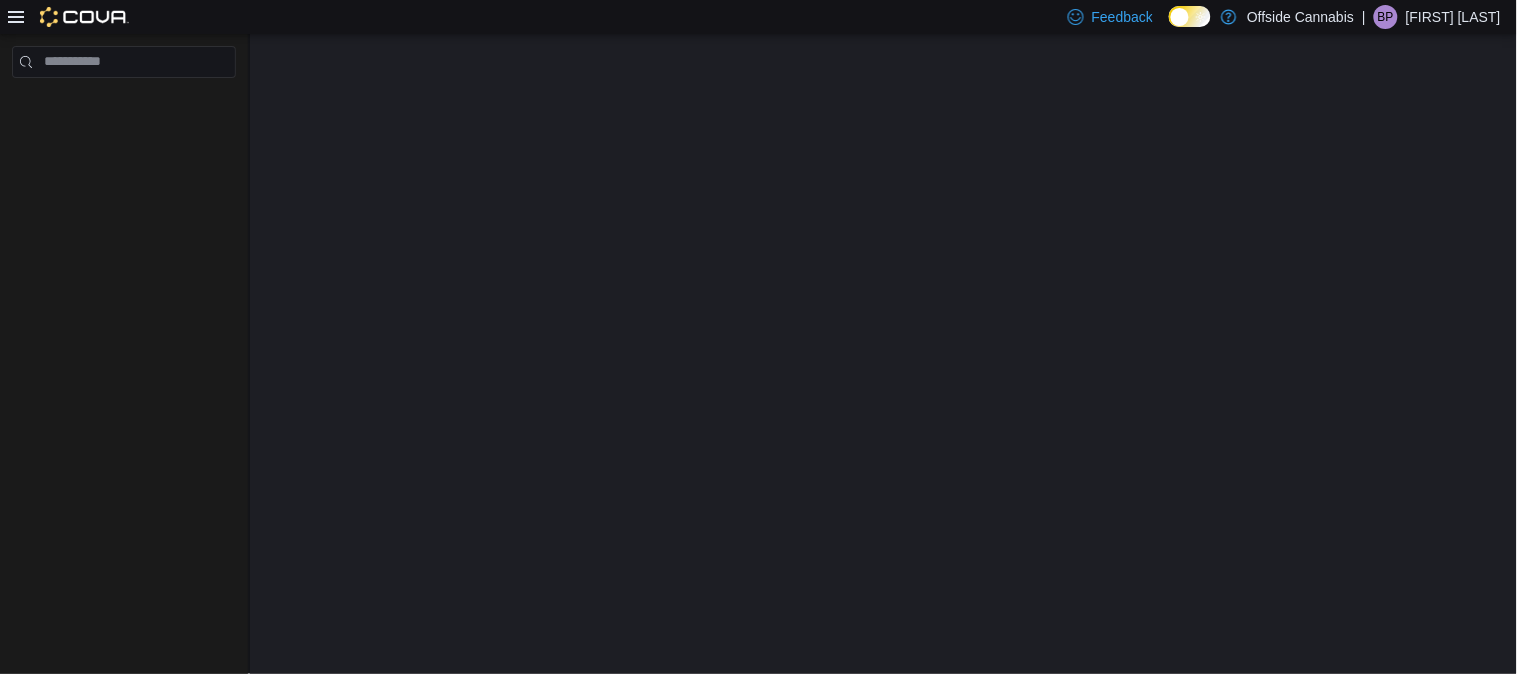 scroll, scrollTop: 0, scrollLeft: 0, axis: both 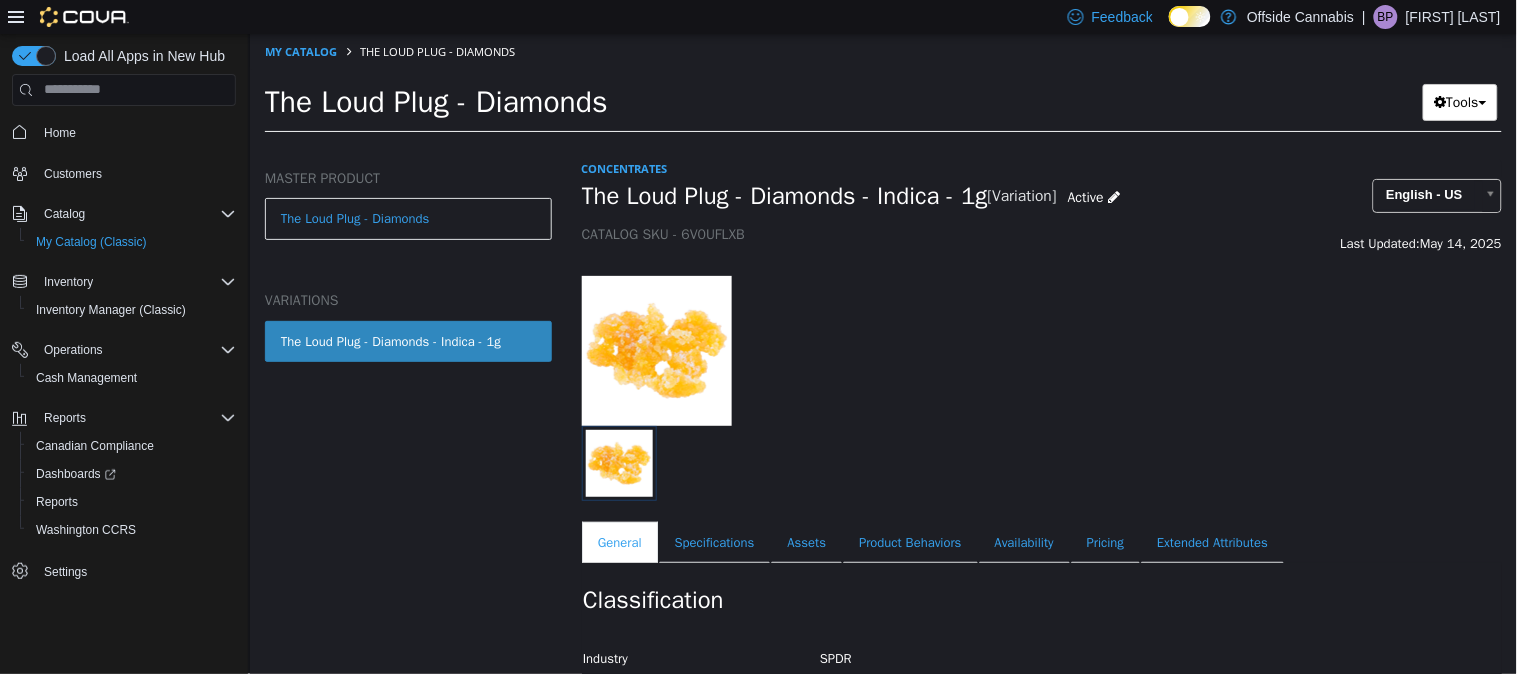 click at bounding box center (724, 350) 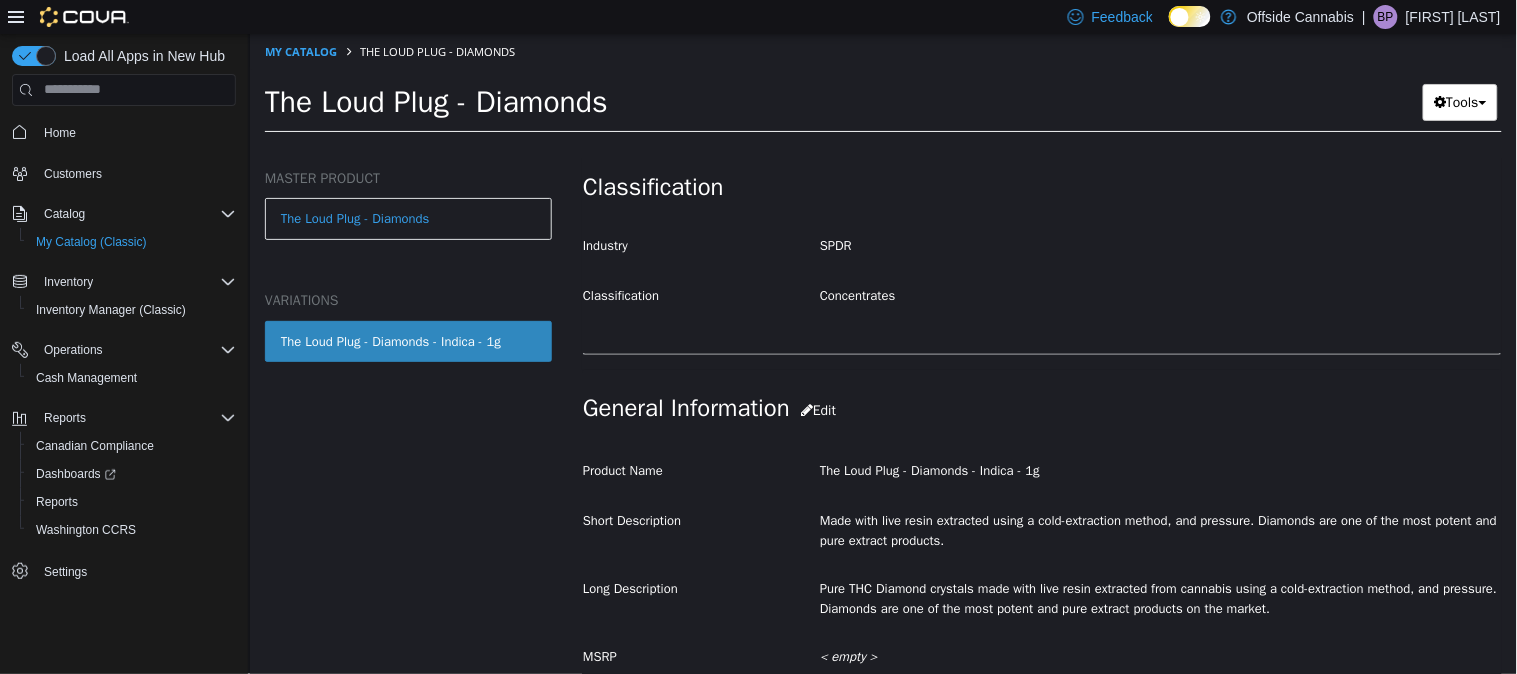 scroll, scrollTop: 451, scrollLeft: 0, axis: vertical 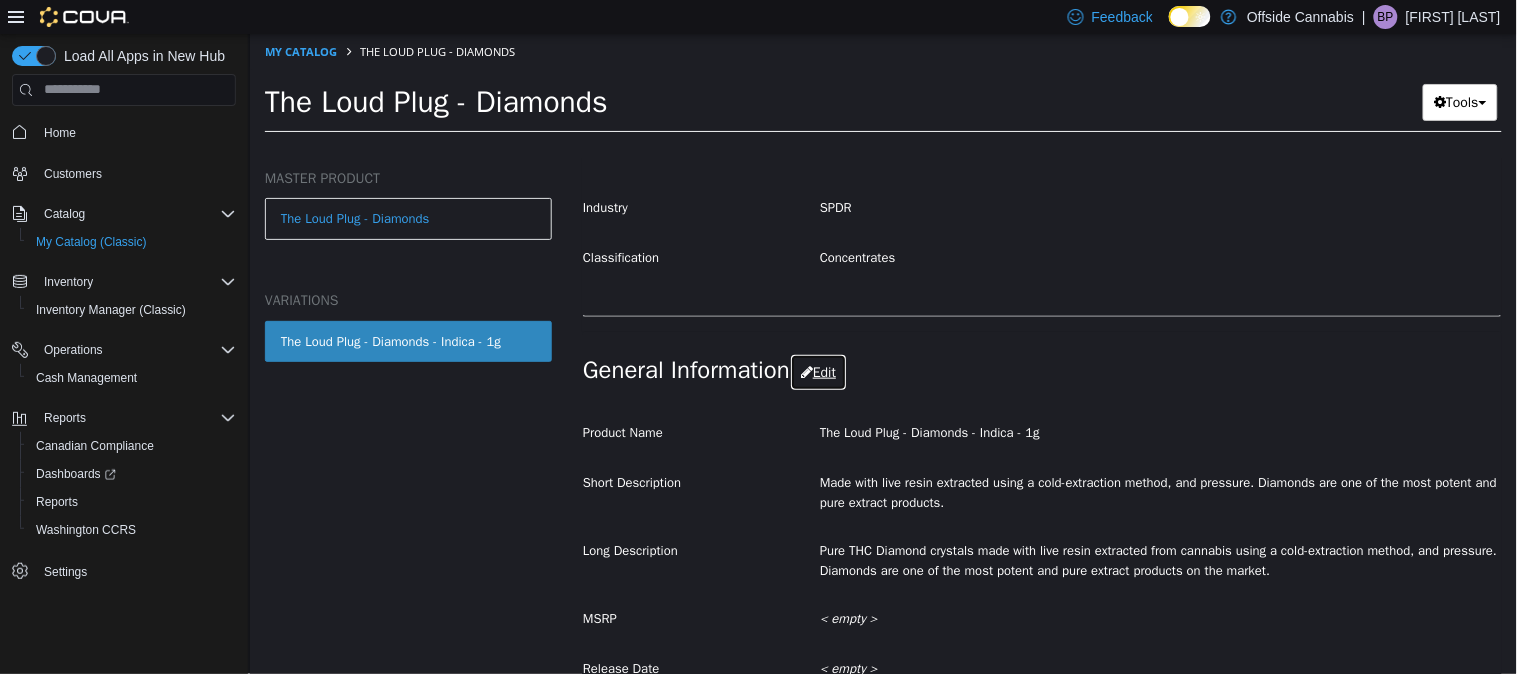 click on "Edit" at bounding box center (817, 371) 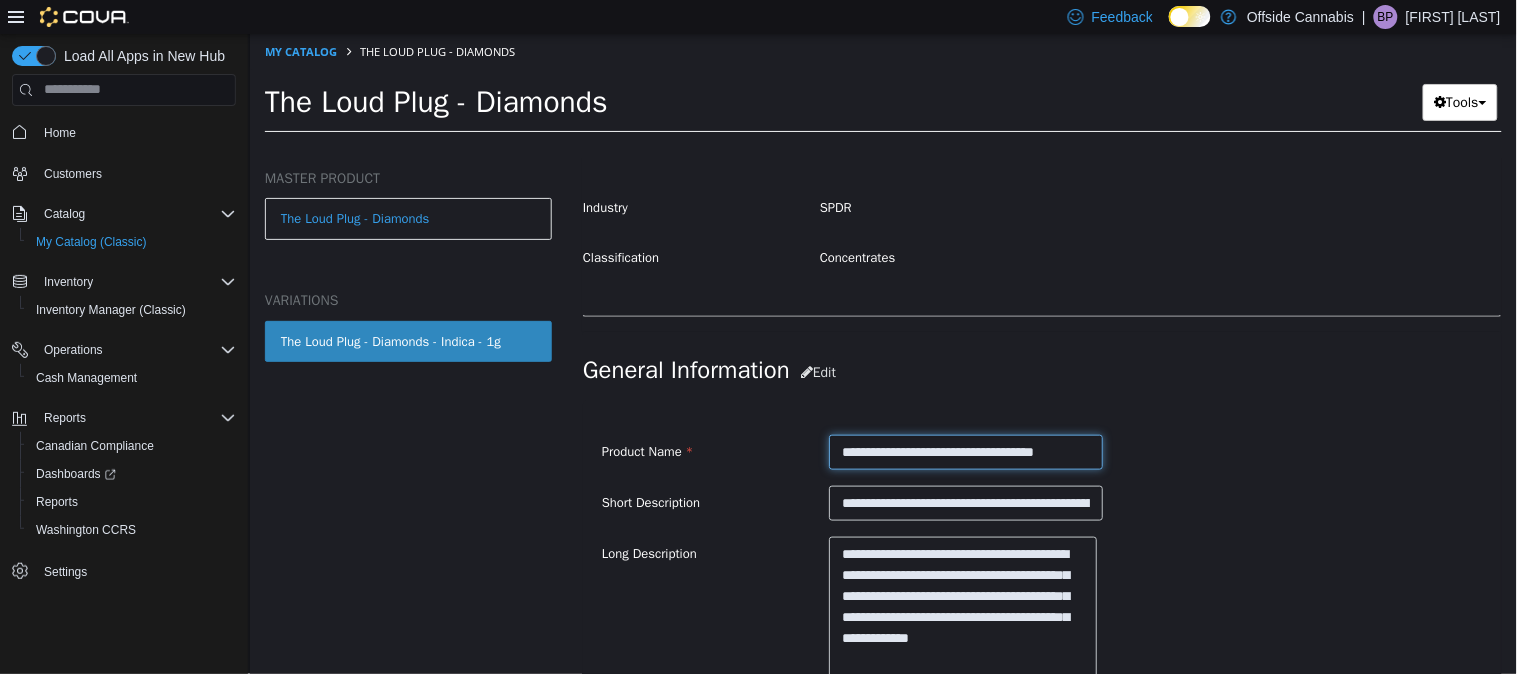 click on "**********" at bounding box center [964, 451] 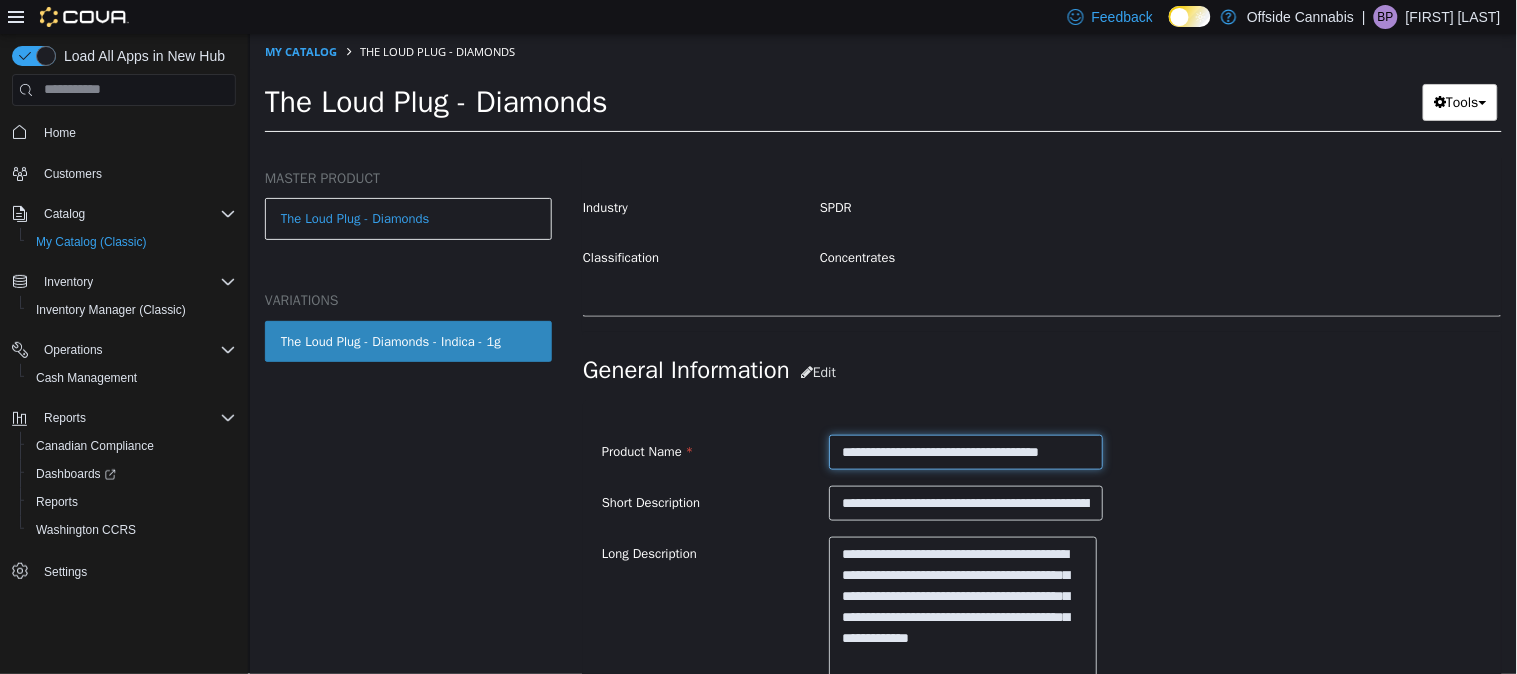 type on "**********" 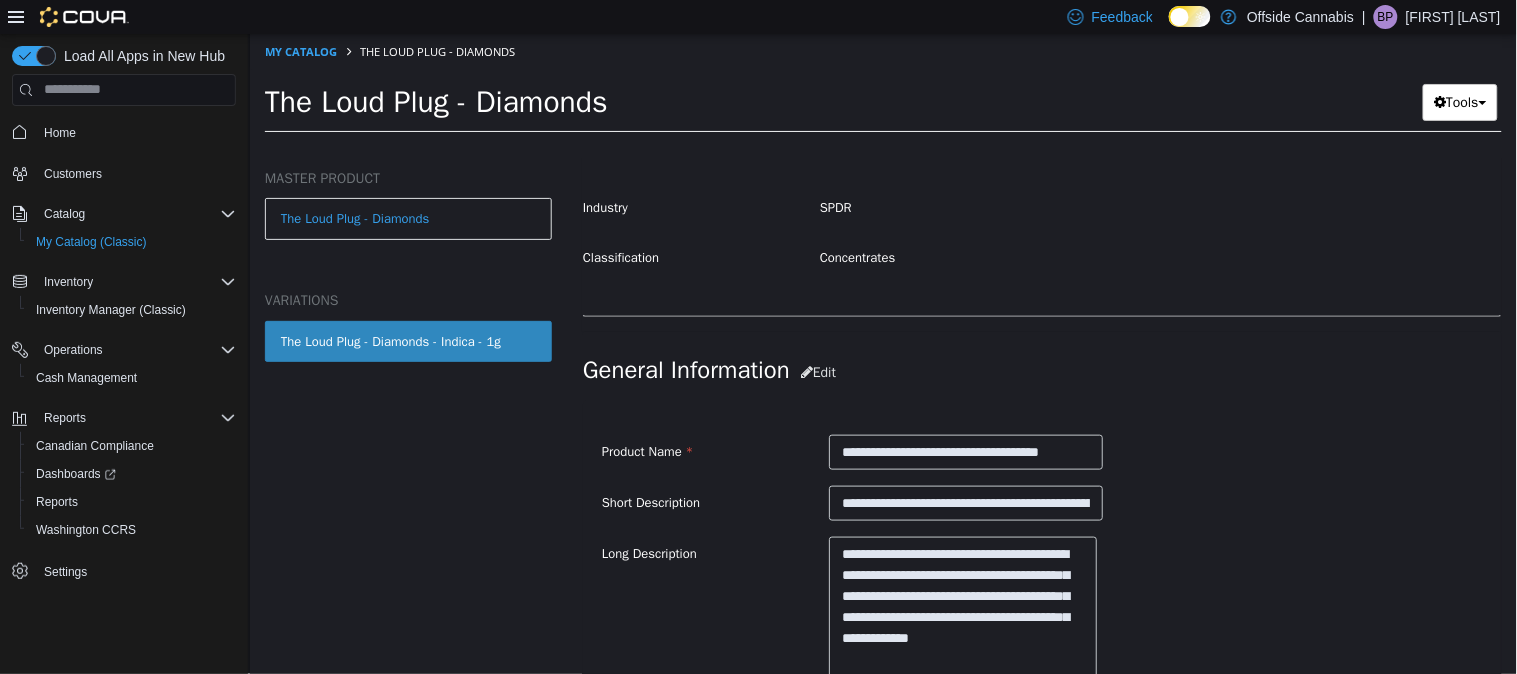 click on "**********" at bounding box center (1041, 648) 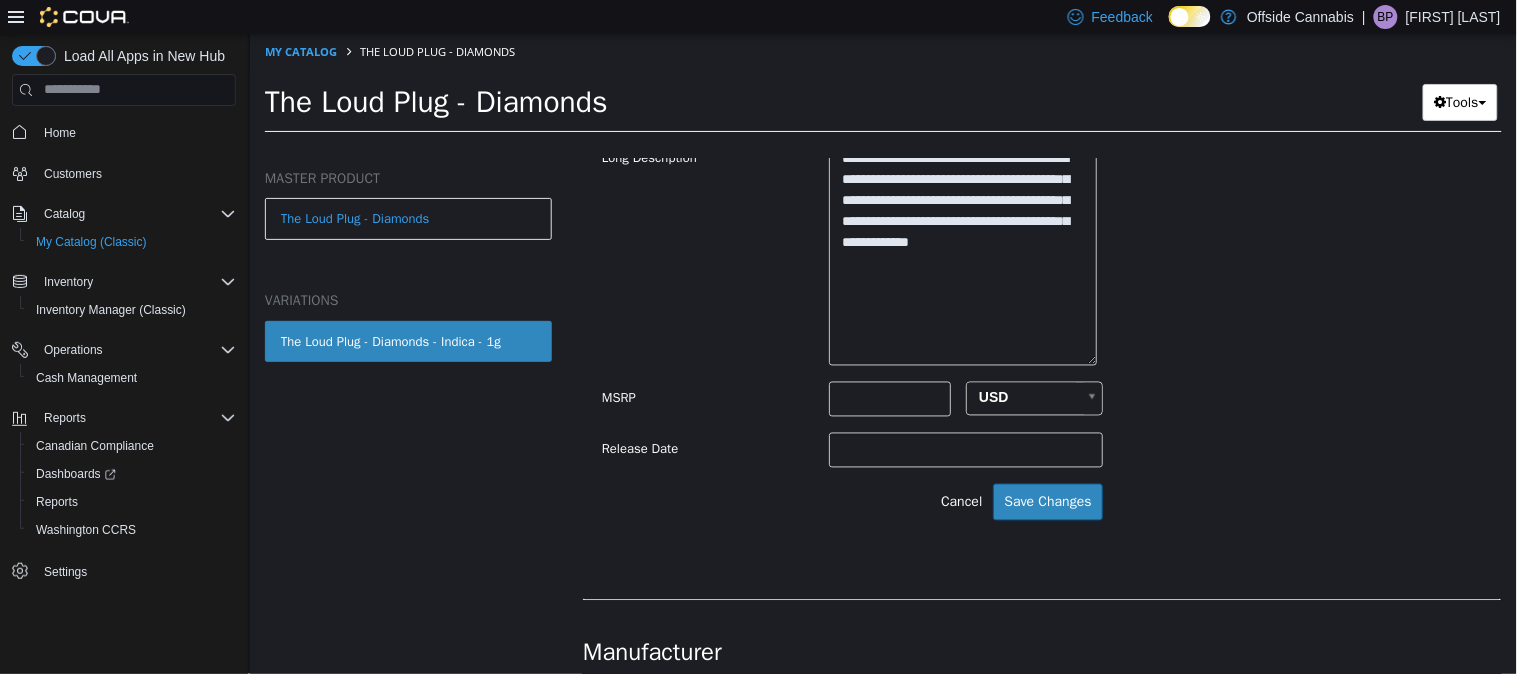 scroll, scrollTop: 902, scrollLeft: 0, axis: vertical 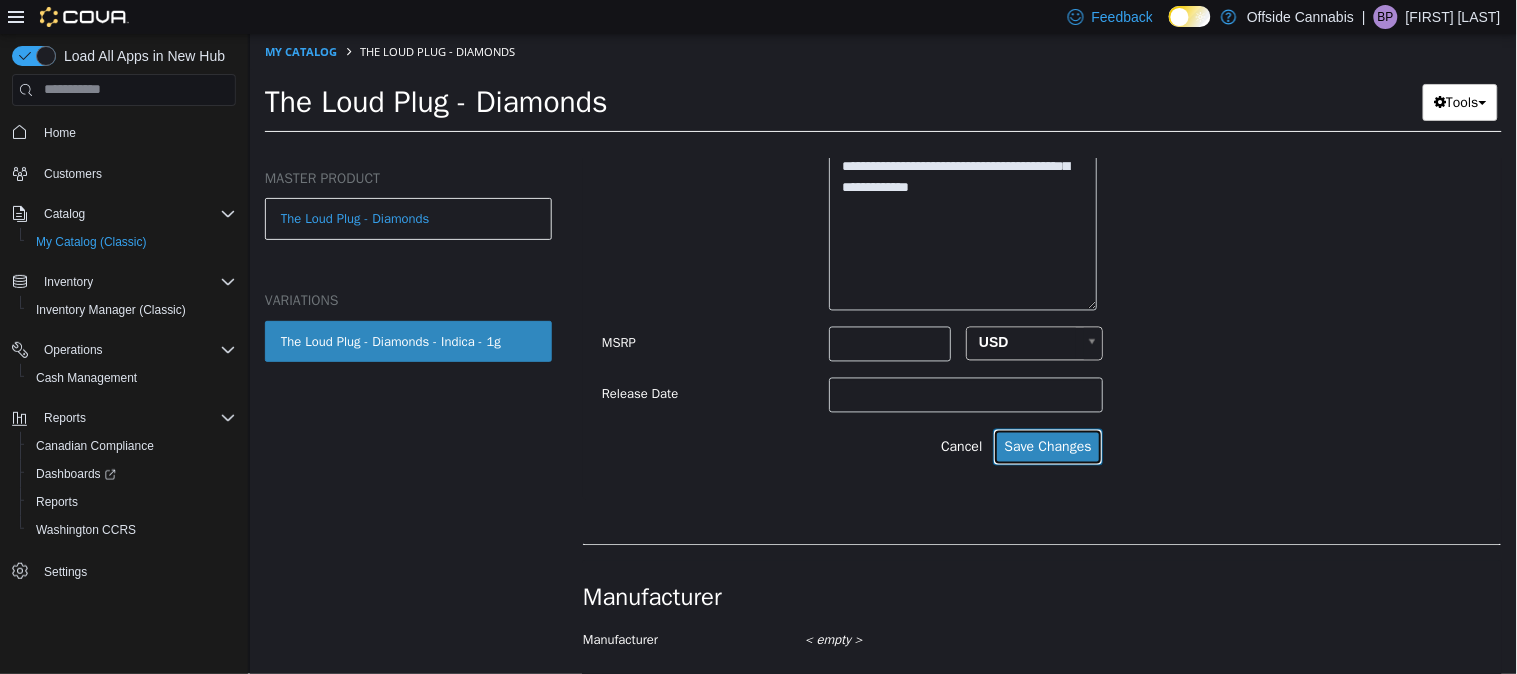 click on "Save Changes" at bounding box center [1046, 446] 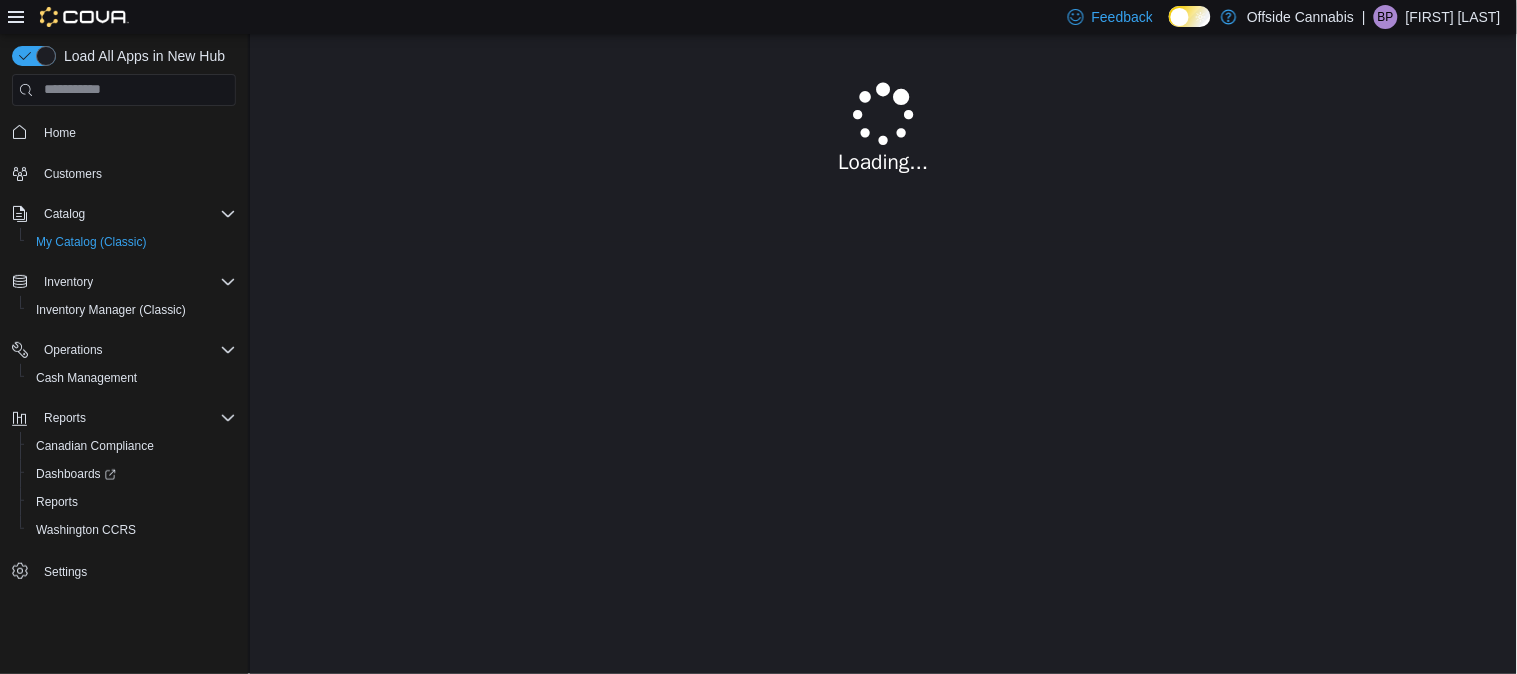 scroll, scrollTop: 0, scrollLeft: 0, axis: both 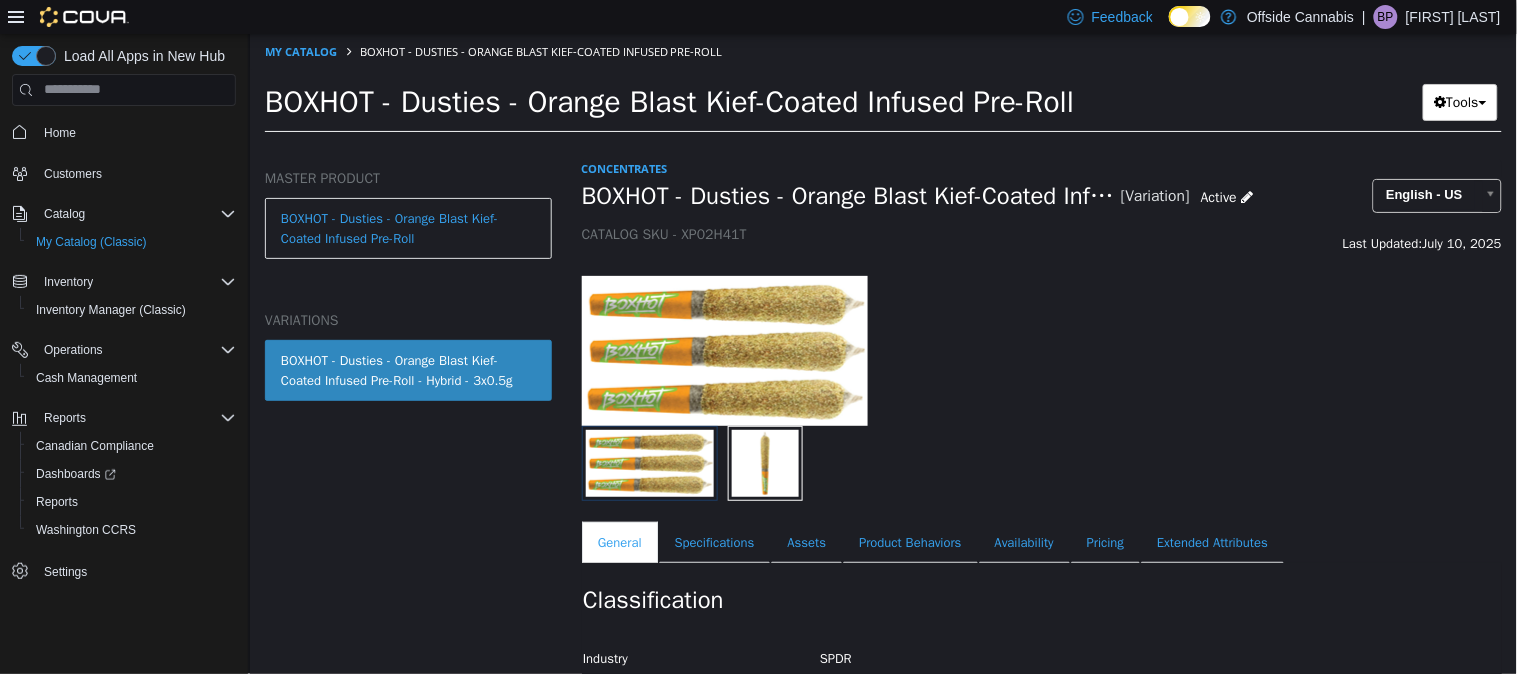click at bounding box center (1041, 339) 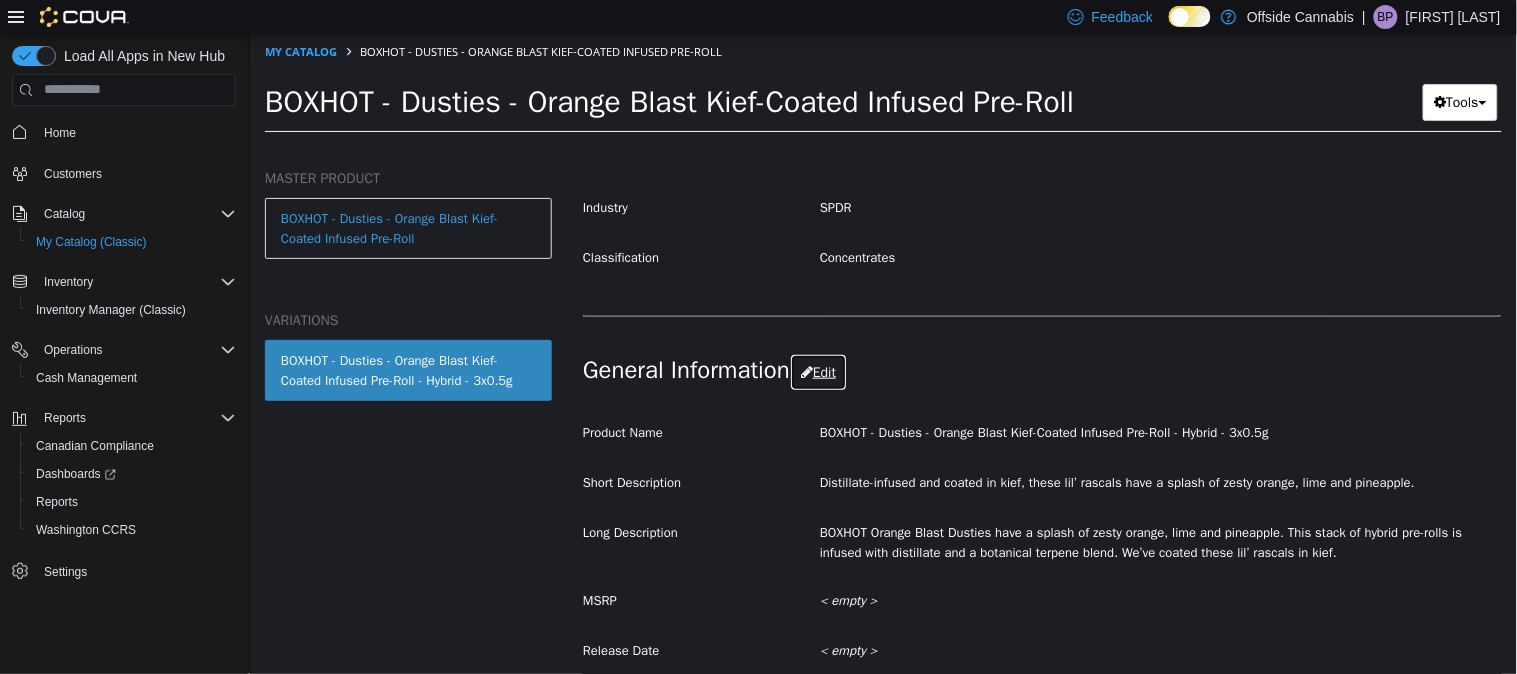 click on "Edit" at bounding box center [817, 371] 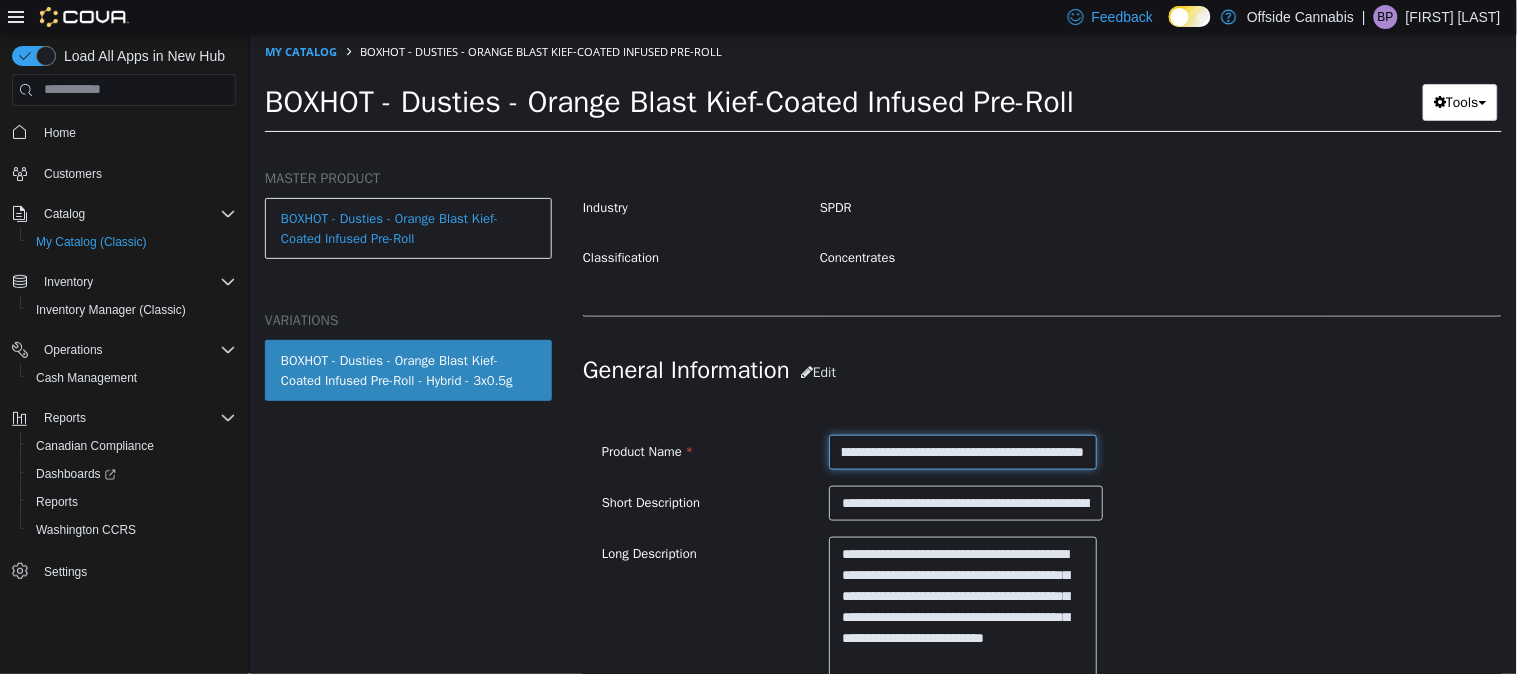 drag, startPoint x: 965, startPoint y: 447, endPoint x: 1131, endPoint y: 467, distance: 167.20049 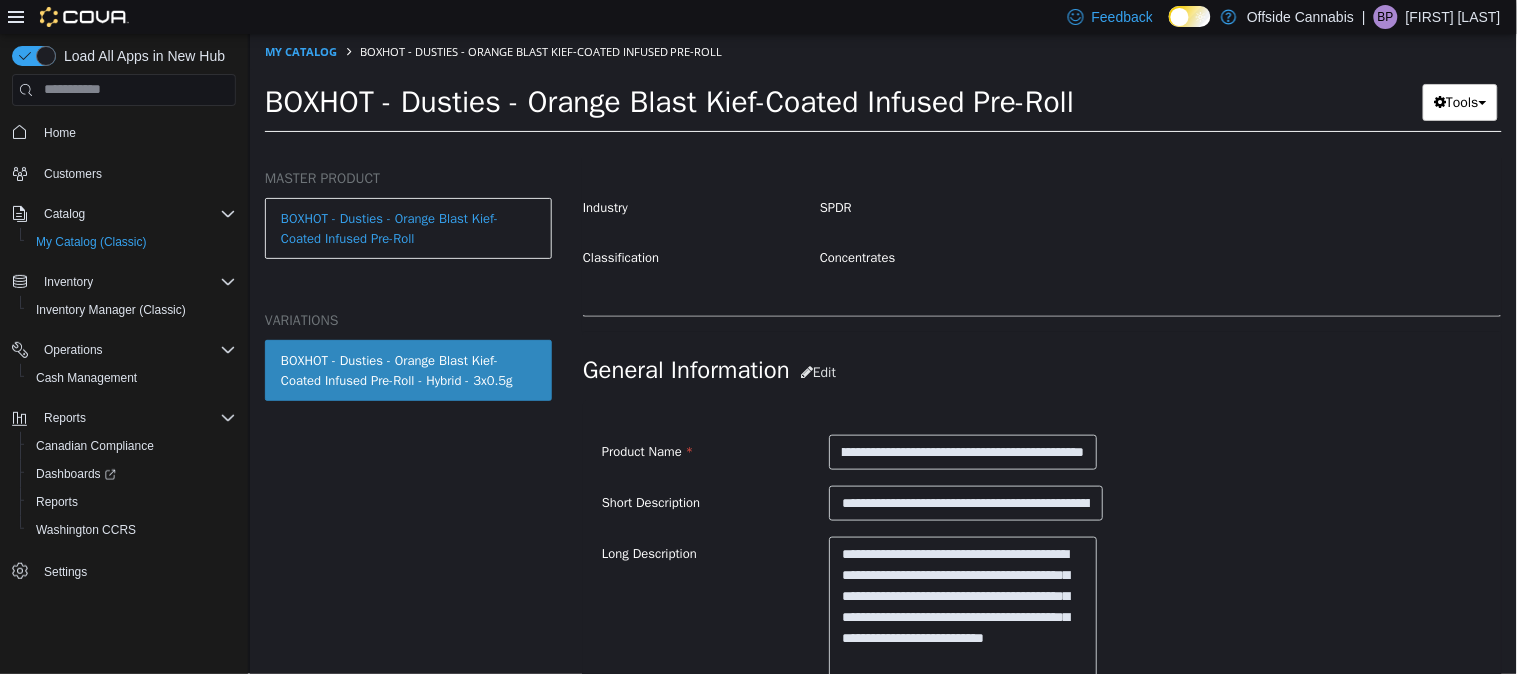 click on "**********" at bounding box center [1041, 503] 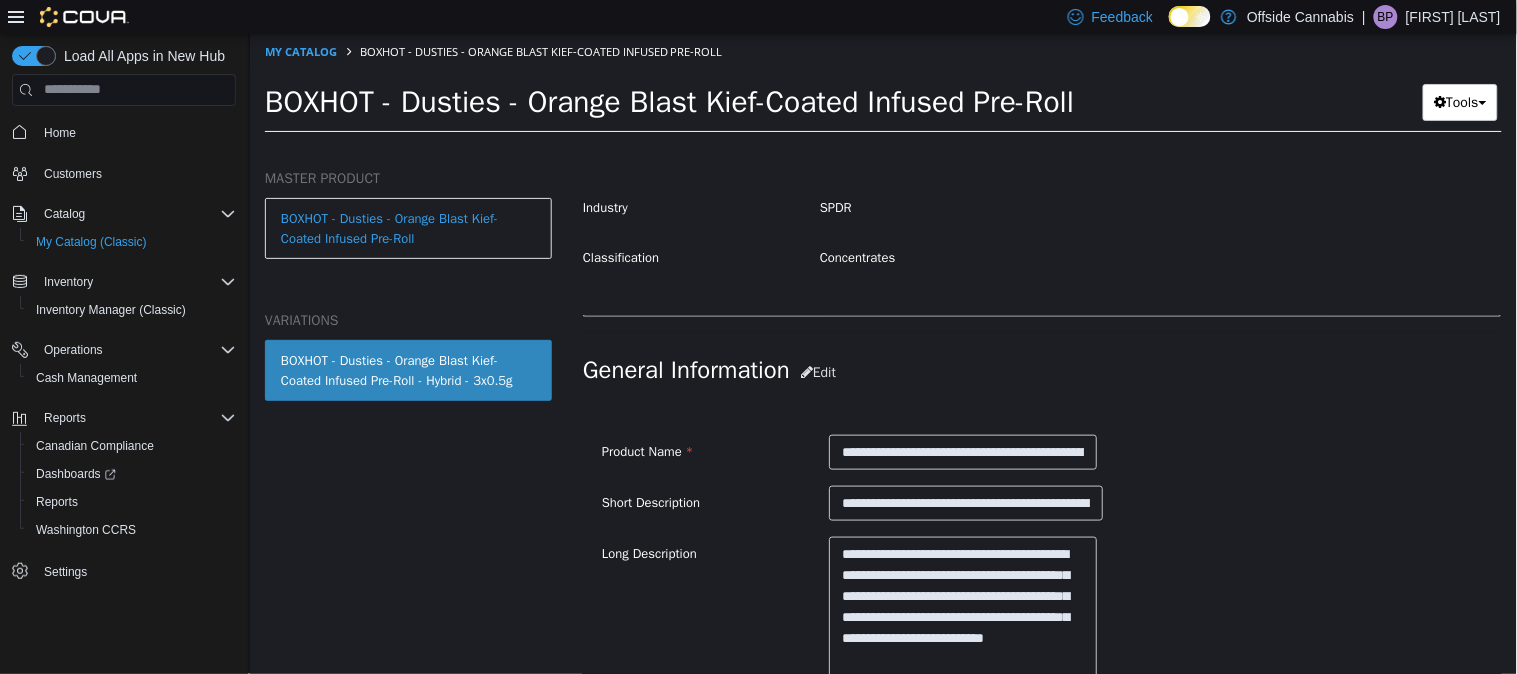 scroll, scrollTop: 902, scrollLeft: 0, axis: vertical 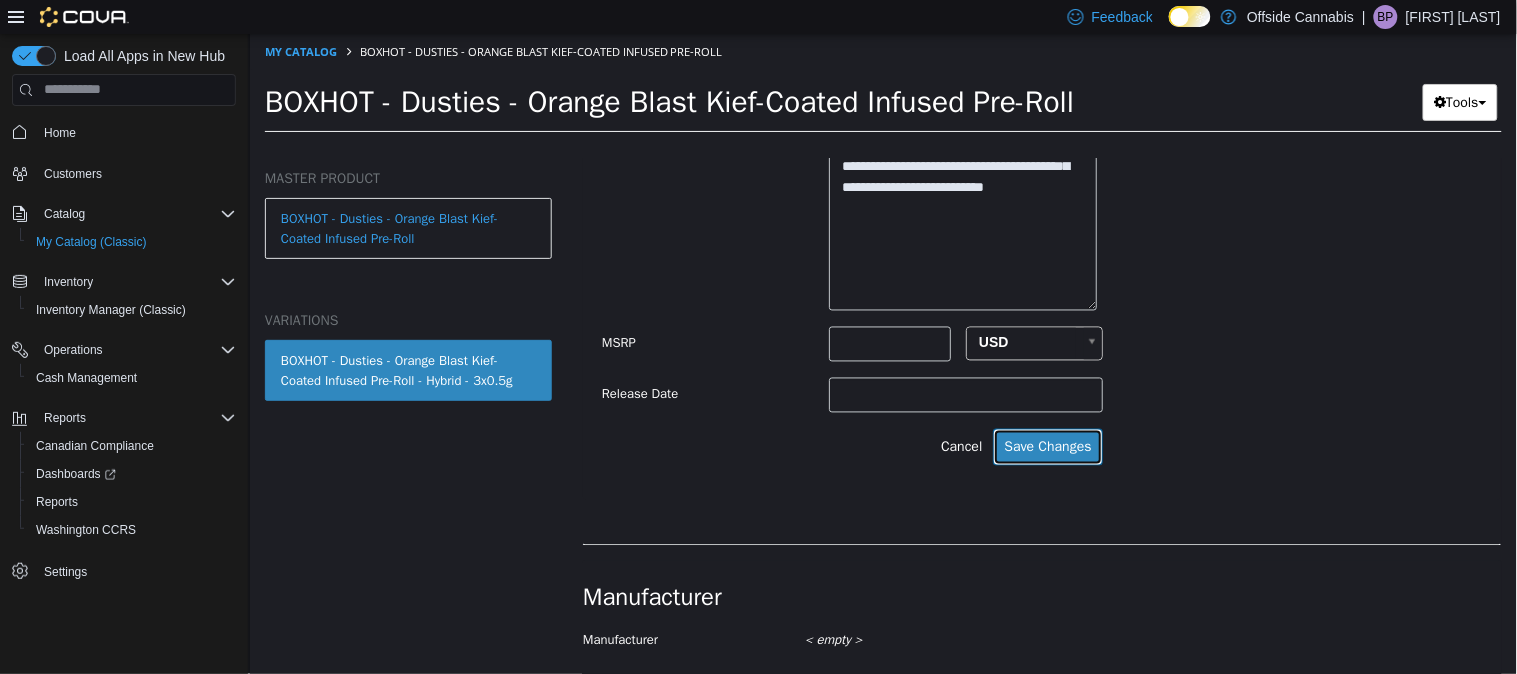 click on "Save Changes" at bounding box center (1046, 446) 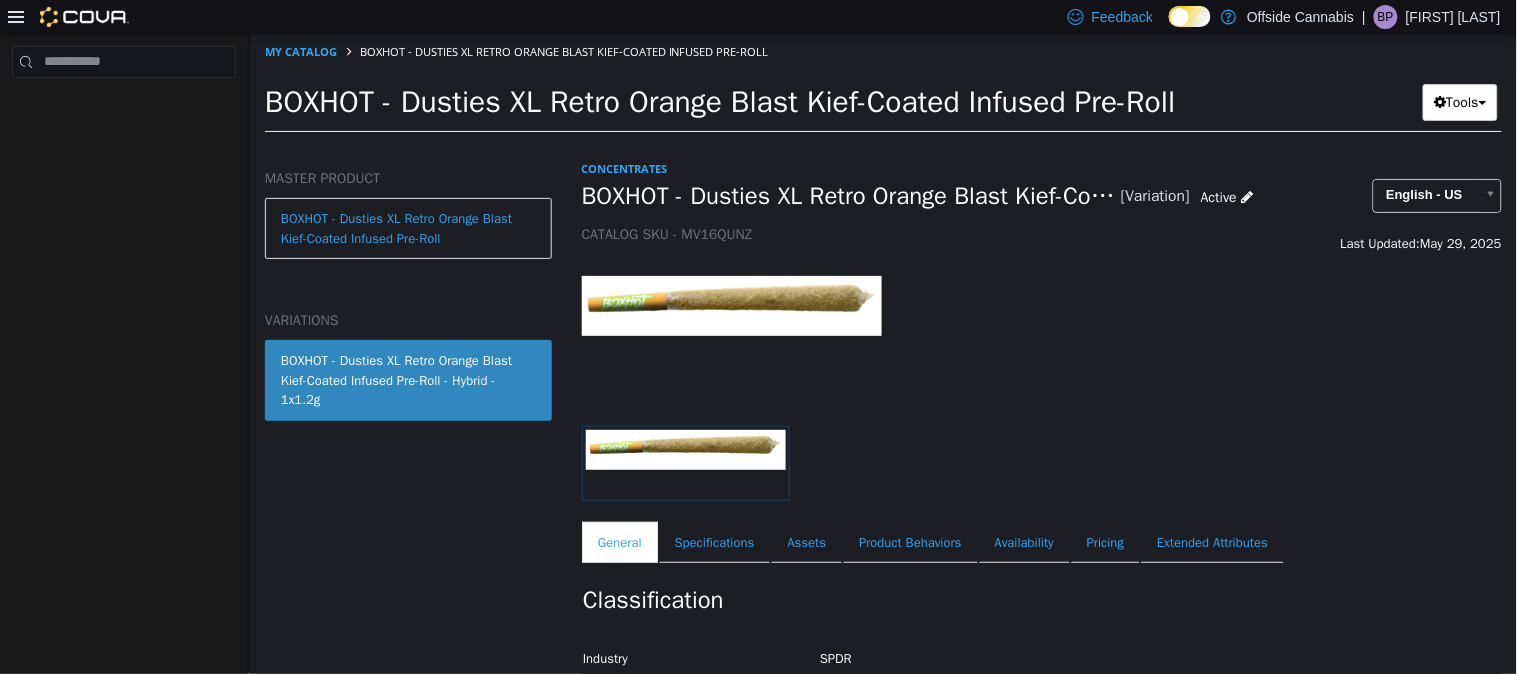 scroll, scrollTop: 0, scrollLeft: 0, axis: both 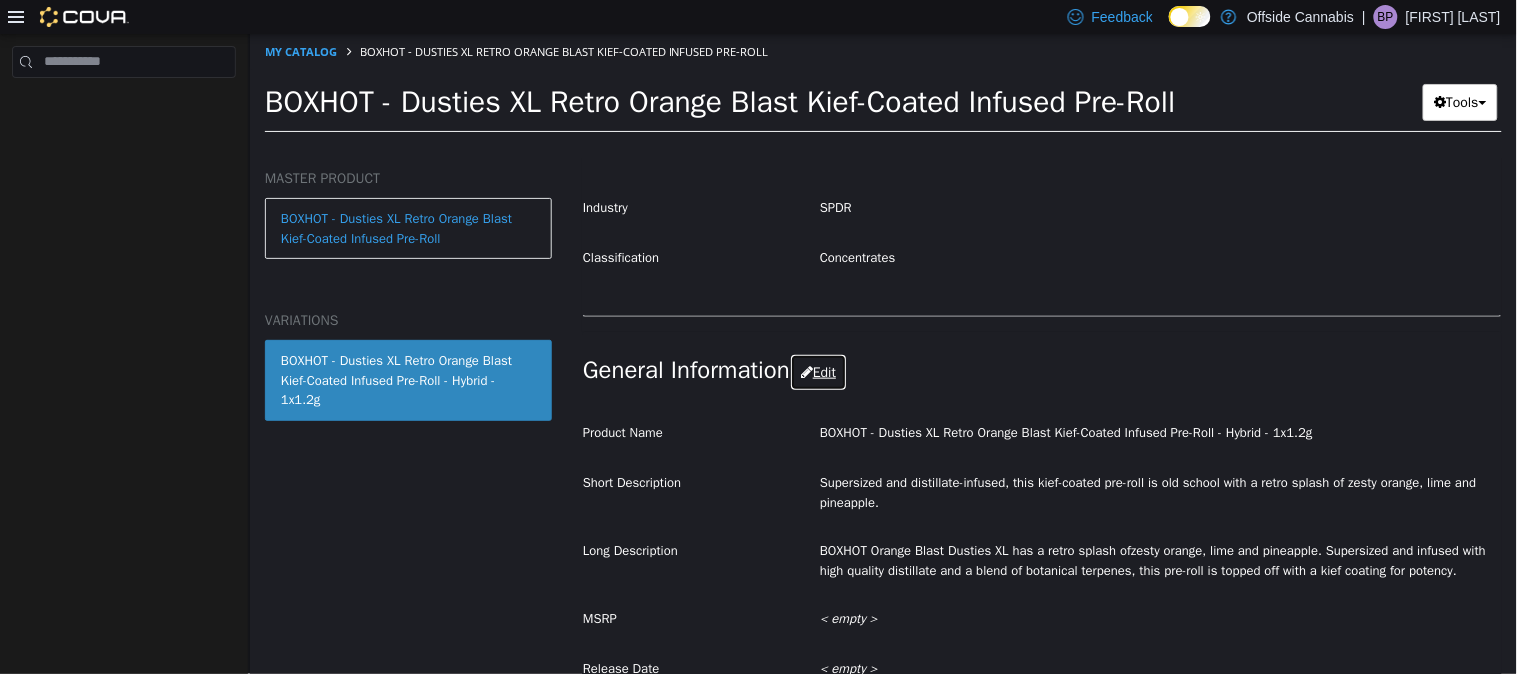 click on "Edit" at bounding box center [817, 371] 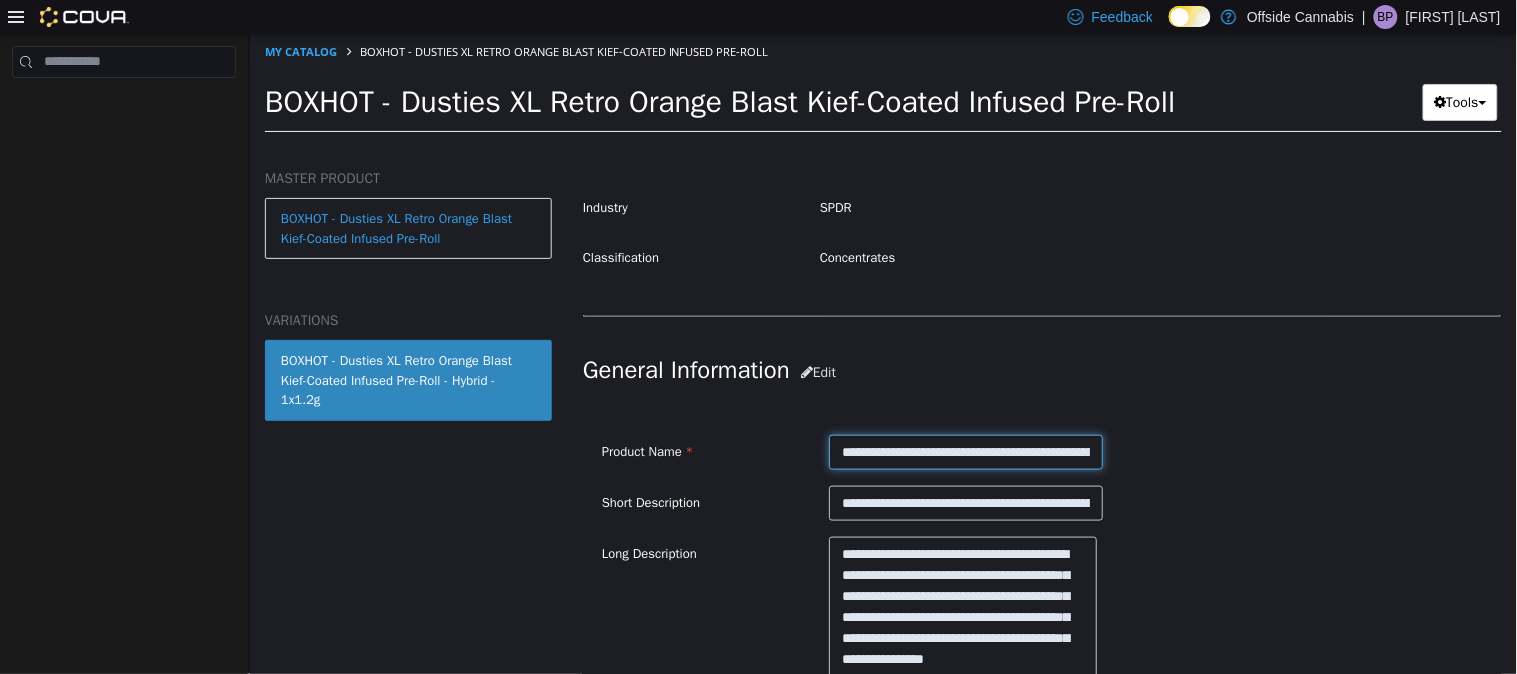 scroll, scrollTop: 0, scrollLeft: 295, axis: horizontal 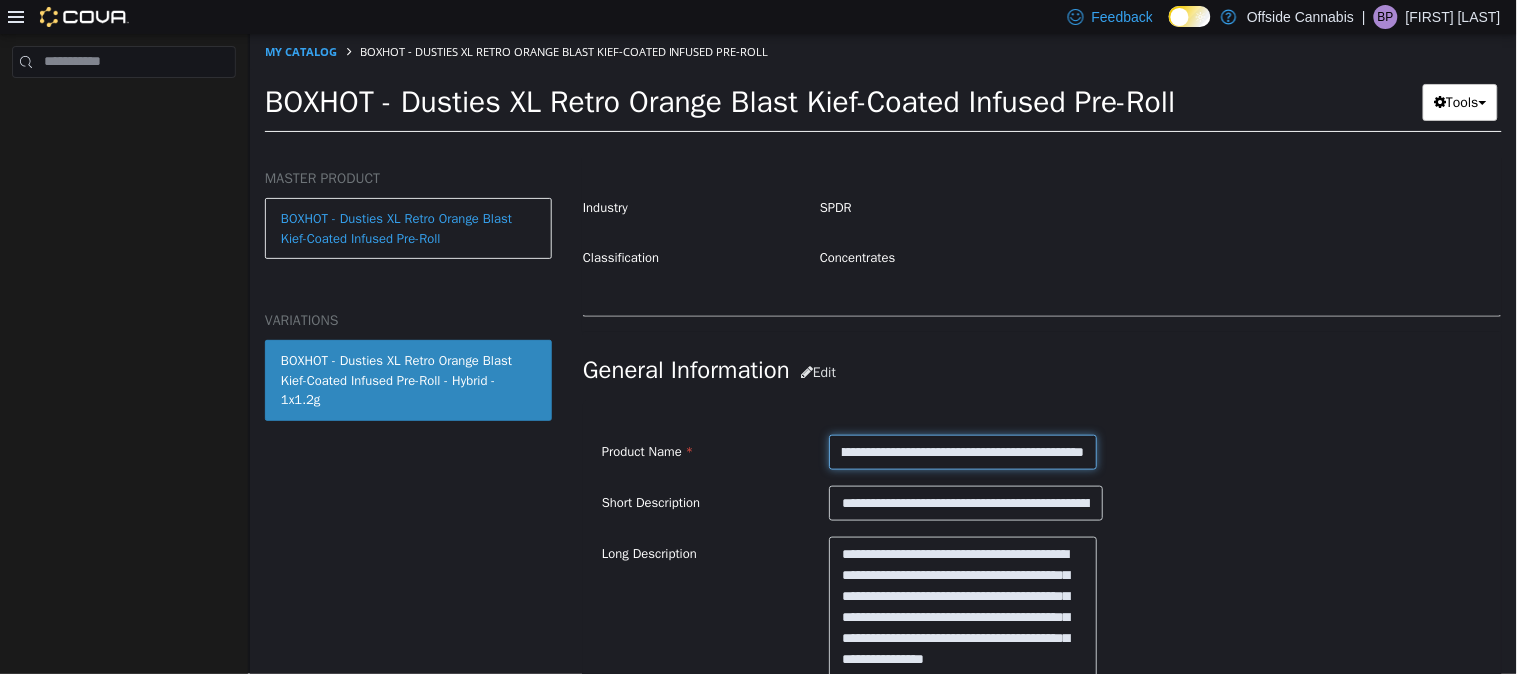 drag, startPoint x: 1062, startPoint y: 455, endPoint x: 1224, endPoint y: 449, distance: 162.11107 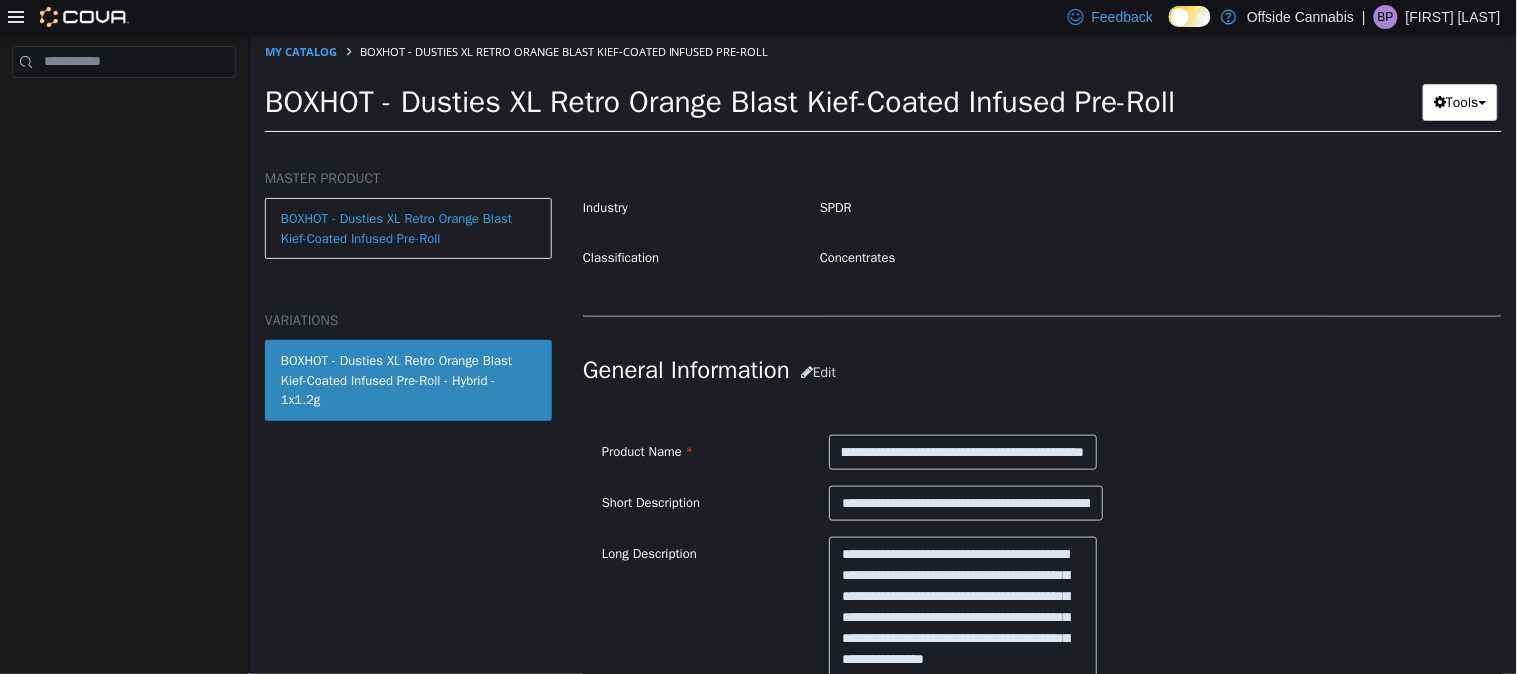 click on "**********" at bounding box center (1041, 452) 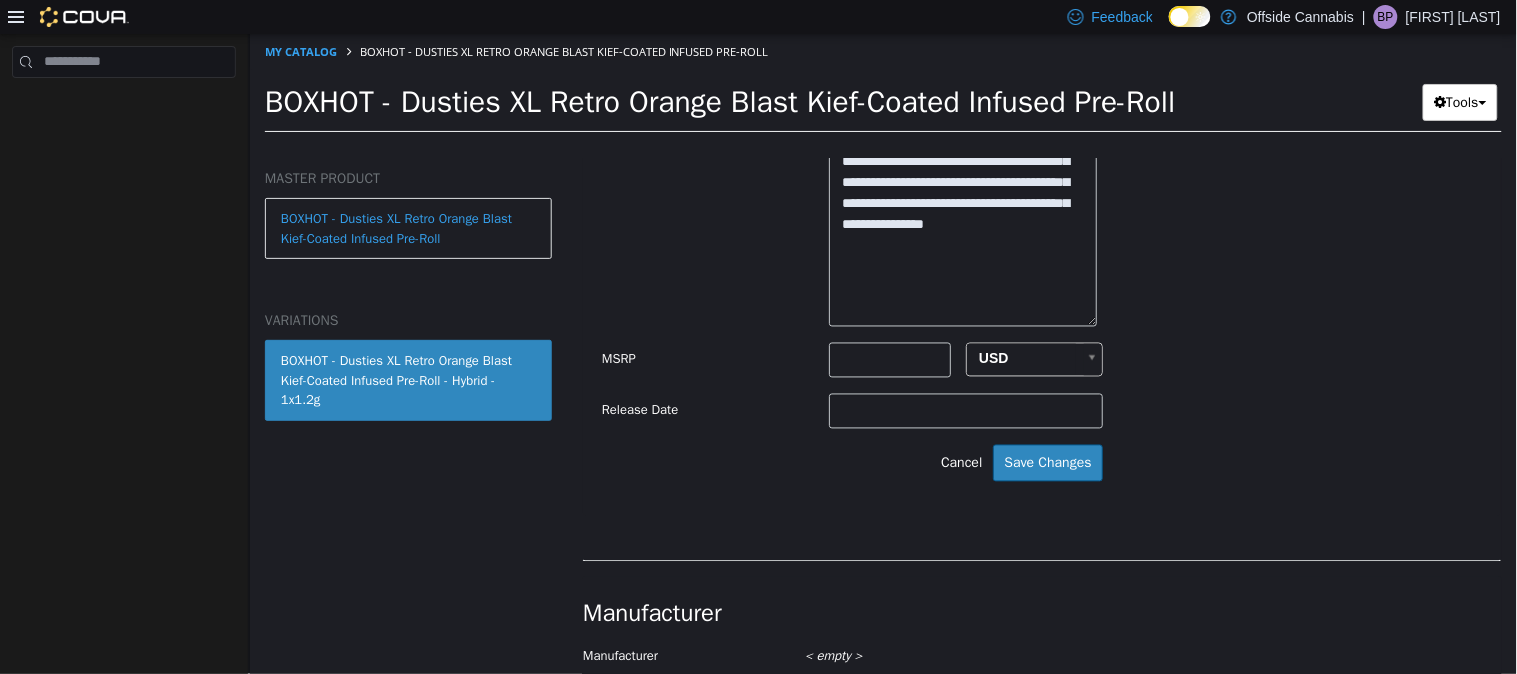scroll, scrollTop: 902, scrollLeft: 0, axis: vertical 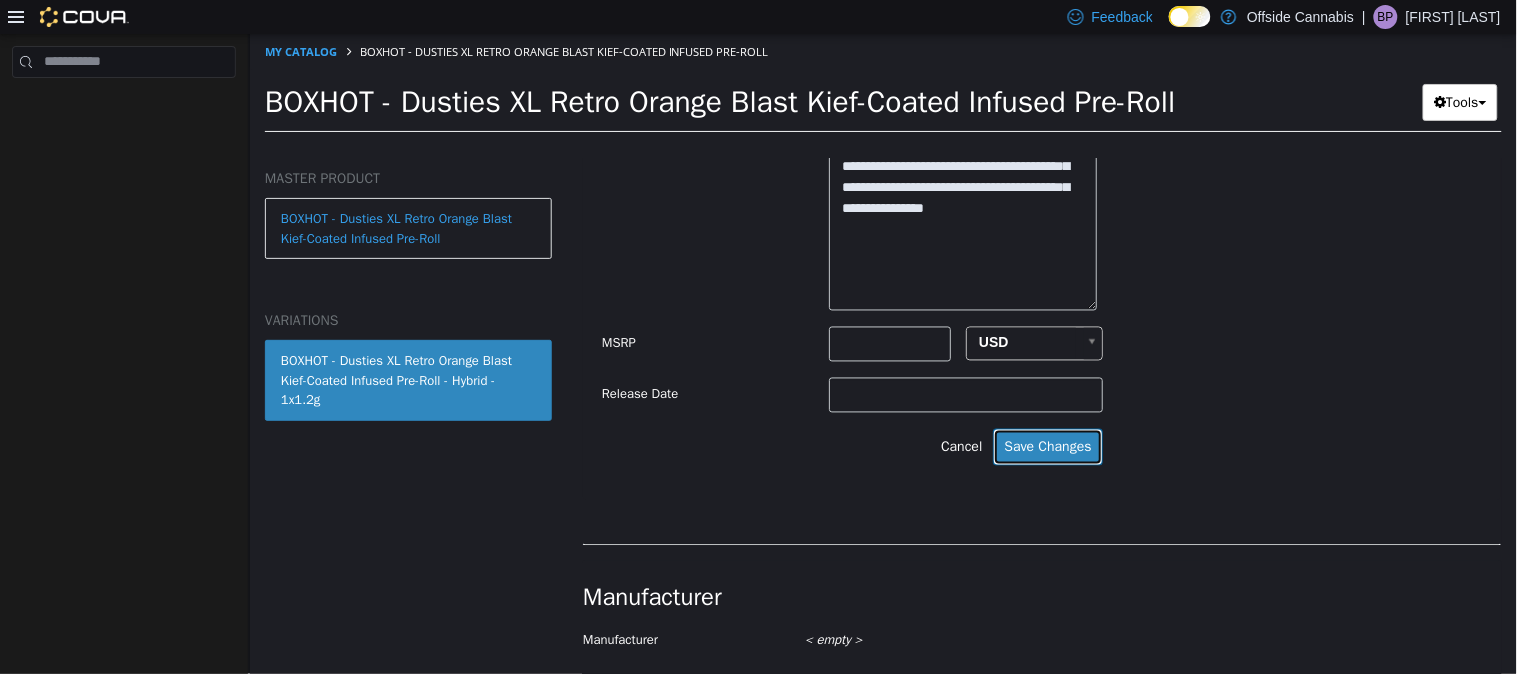 click on "Save Changes" at bounding box center [1046, 446] 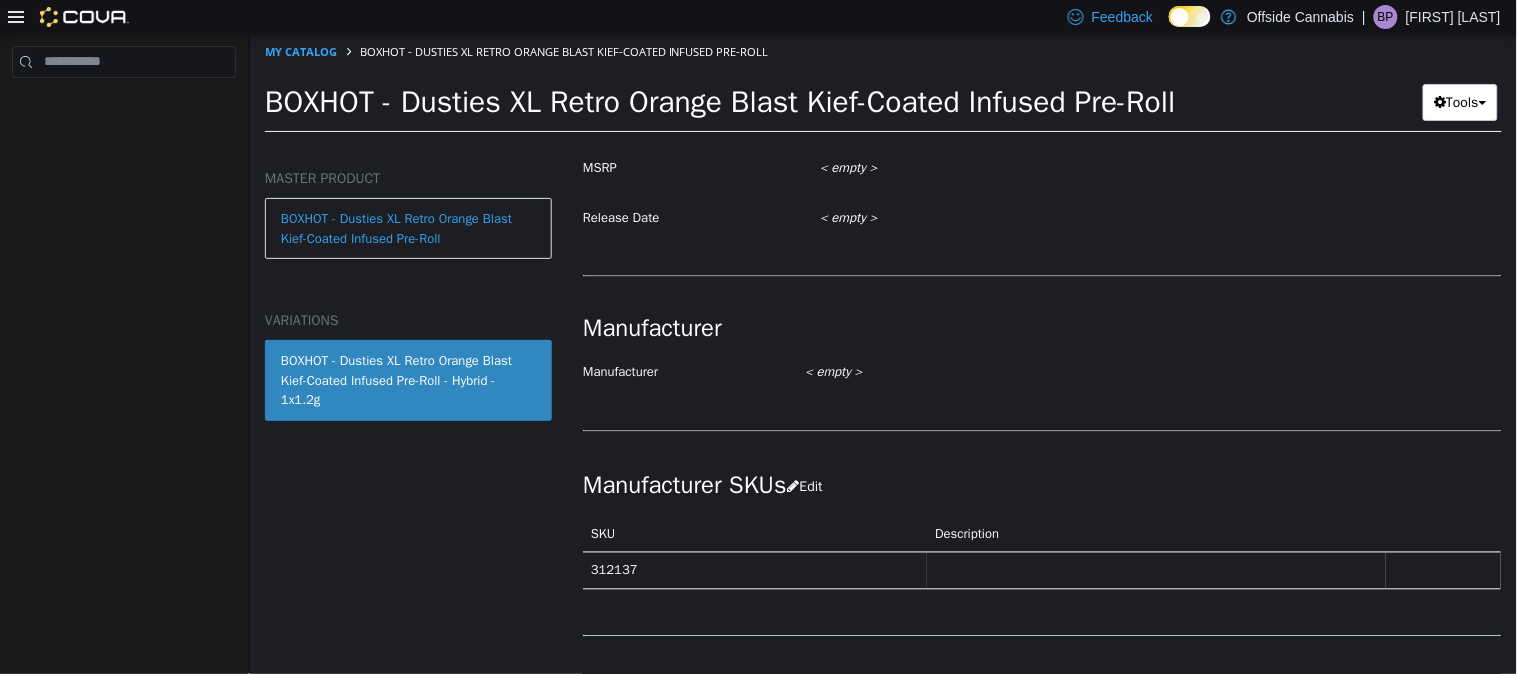click on "Manufacturer Manufacturer
< empty >
Cancel Save" at bounding box center [1041, 361] 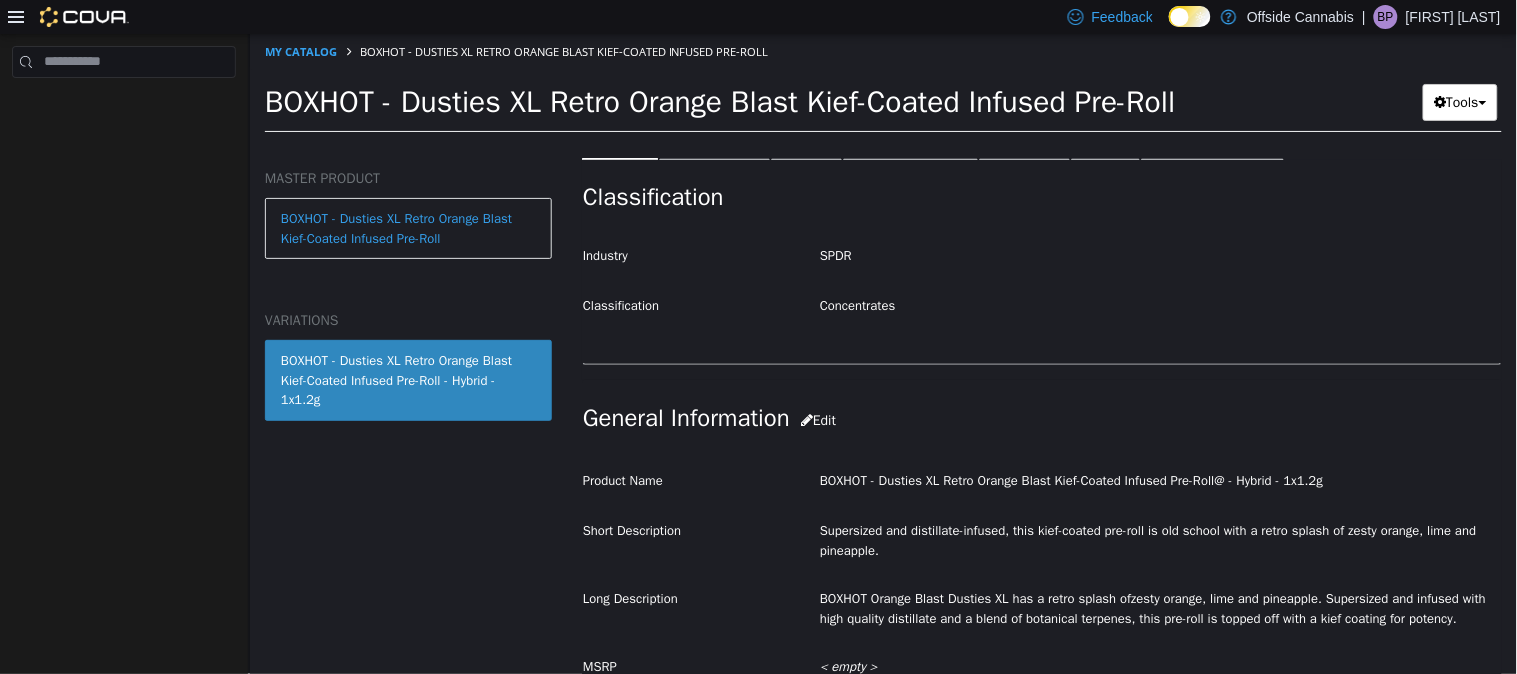 scroll, scrollTop: 451, scrollLeft: 0, axis: vertical 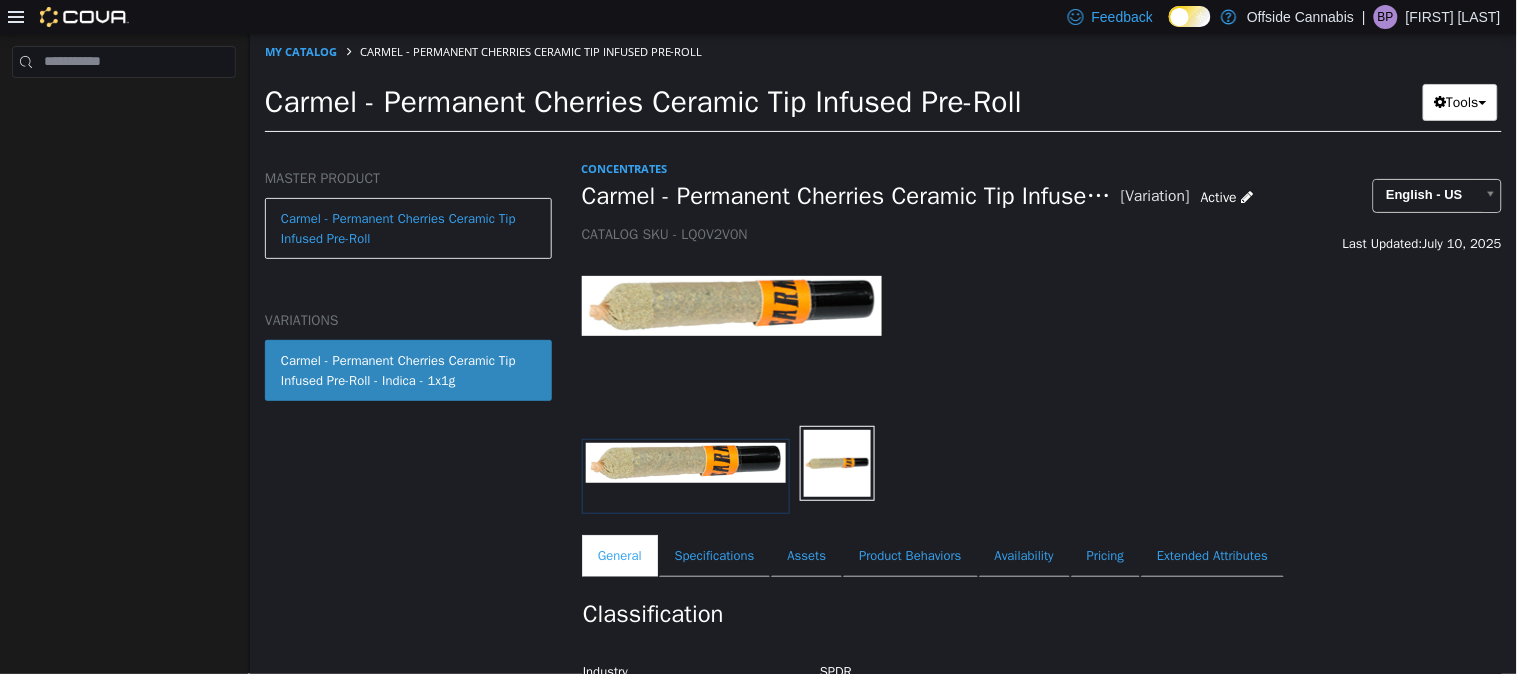 click at bounding box center (1041, 339) 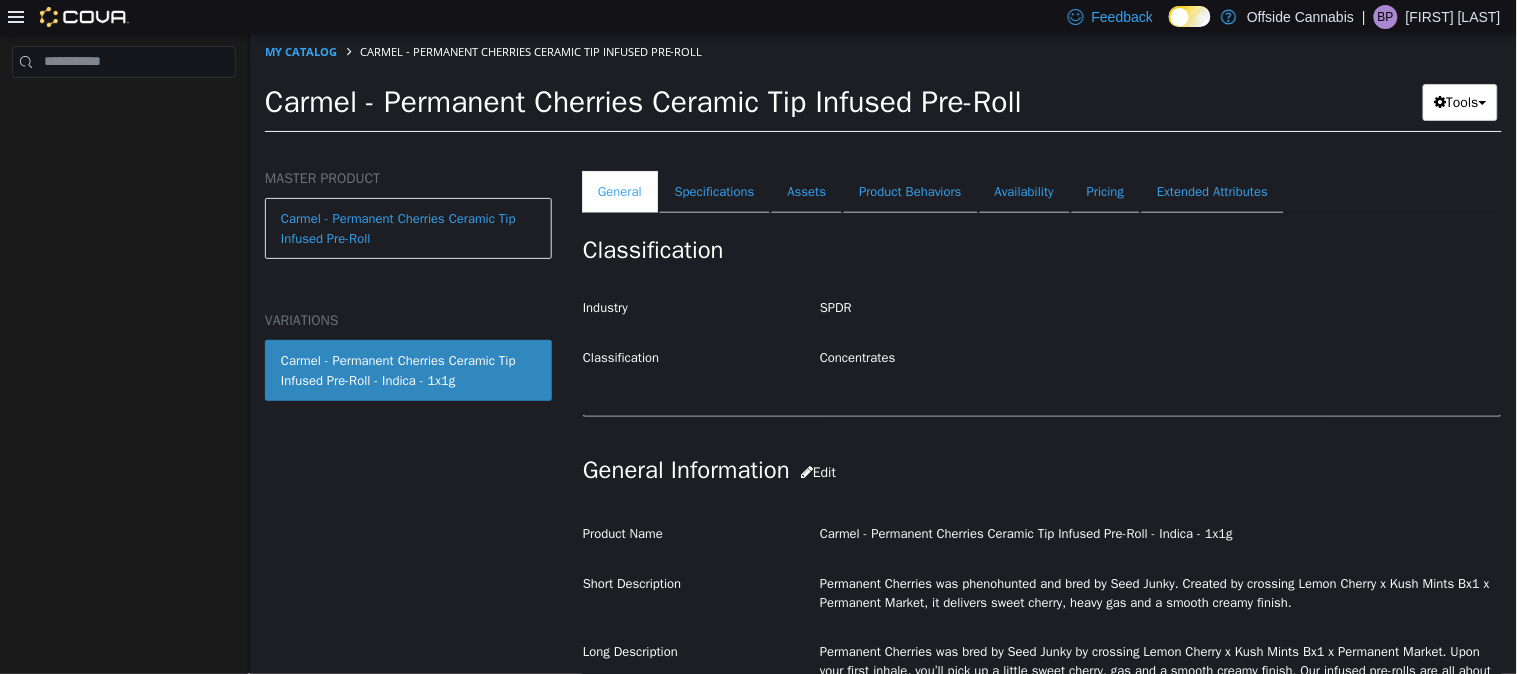 scroll, scrollTop: 451, scrollLeft: 0, axis: vertical 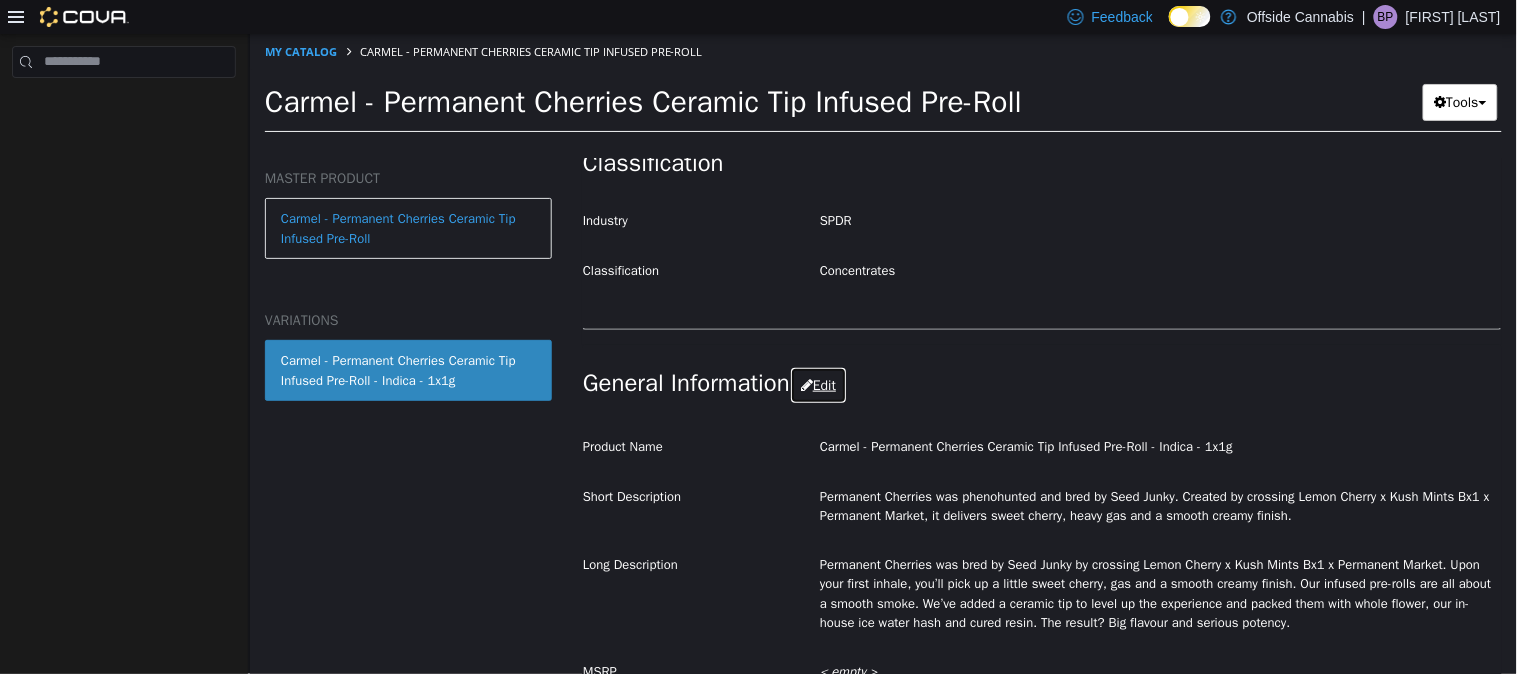 click on "Edit" at bounding box center (817, 384) 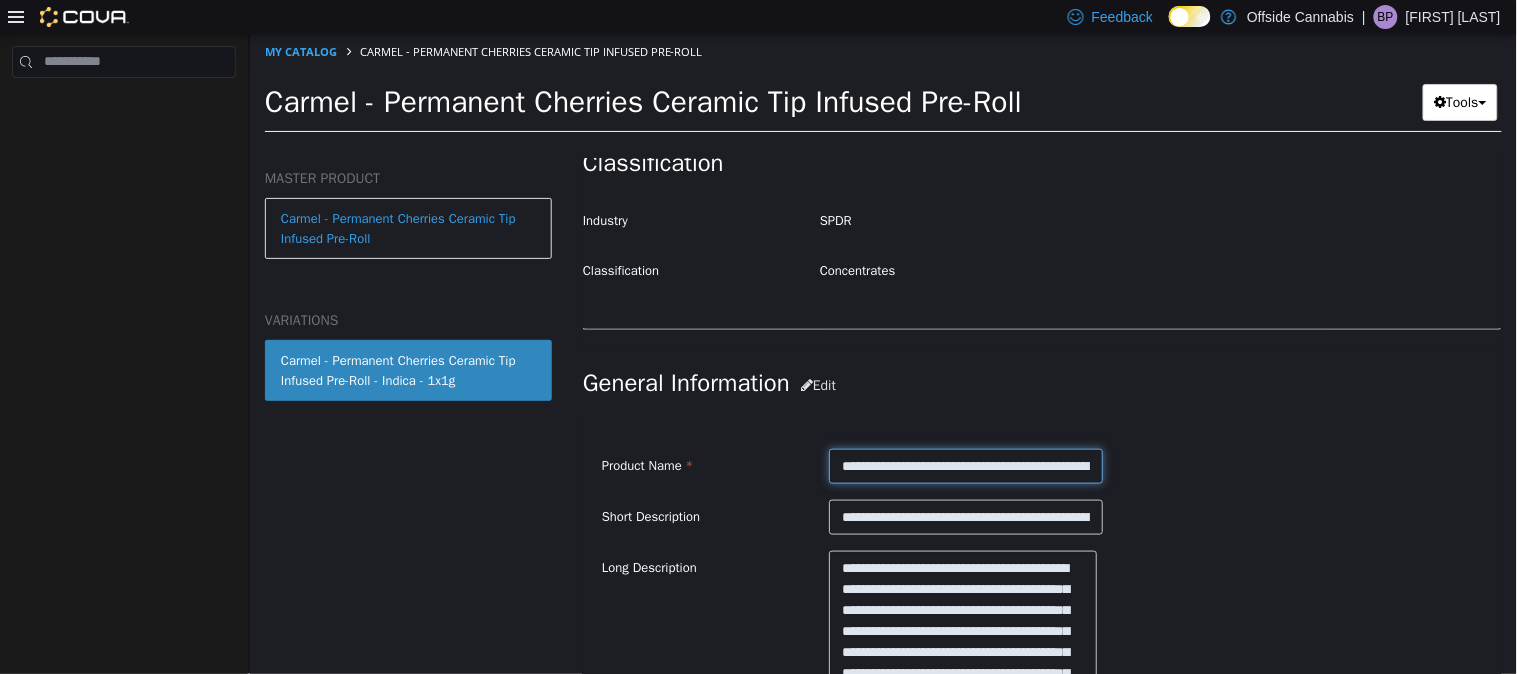 scroll, scrollTop: 0, scrollLeft: 206, axis: horizontal 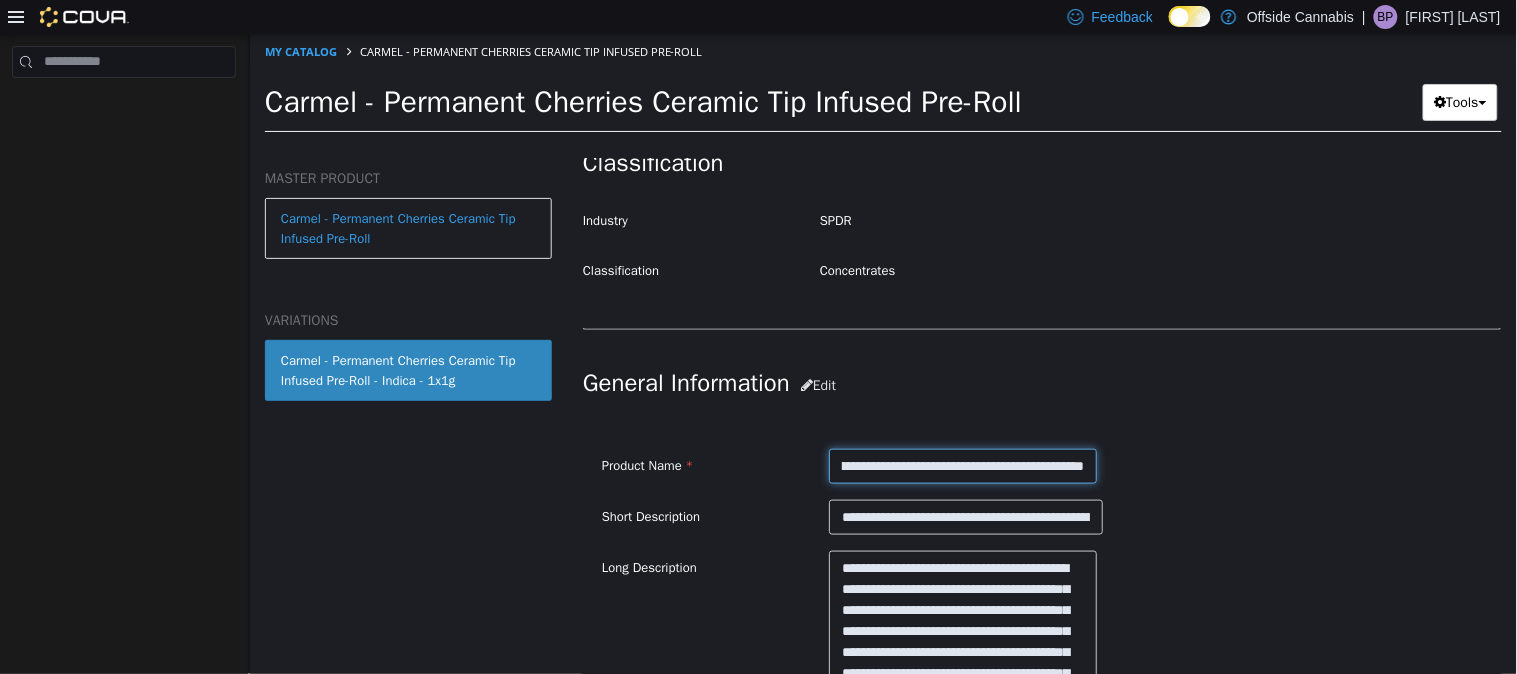 drag, startPoint x: 966, startPoint y: 470, endPoint x: 1346, endPoint y: 507, distance: 381.79706 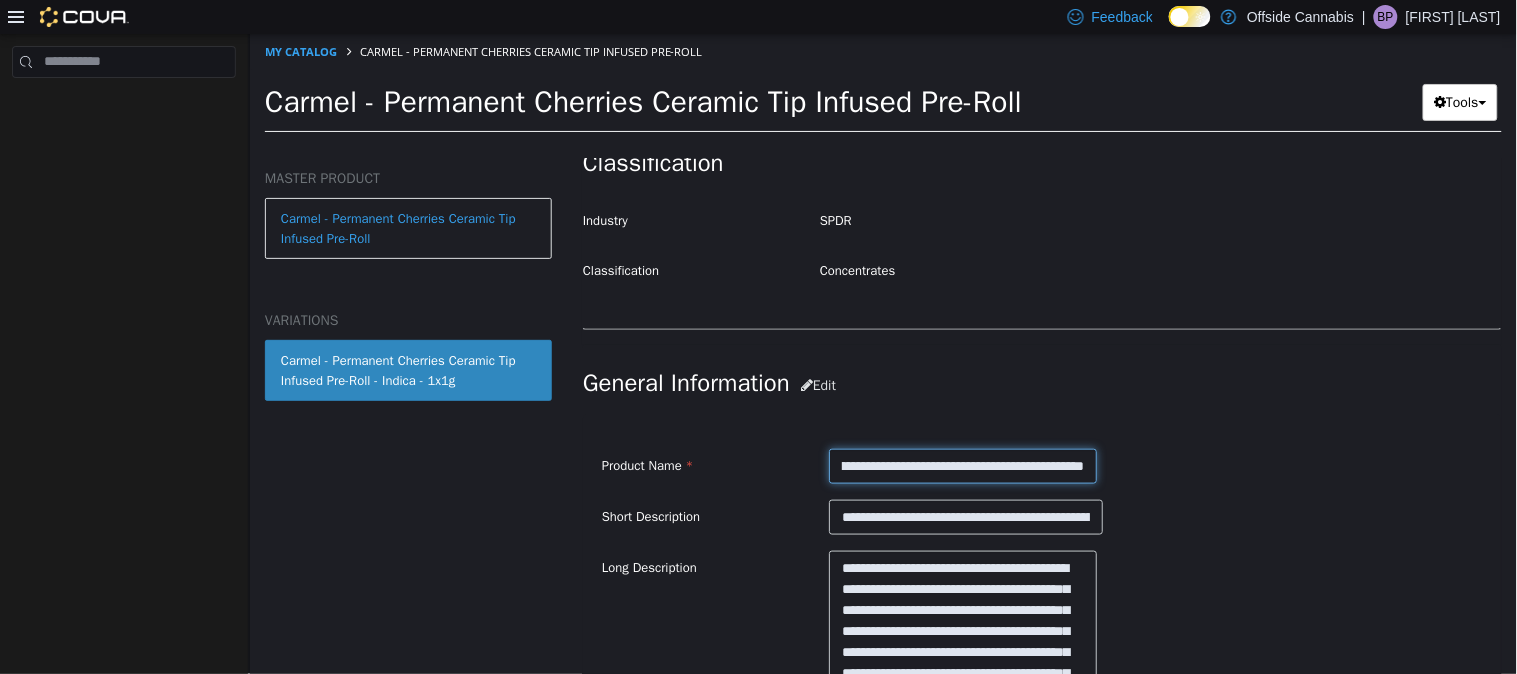 click on "**********" at bounding box center (962, 465) 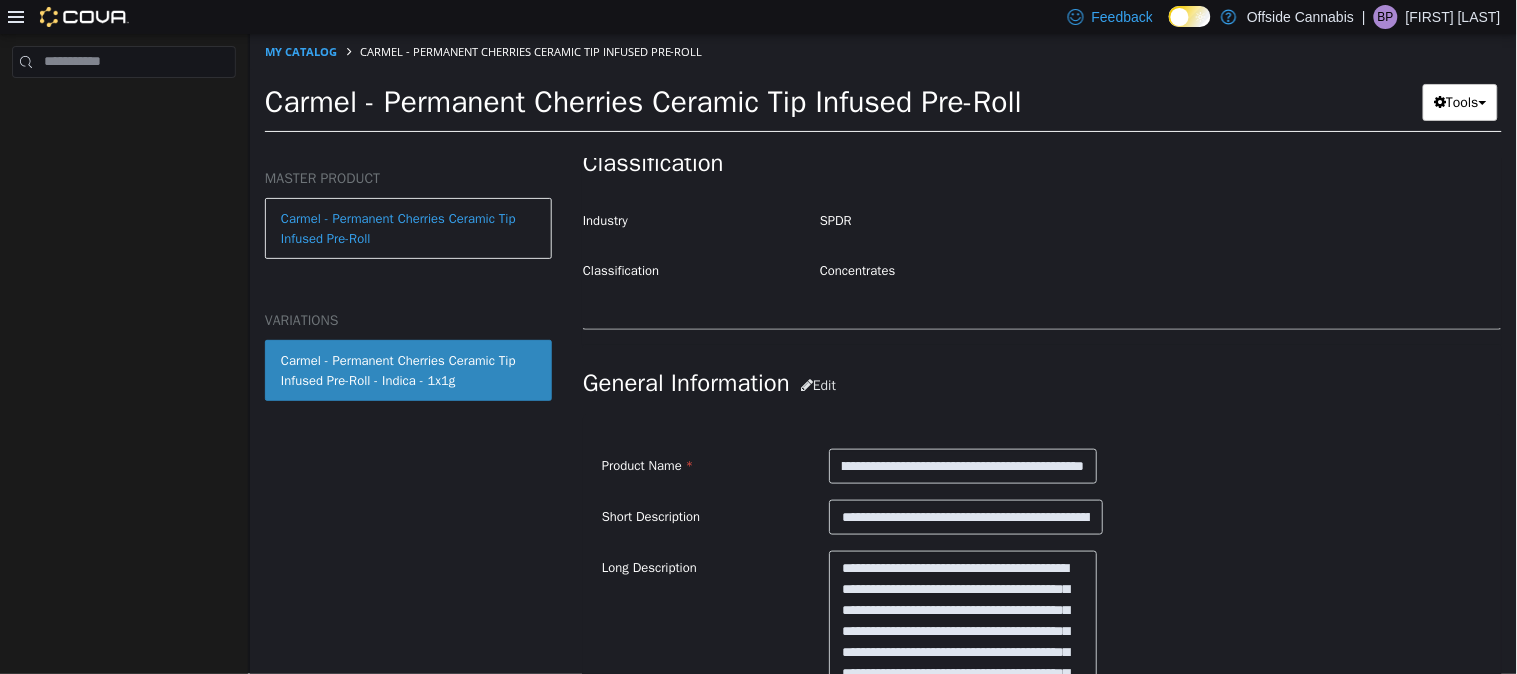 scroll, scrollTop: 0, scrollLeft: 0, axis: both 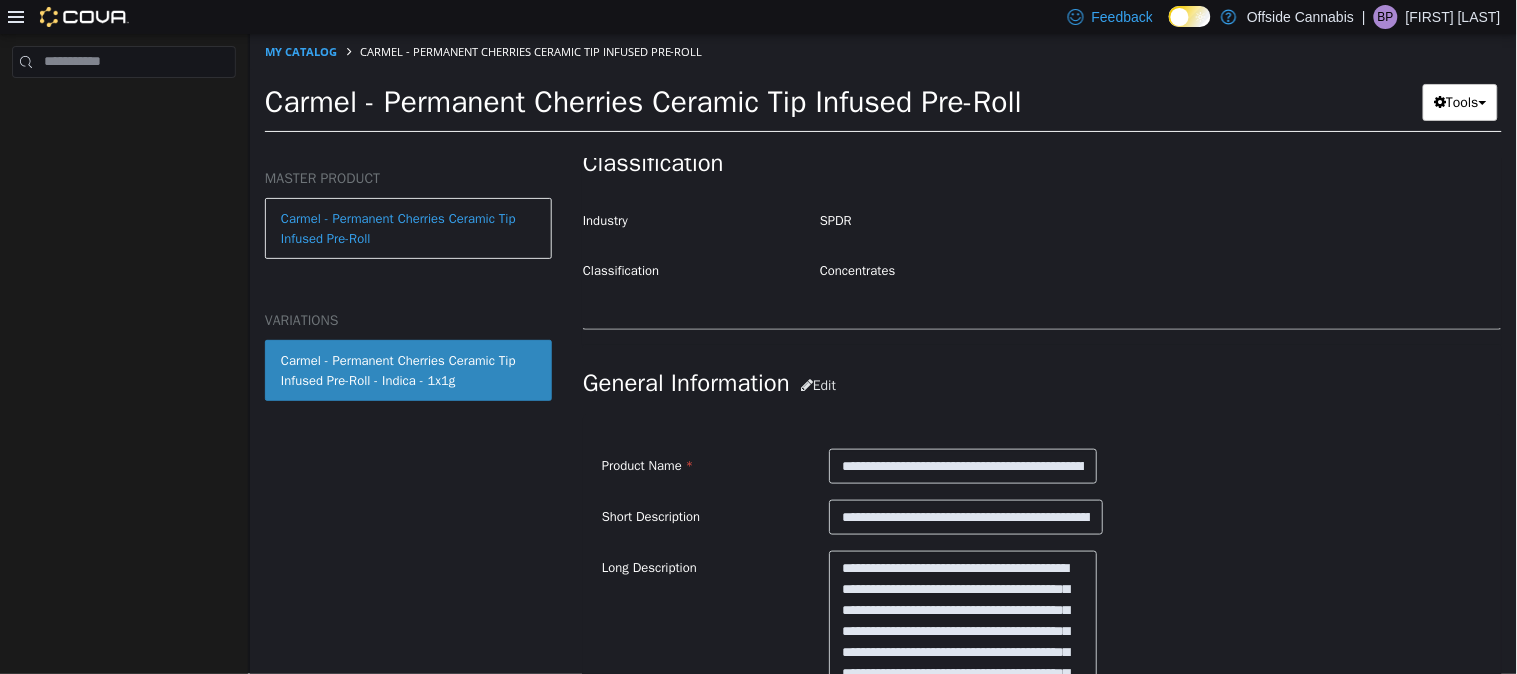 click on "**********" at bounding box center [1041, 517] 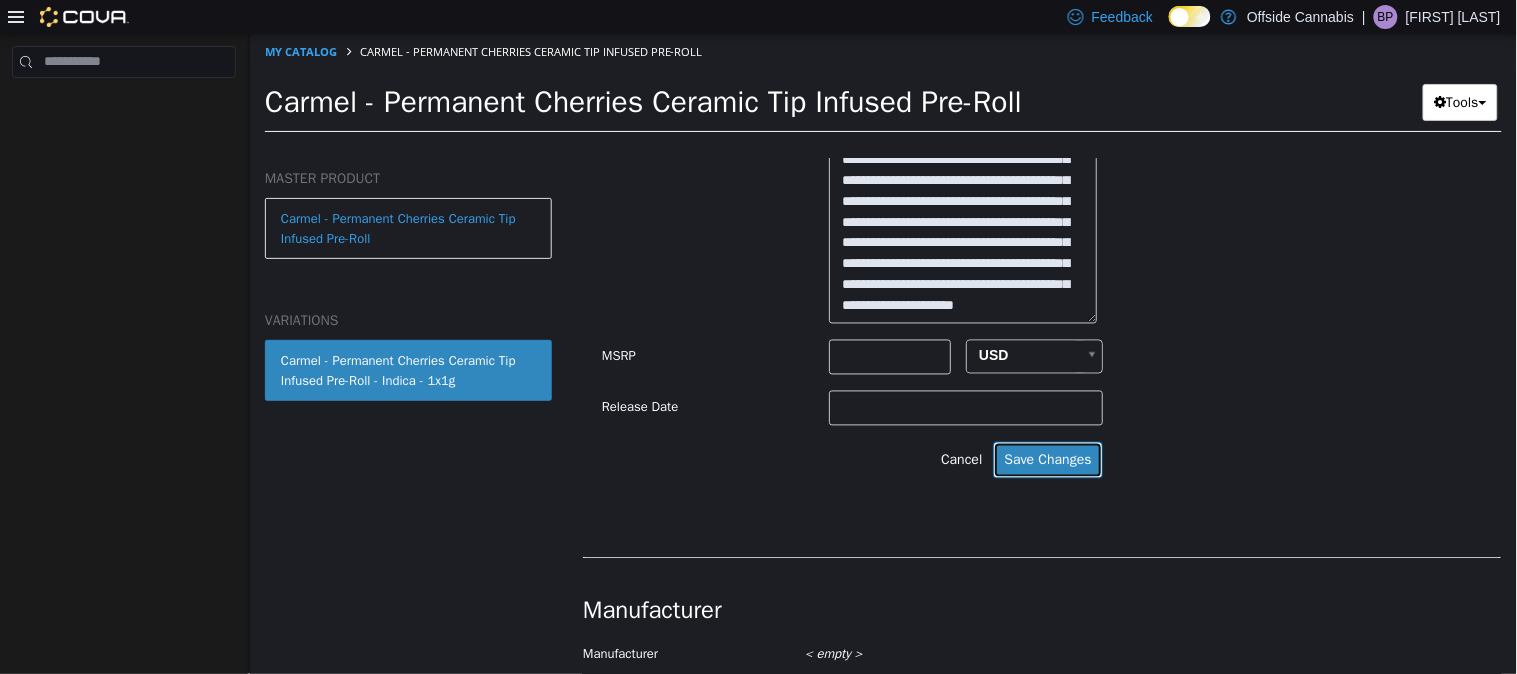 click on "Save Changes" at bounding box center [1046, 459] 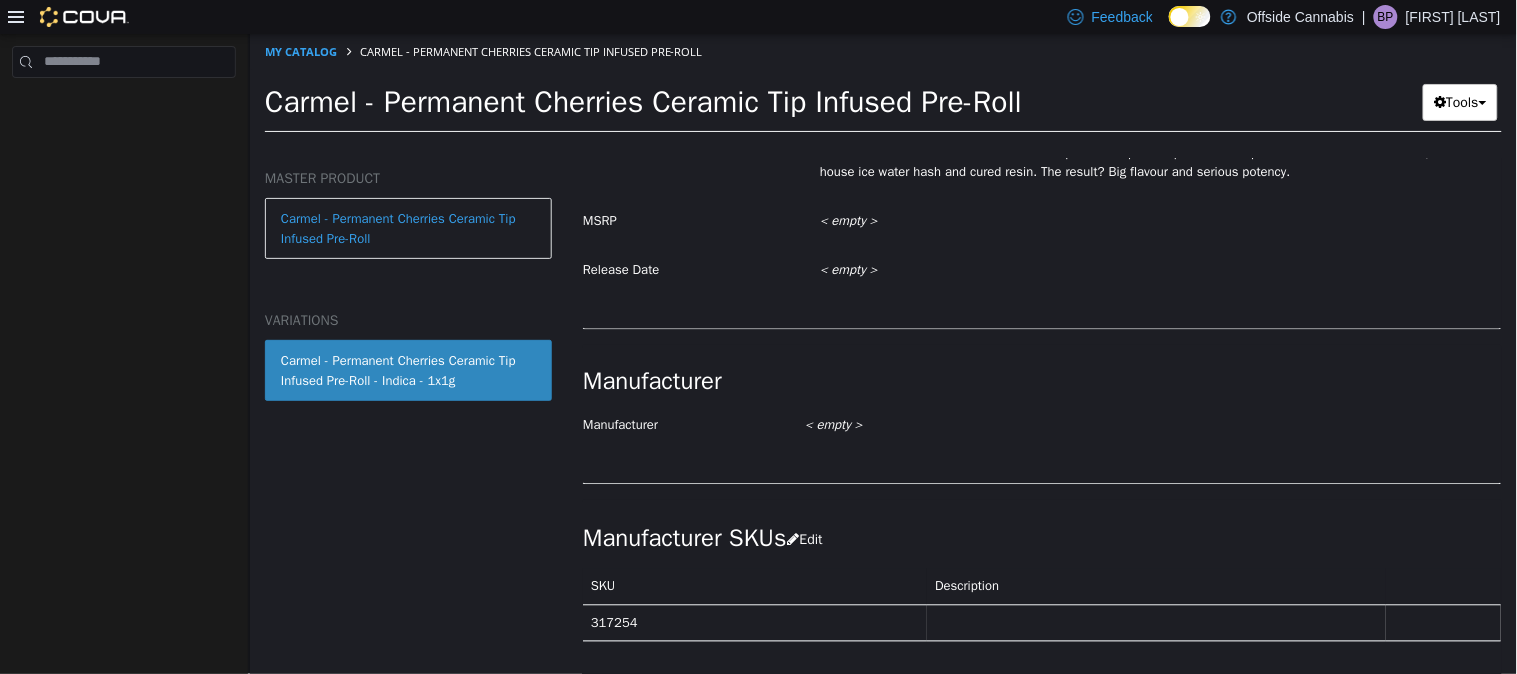 click on "Manufacturer Manufacturer
< empty >
Cancel Save" at bounding box center [1041, 414] 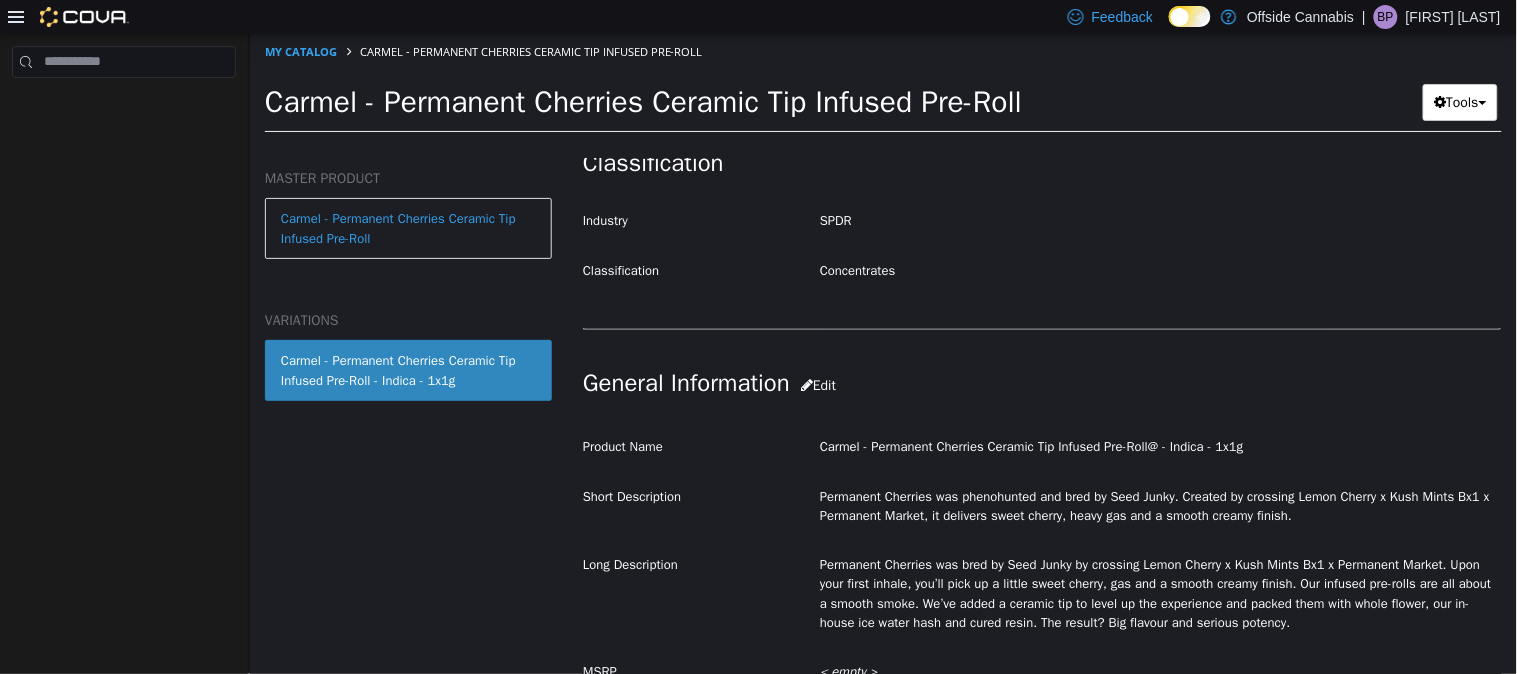 scroll, scrollTop: 0, scrollLeft: 0, axis: both 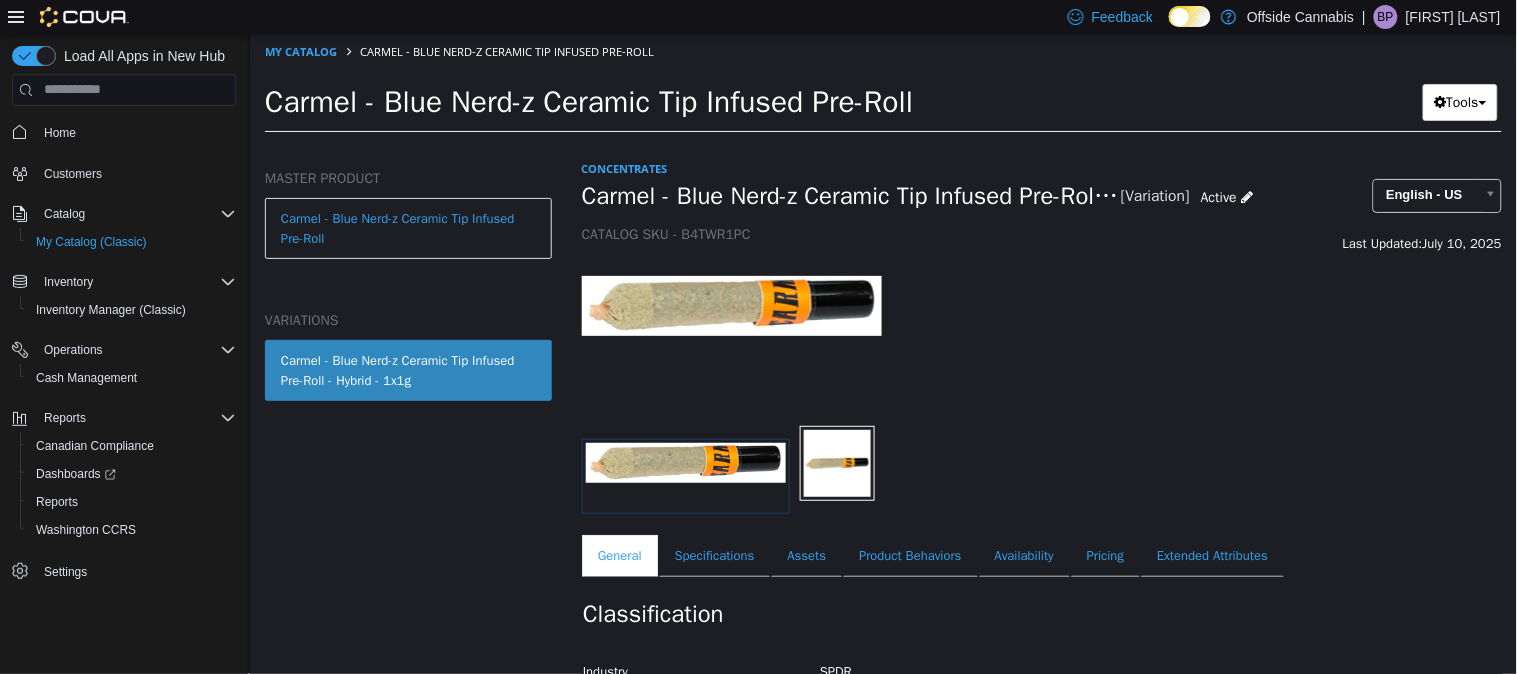 click at bounding box center (1041, 339) 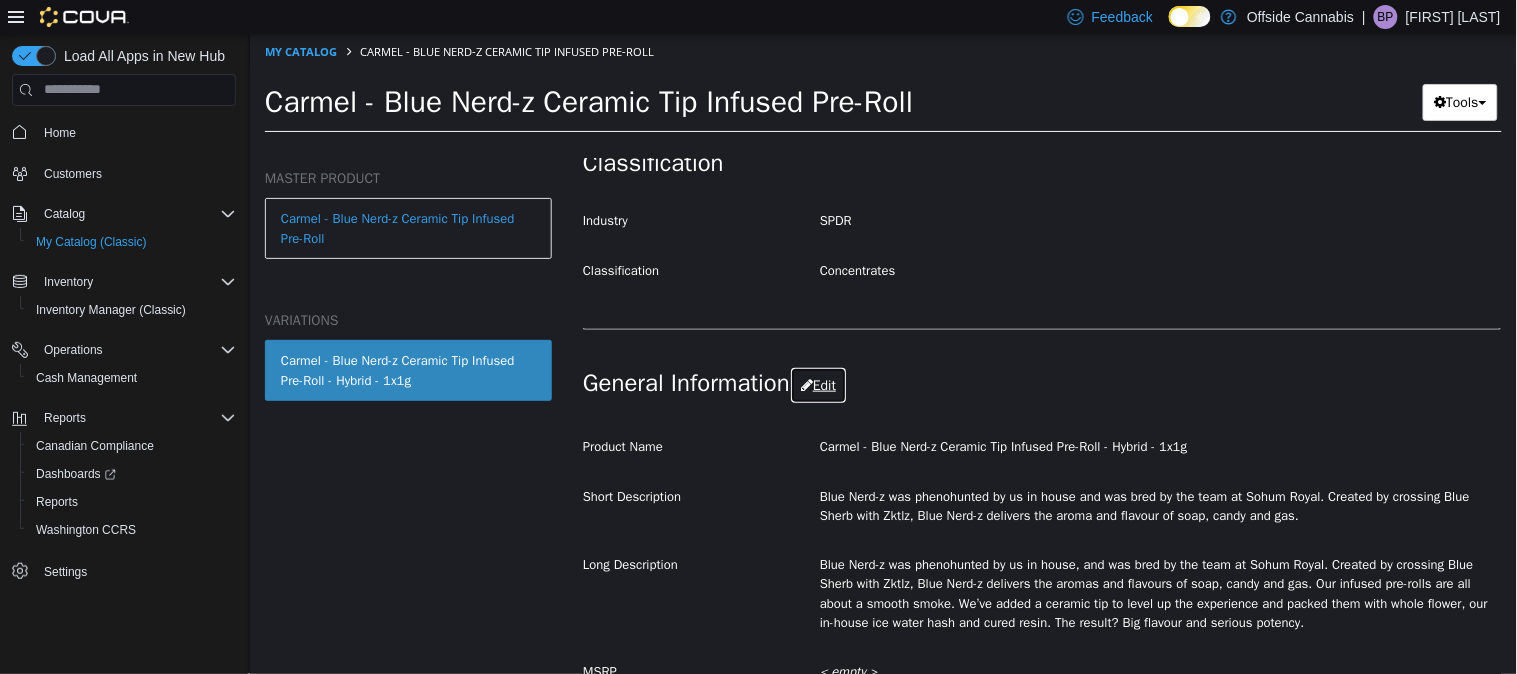 click on "Edit" at bounding box center (817, 384) 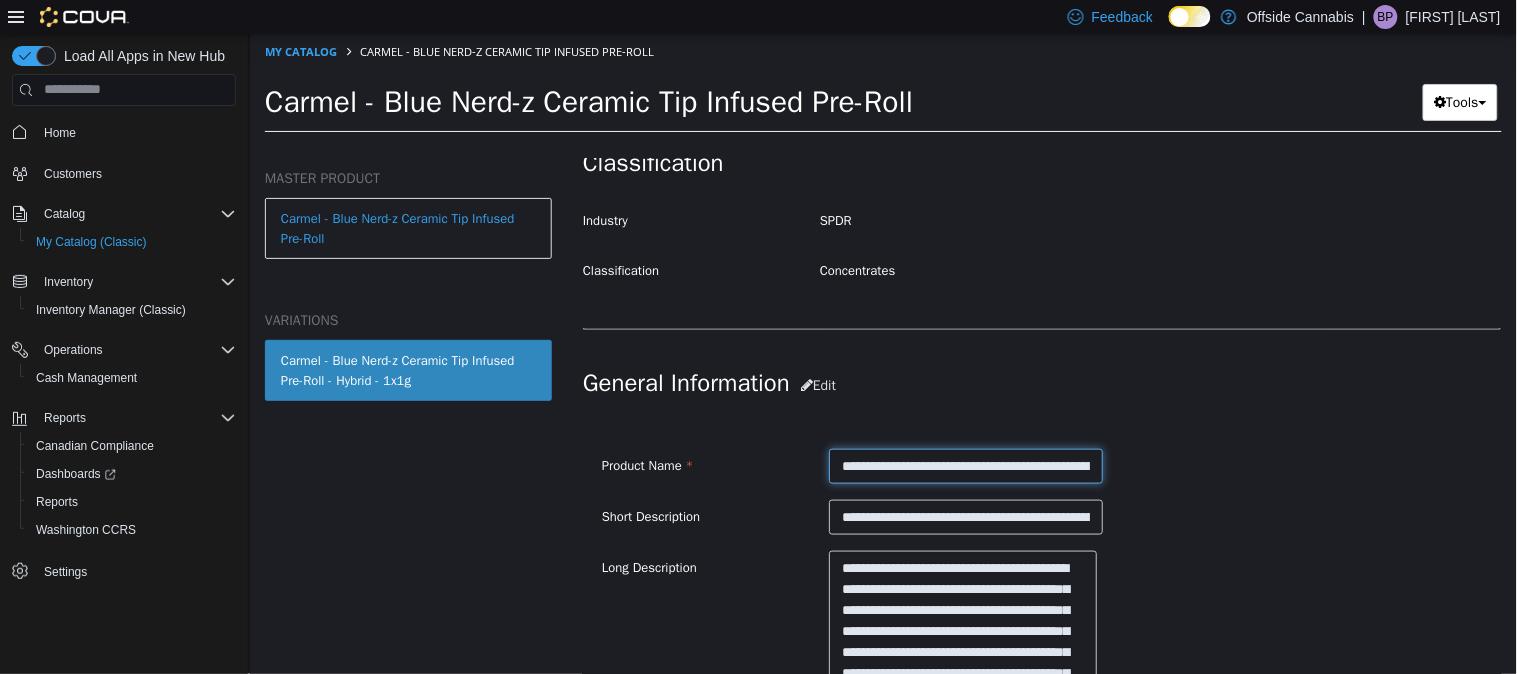 click on "**********" at bounding box center [964, 465] 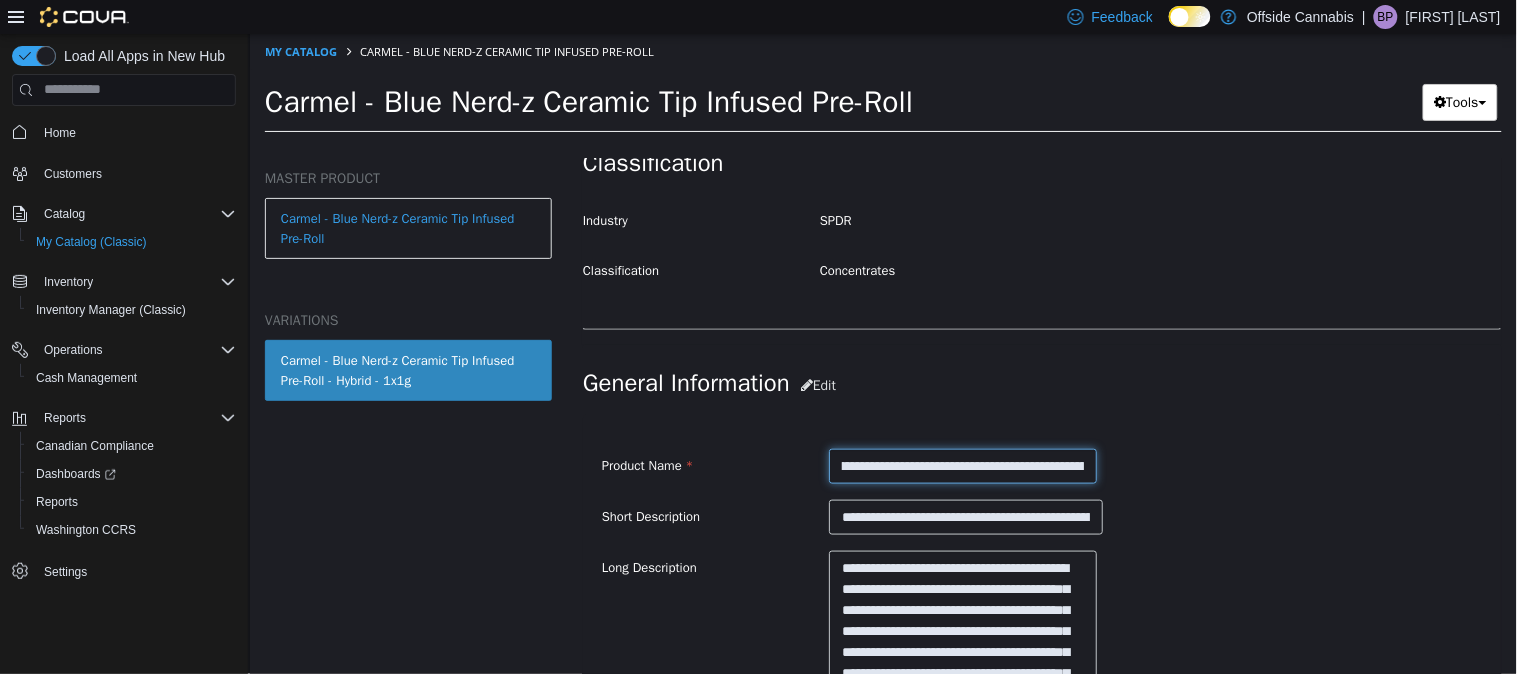 scroll, scrollTop: 0, scrollLeft: 81, axis: horizontal 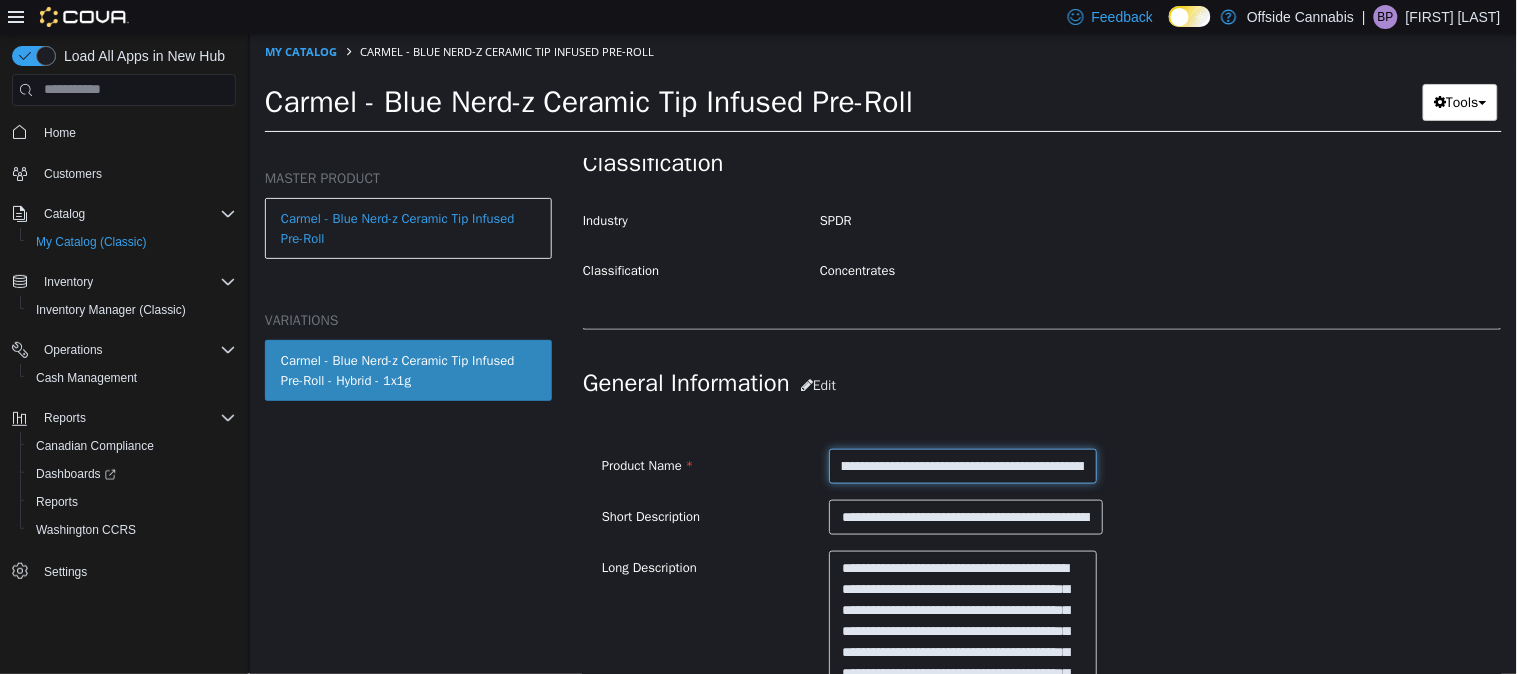 type on "**********" 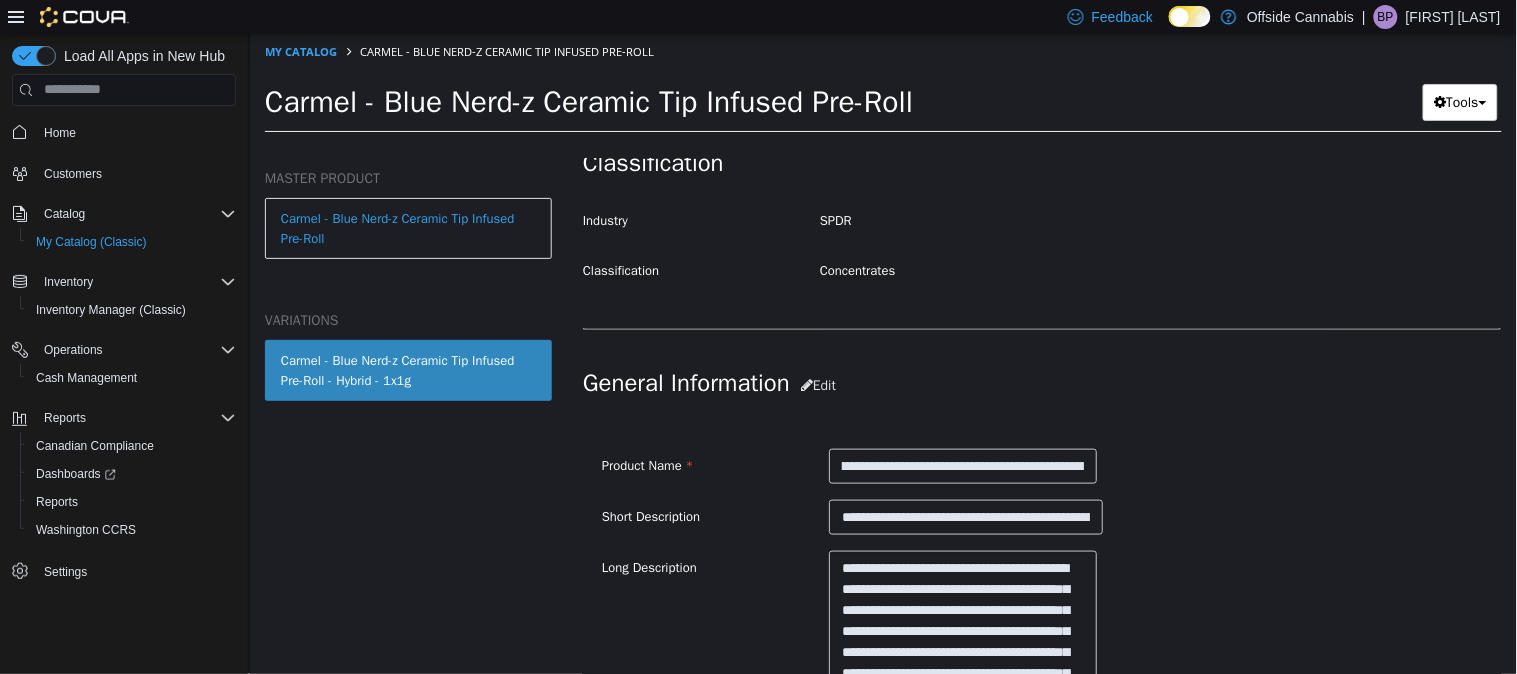 click on "**********" at bounding box center (1041, 662) 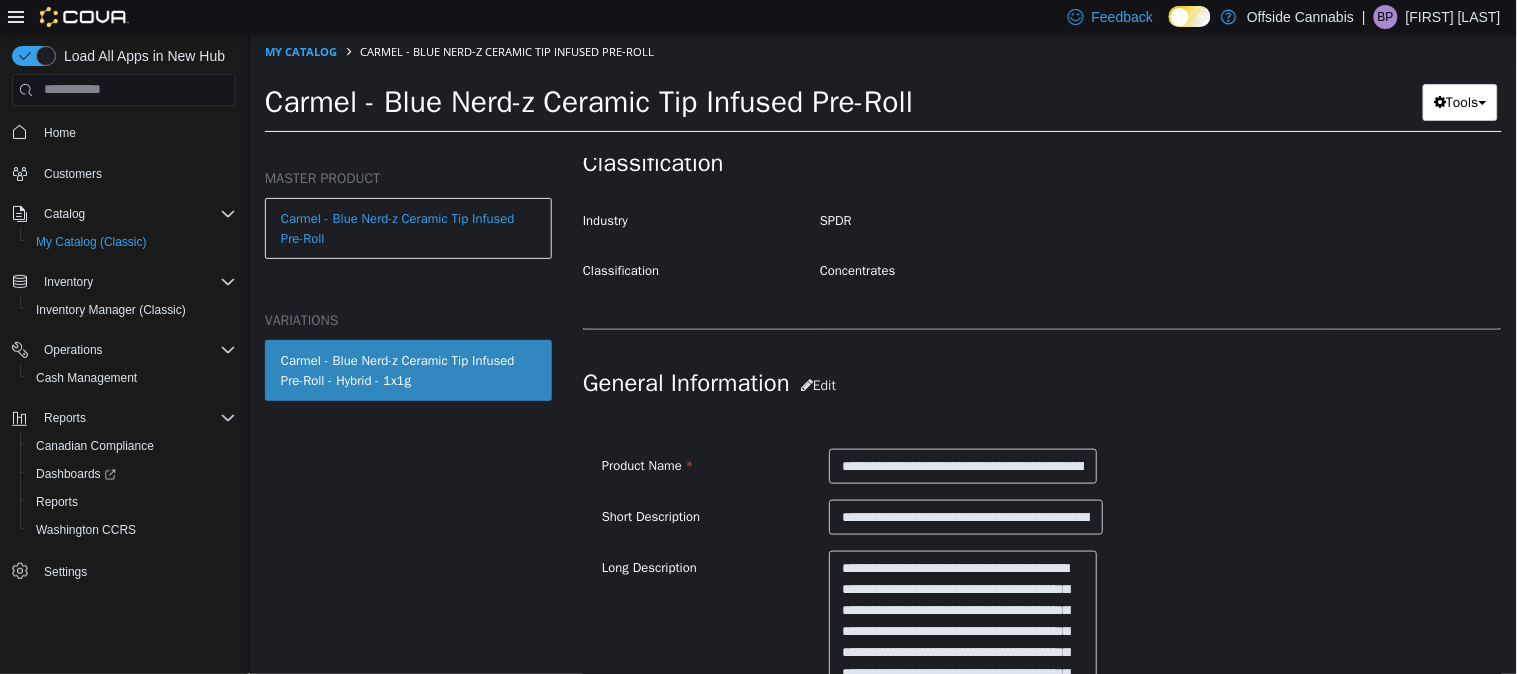 scroll, scrollTop: 902, scrollLeft: 0, axis: vertical 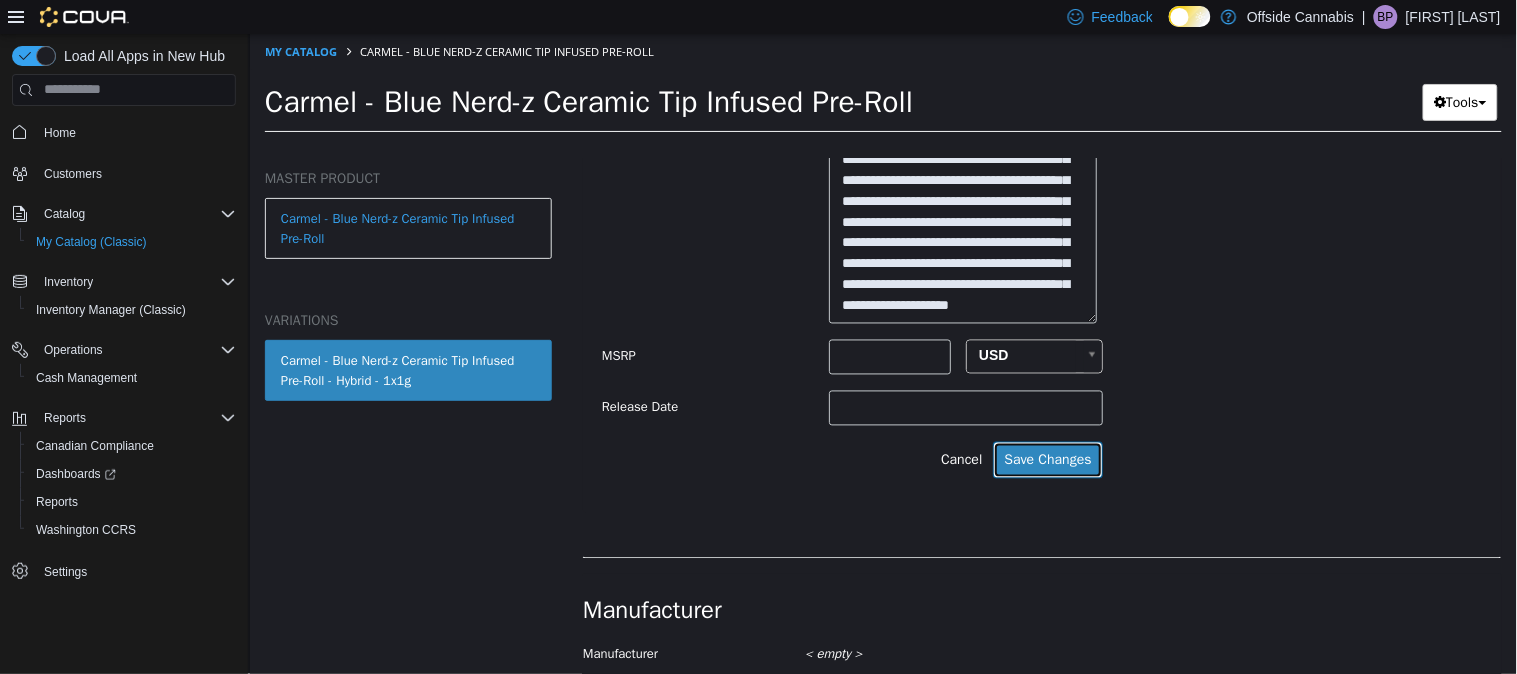 click on "Save Changes" at bounding box center (1046, 459) 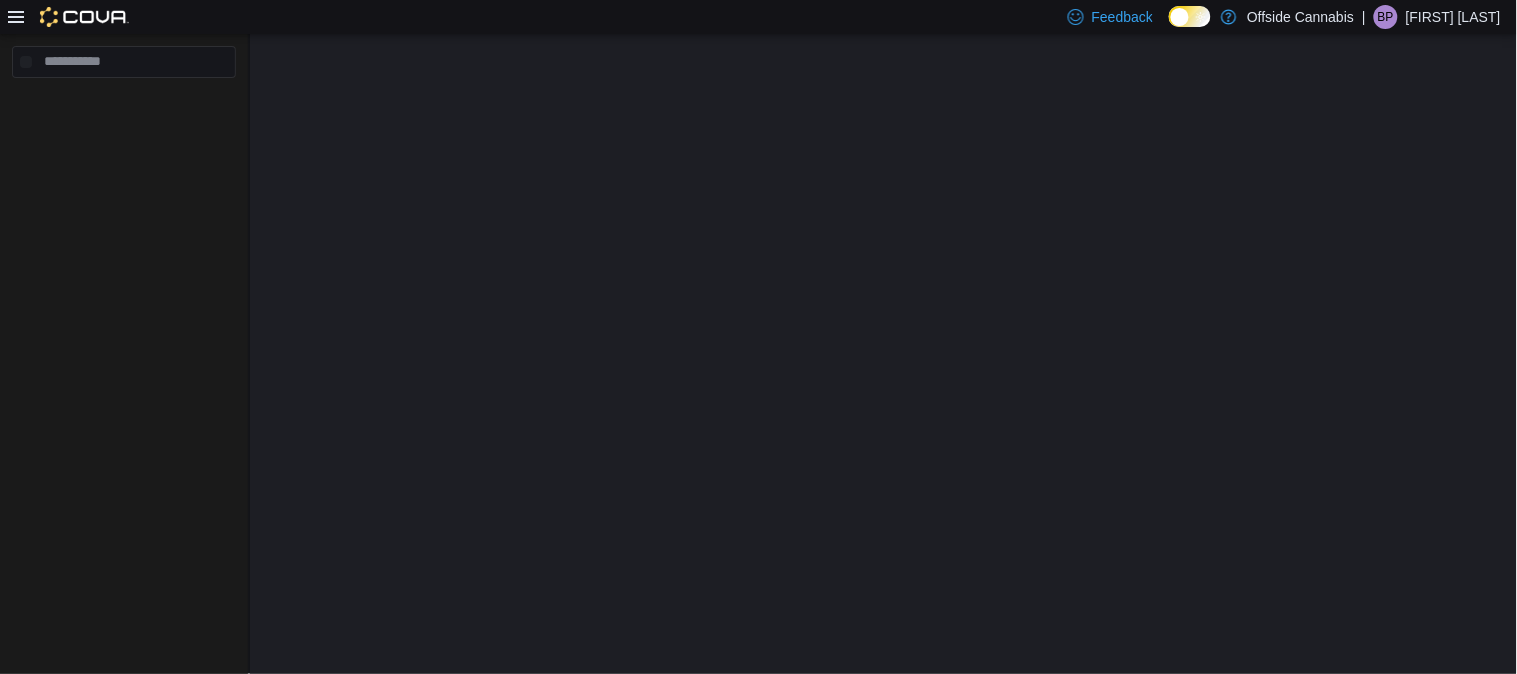 scroll, scrollTop: 0, scrollLeft: 0, axis: both 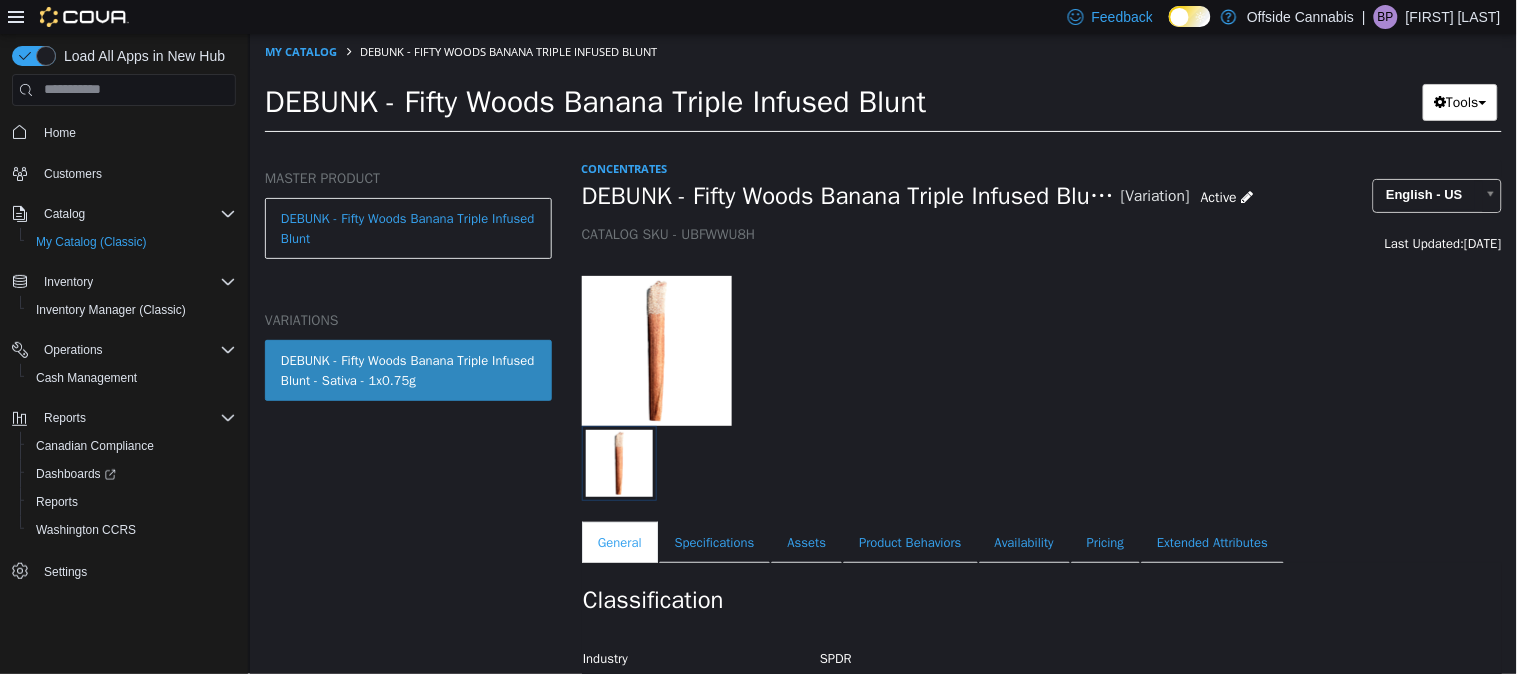 click at bounding box center (724, 350) 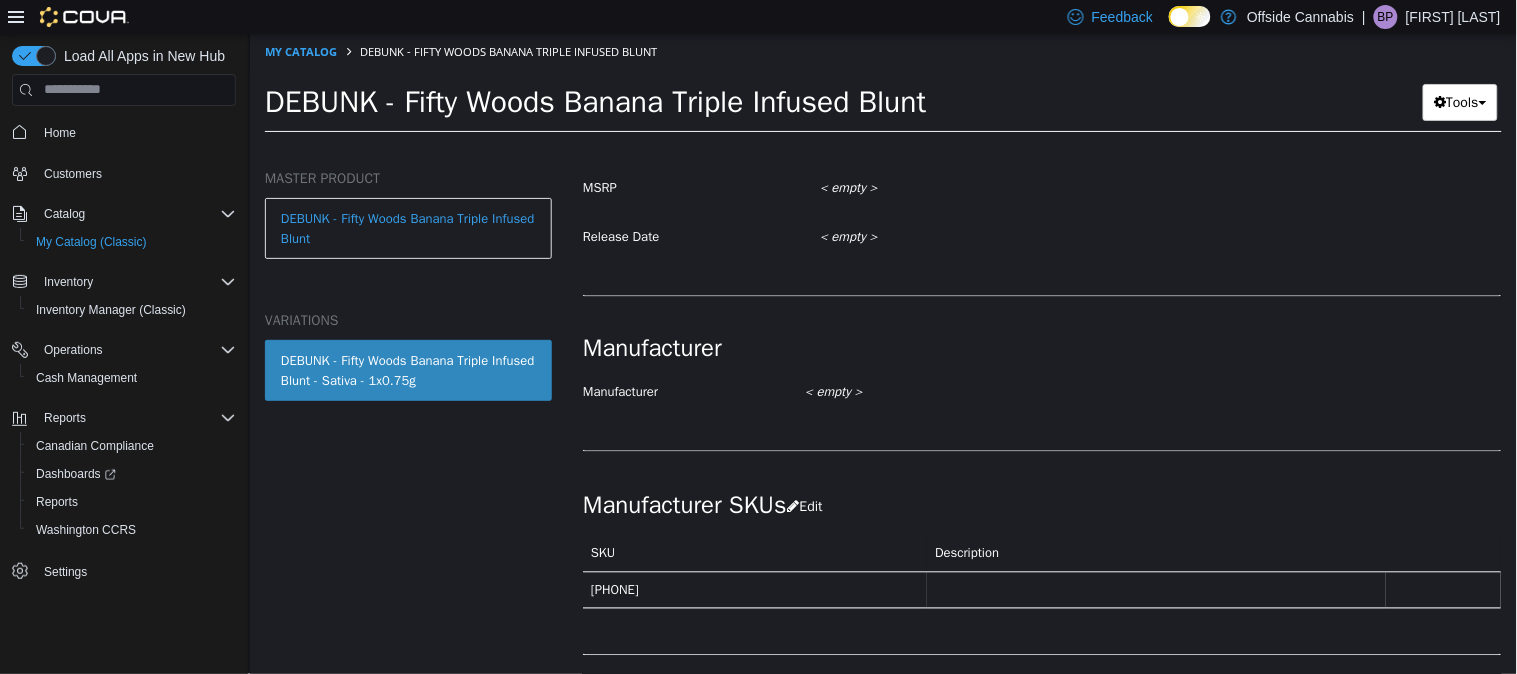 scroll, scrollTop: 451, scrollLeft: 0, axis: vertical 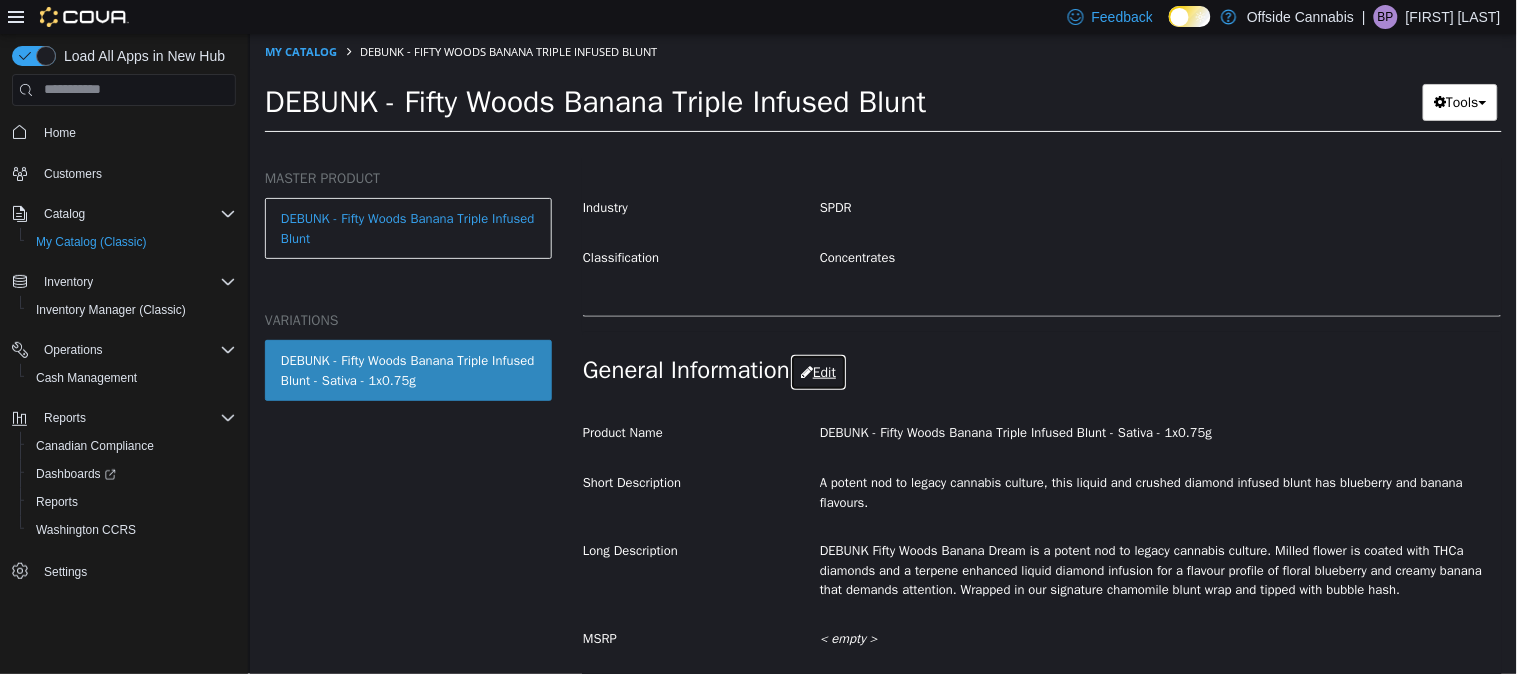 click on "Edit" at bounding box center [817, 371] 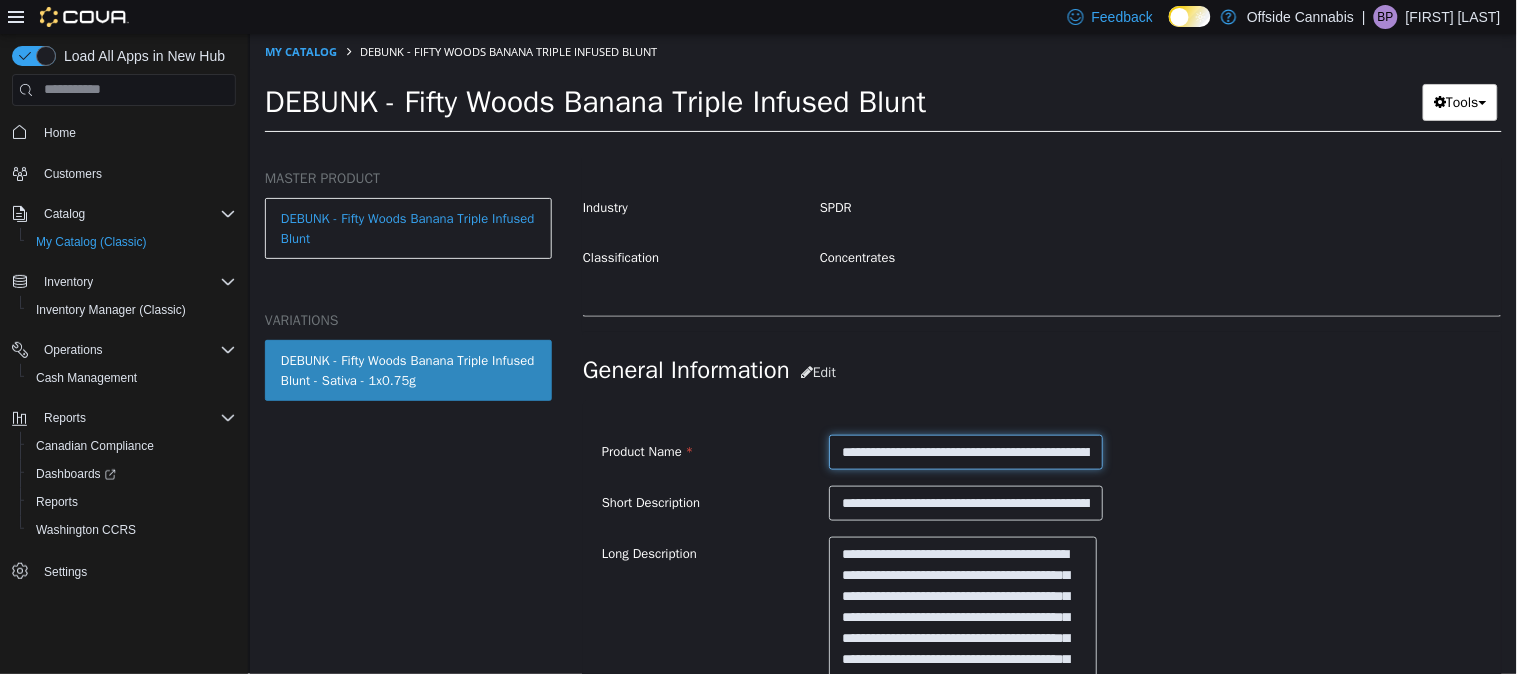 click on "**********" at bounding box center [964, 451] 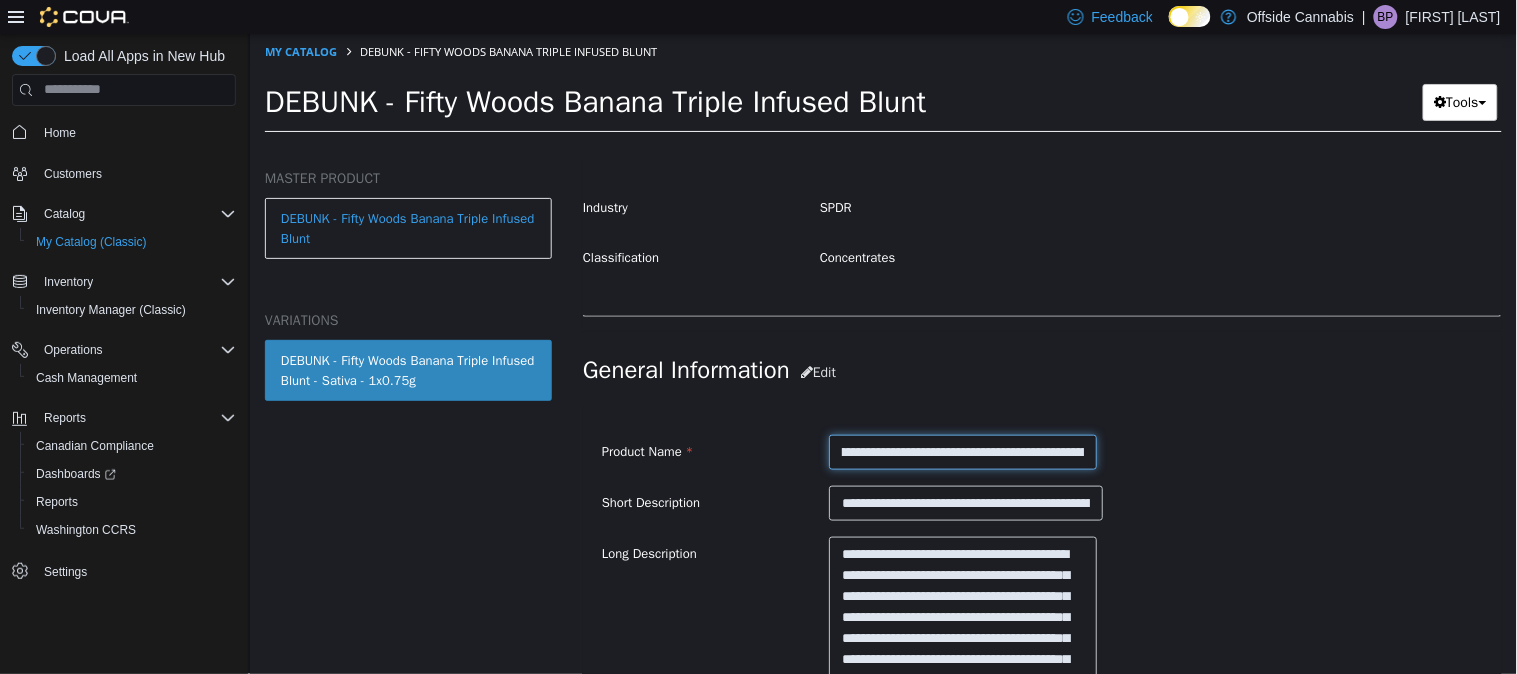scroll, scrollTop: 0, scrollLeft: 83, axis: horizontal 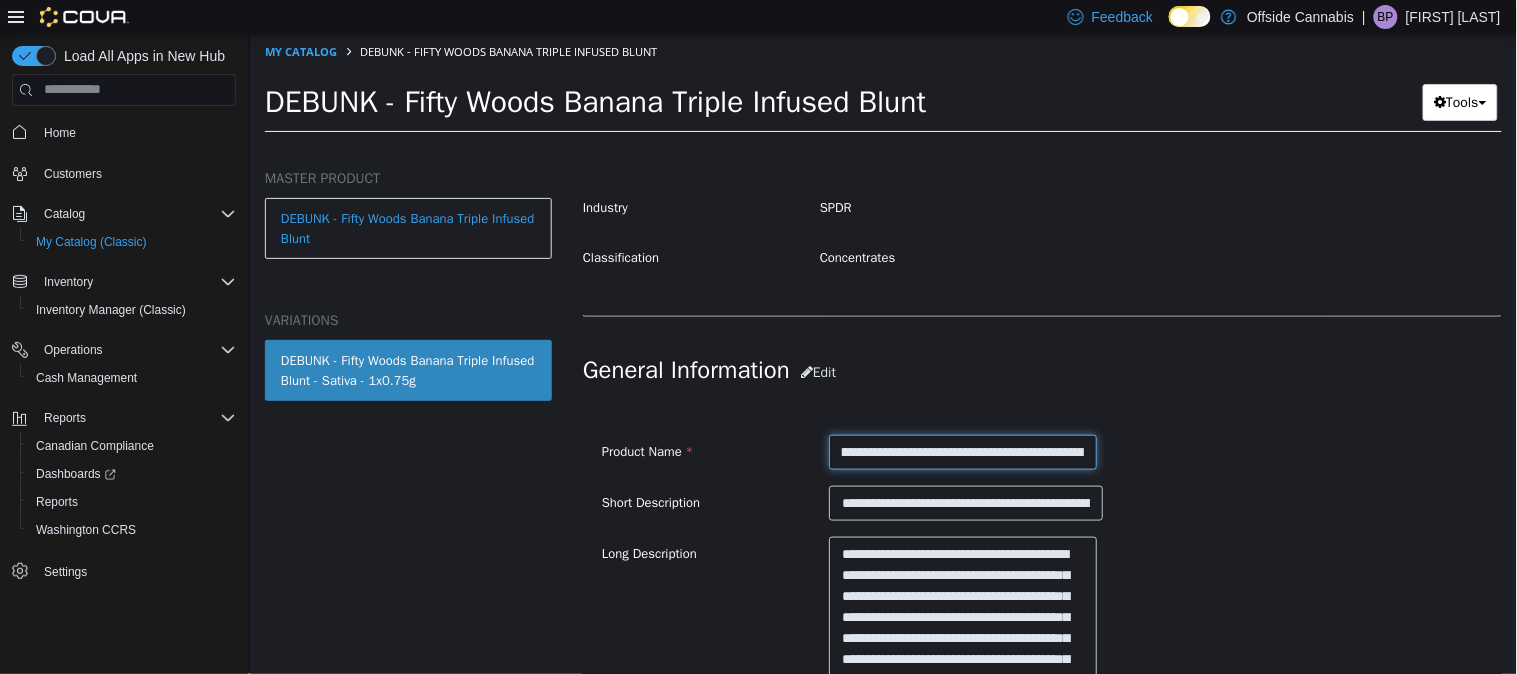 type on "**********" 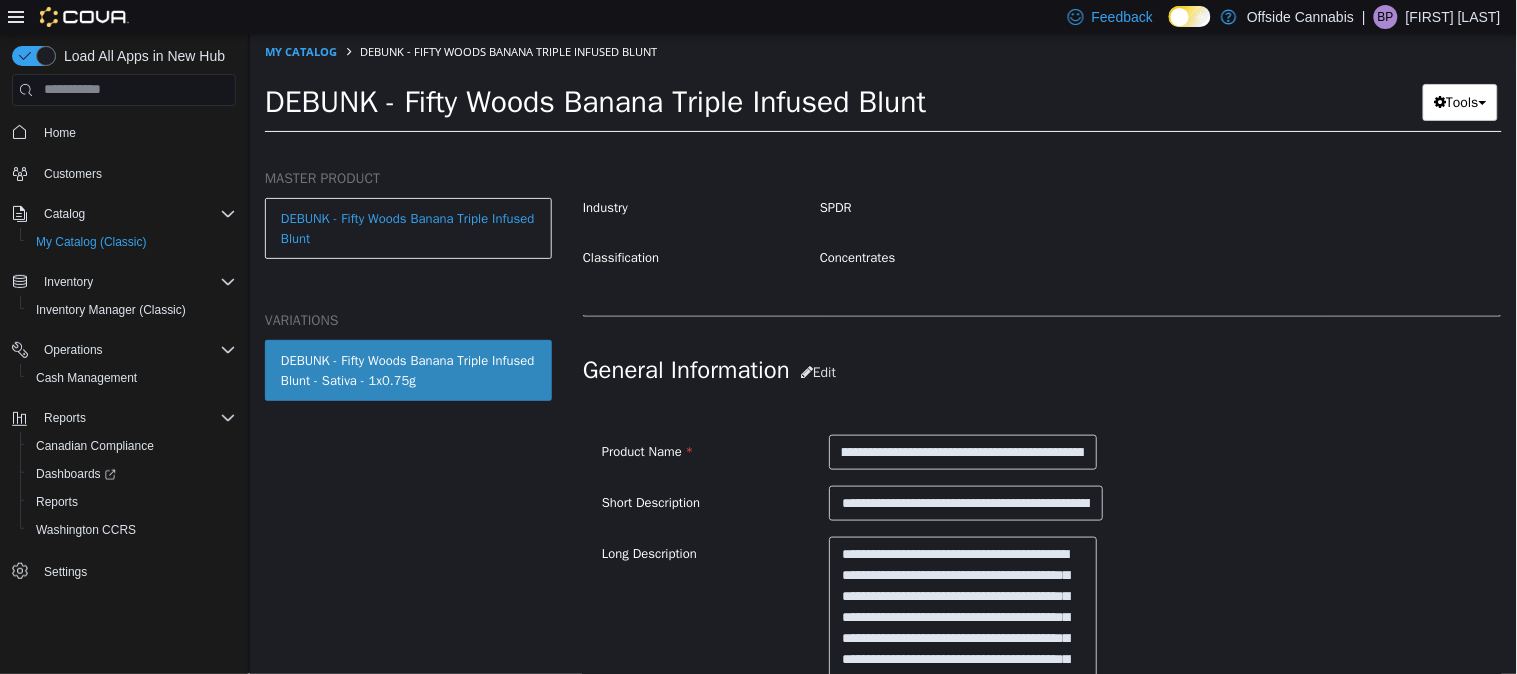 click on "**********" at bounding box center (1041, 503) 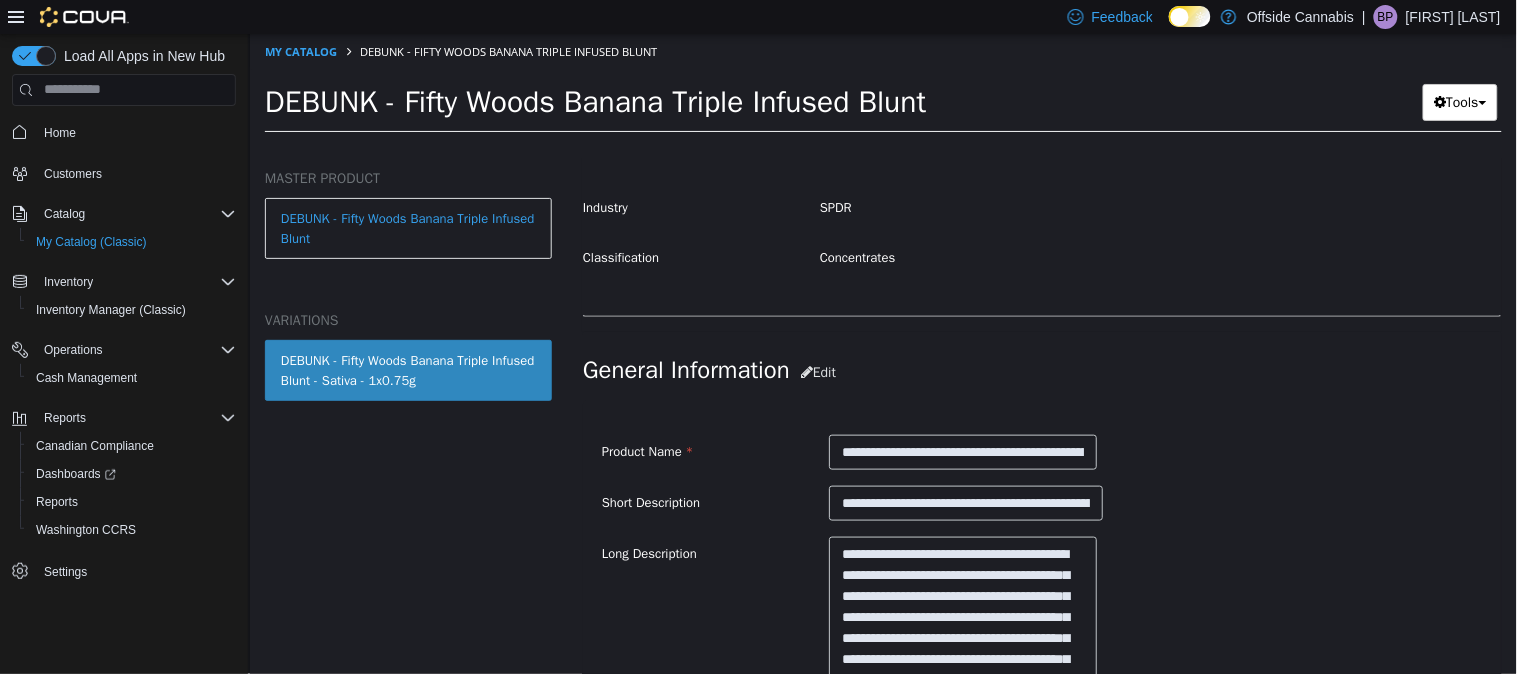 scroll, scrollTop: 902, scrollLeft: 0, axis: vertical 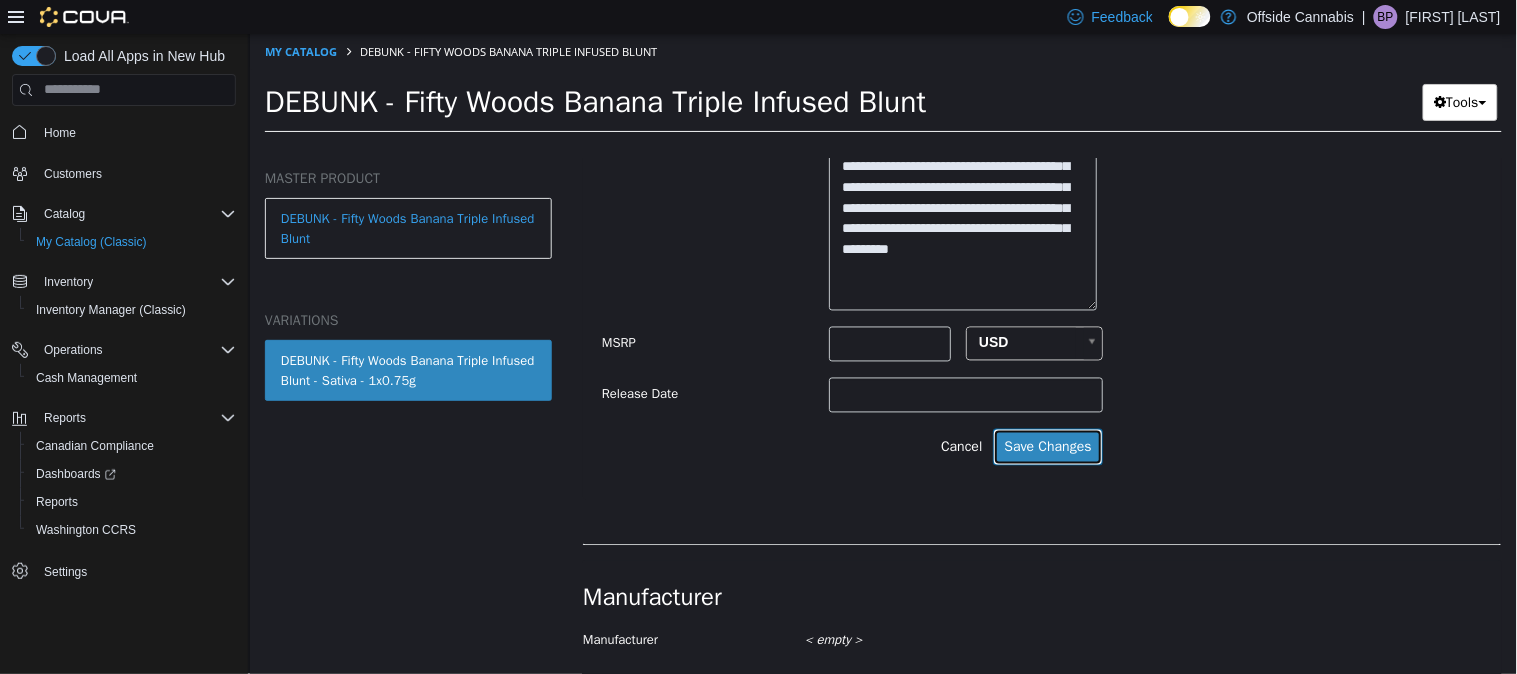 click on "Save Changes" at bounding box center (1046, 446) 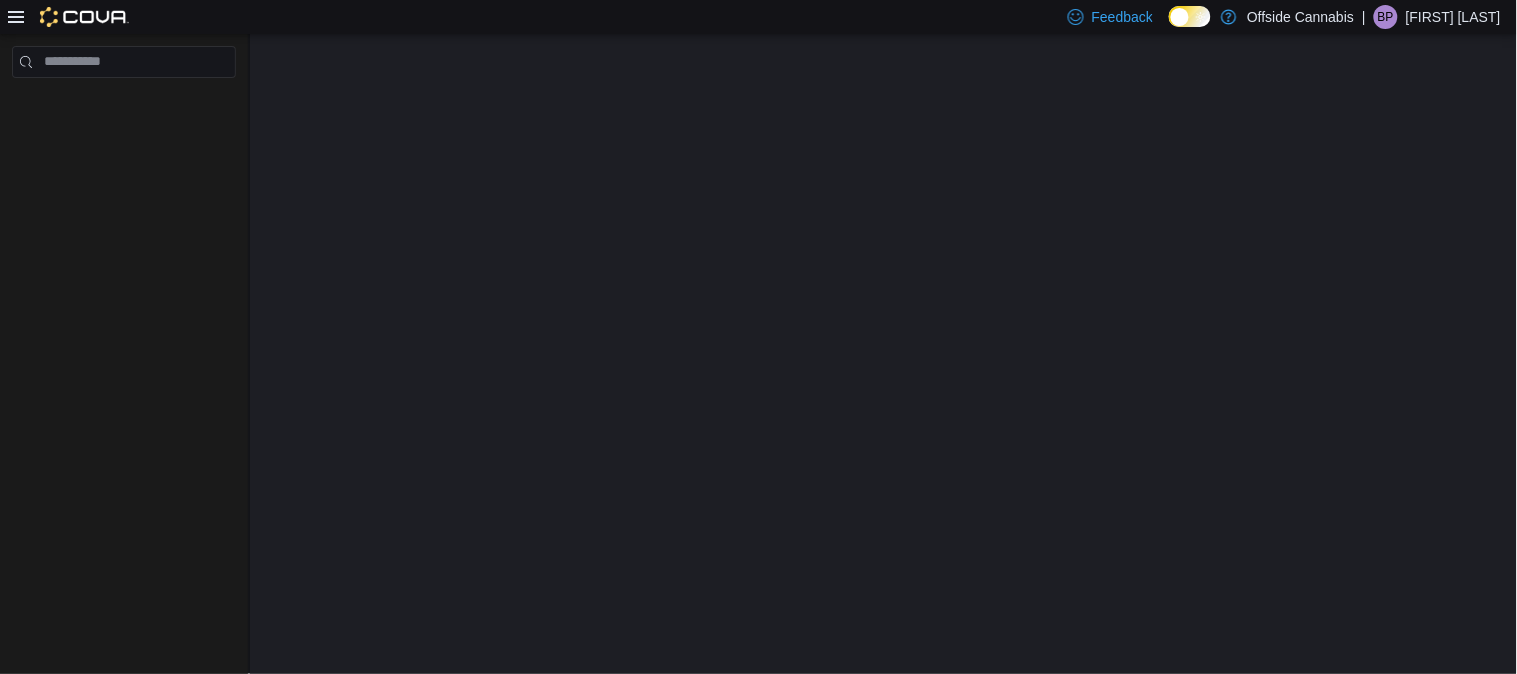 scroll, scrollTop: 0, scrollLeft: 0, axis: both 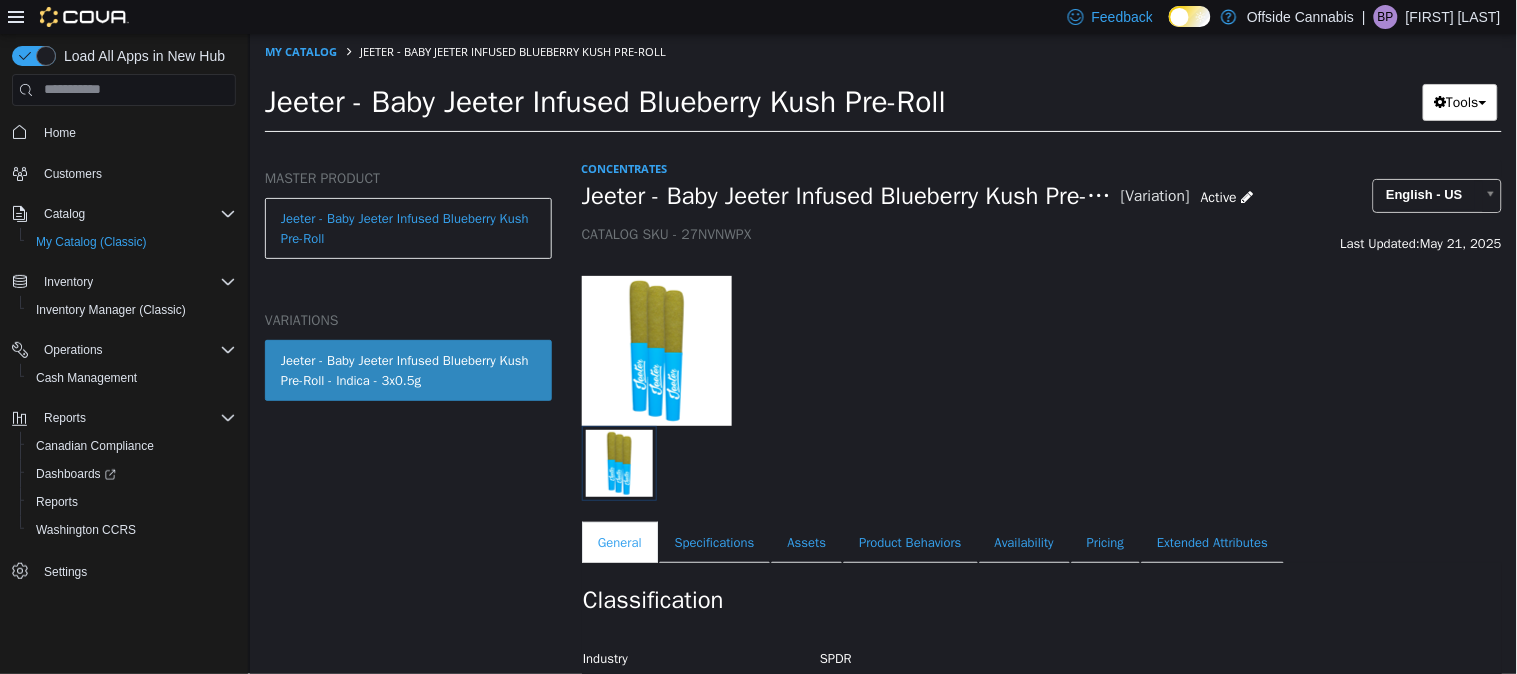 click at bounding box center (1041, 339) 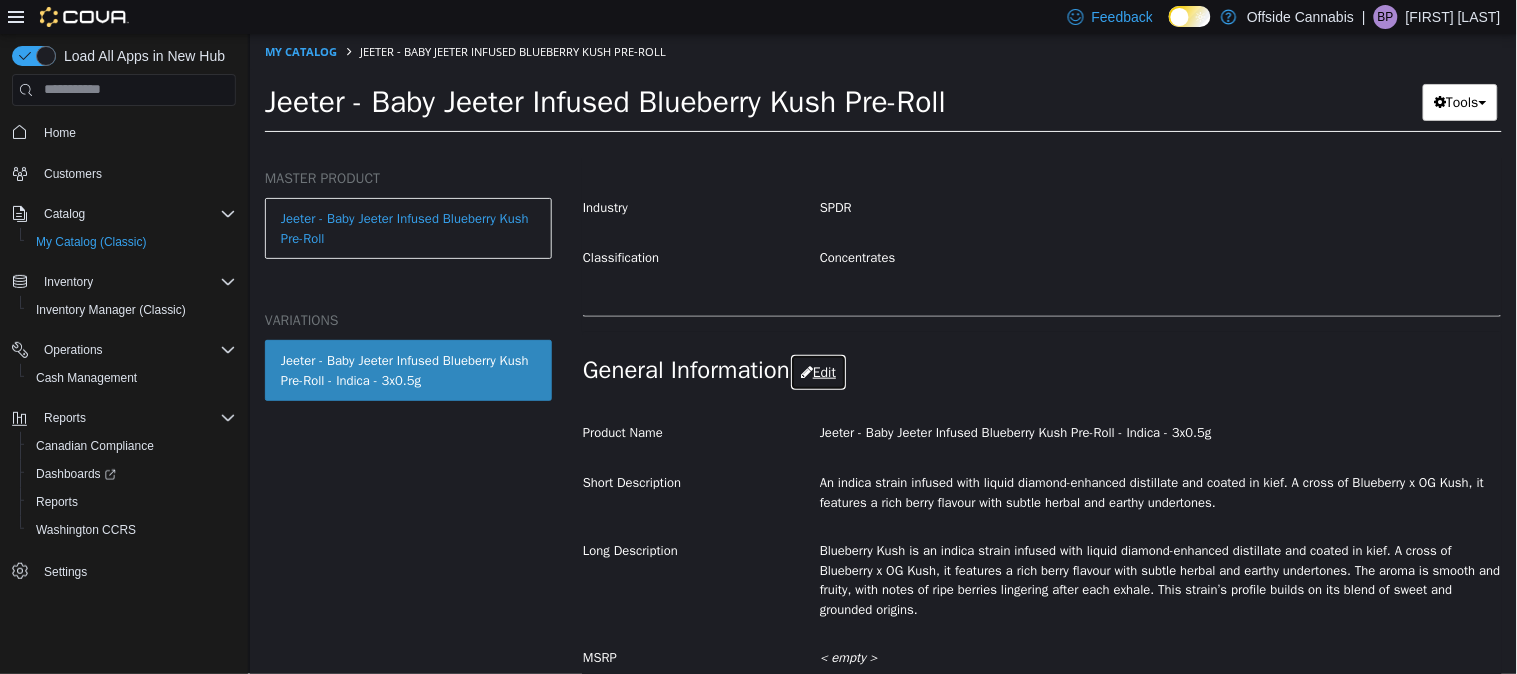 click on "Edit" at bounding box center [817, 371] 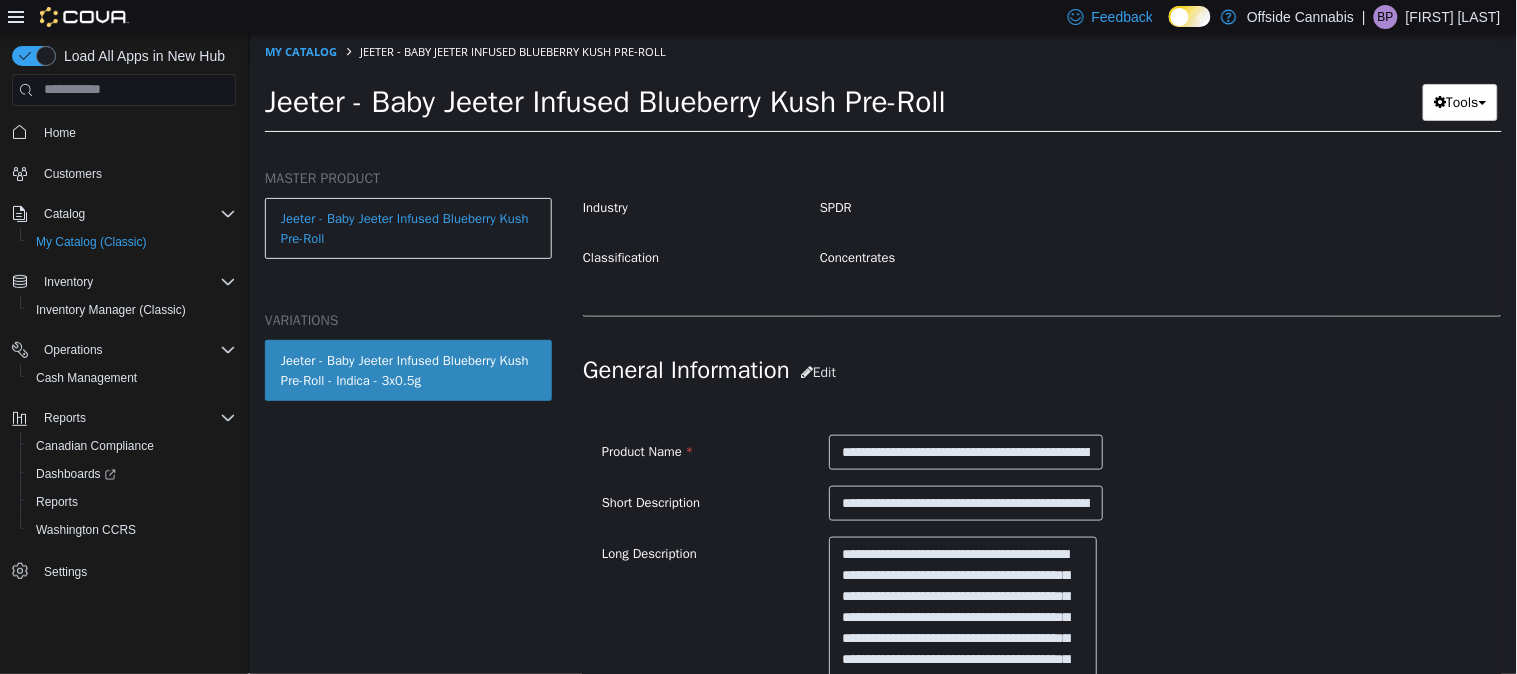 click on "**********" at bounding box center [1041, 674] 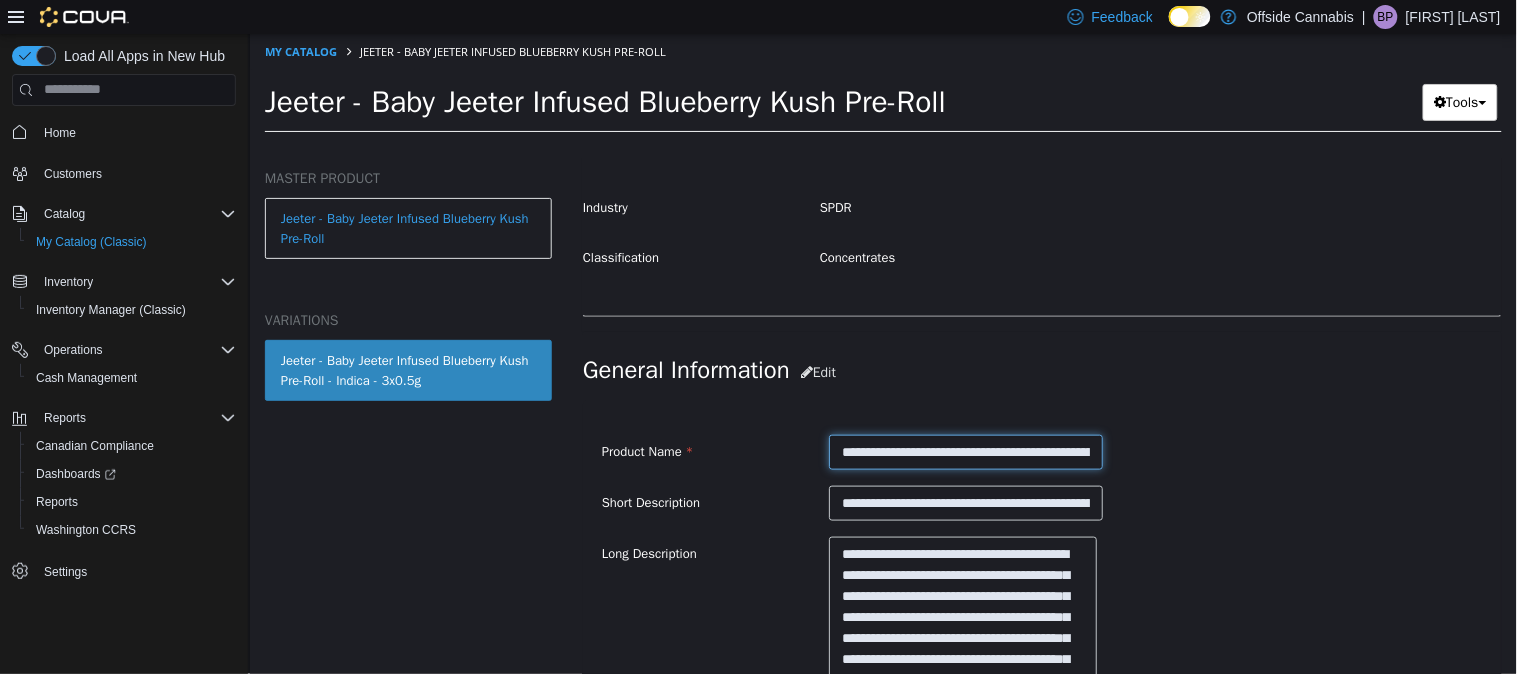 click on "**********" at bounding box center (964, 451) 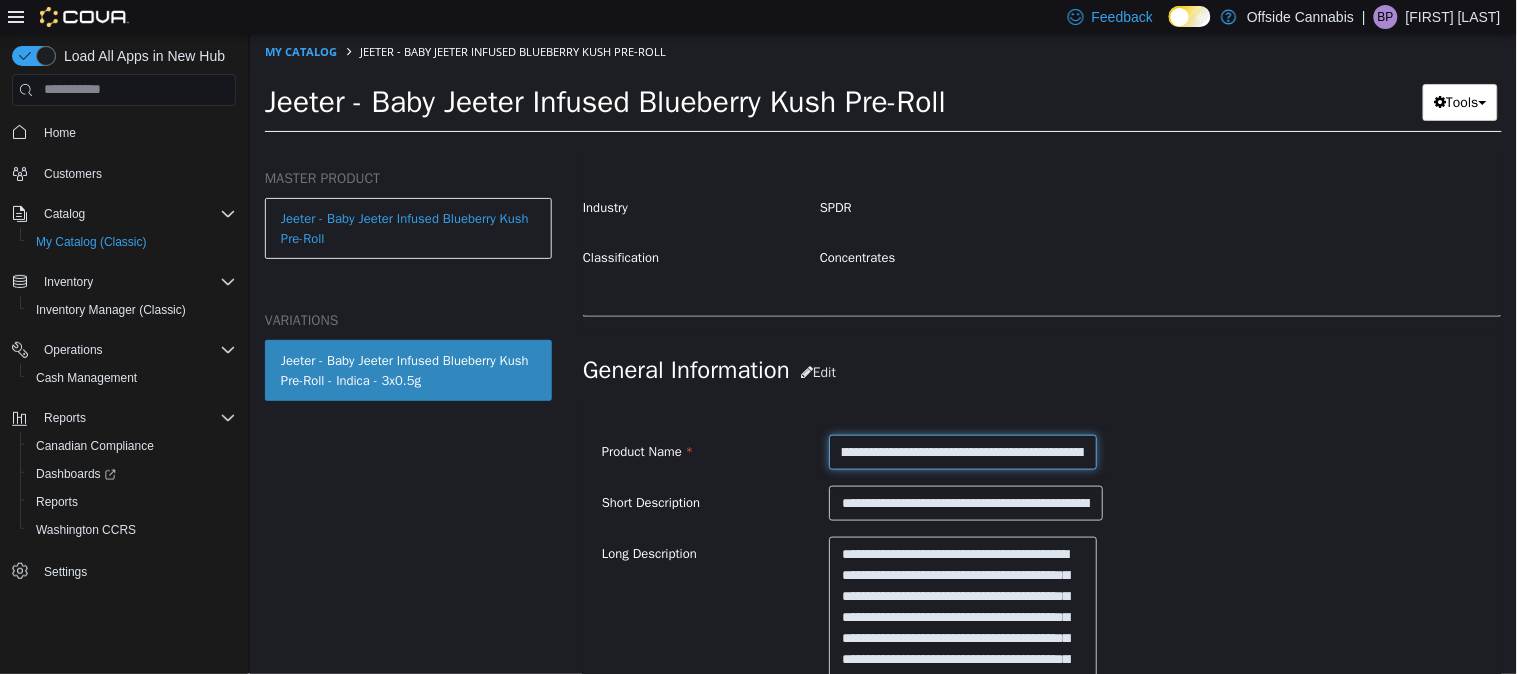 scroll, scrollTop: 0, scrollLeft: 91, axis: horizontal 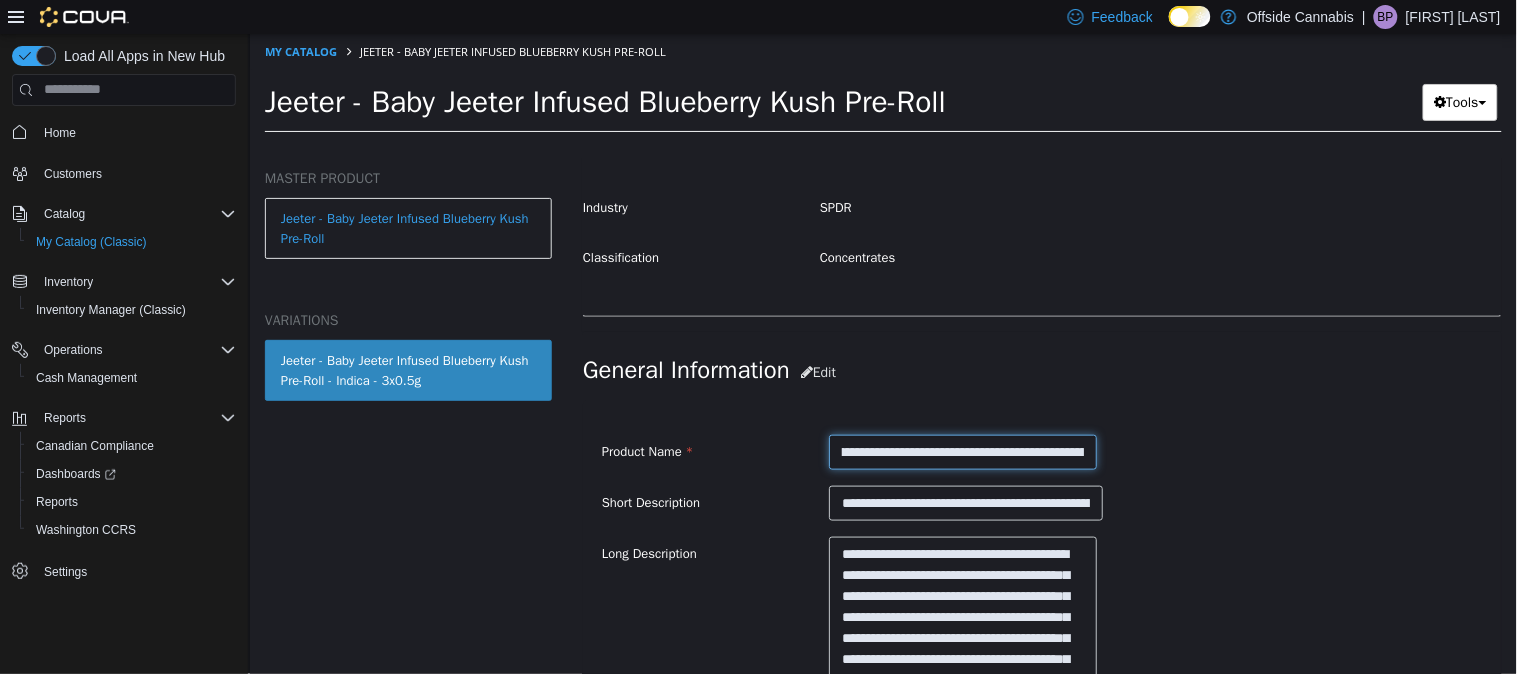 type on "**********" 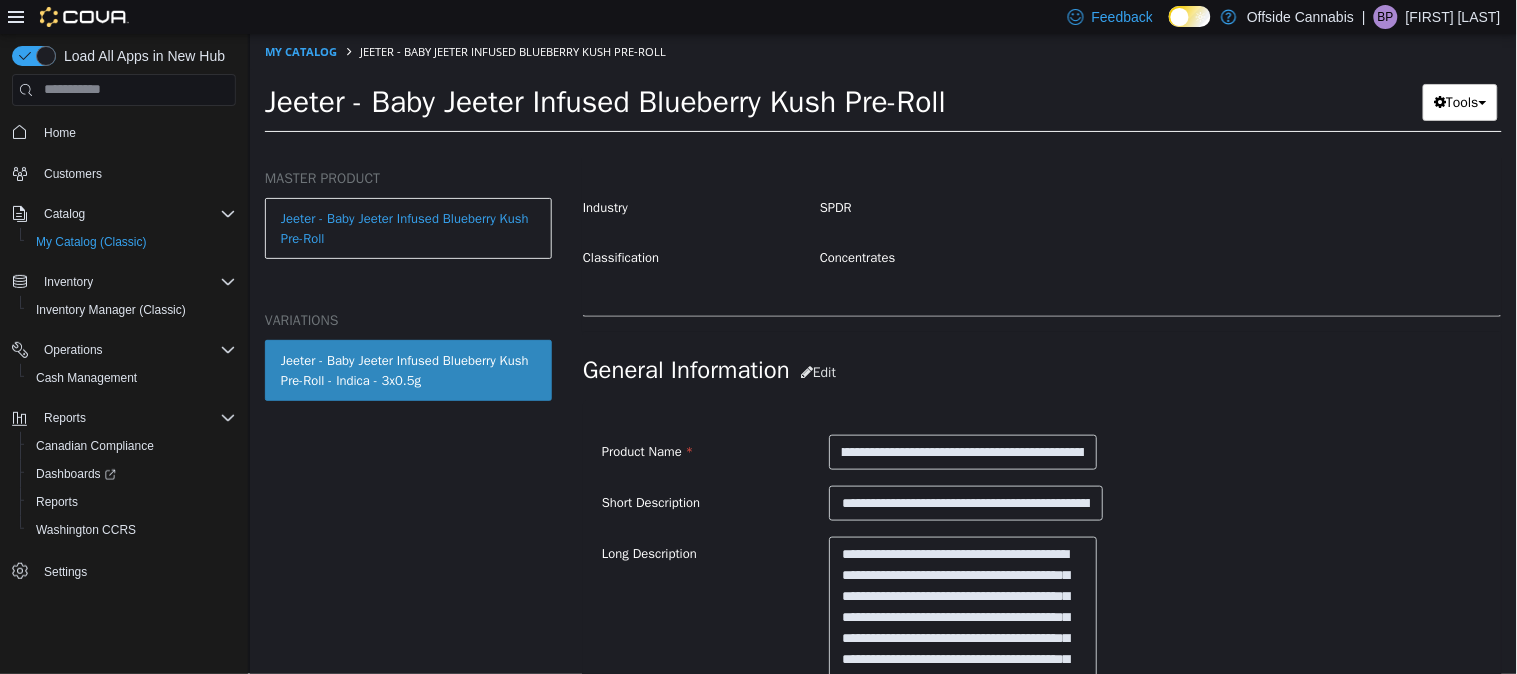 click on "**********" at bounding box center (1041, 503) 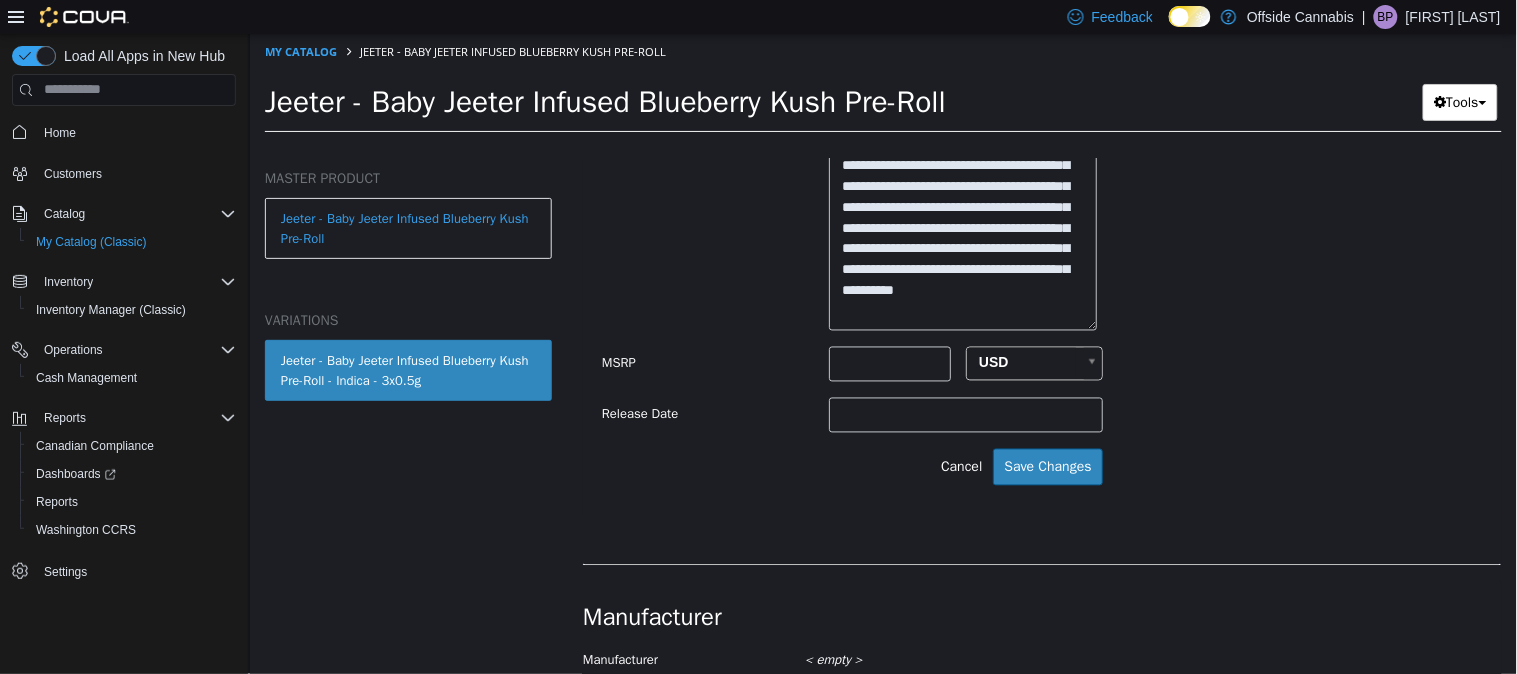 scroll, scrollTop: 902, scrollLeft: 0, axis: vertical 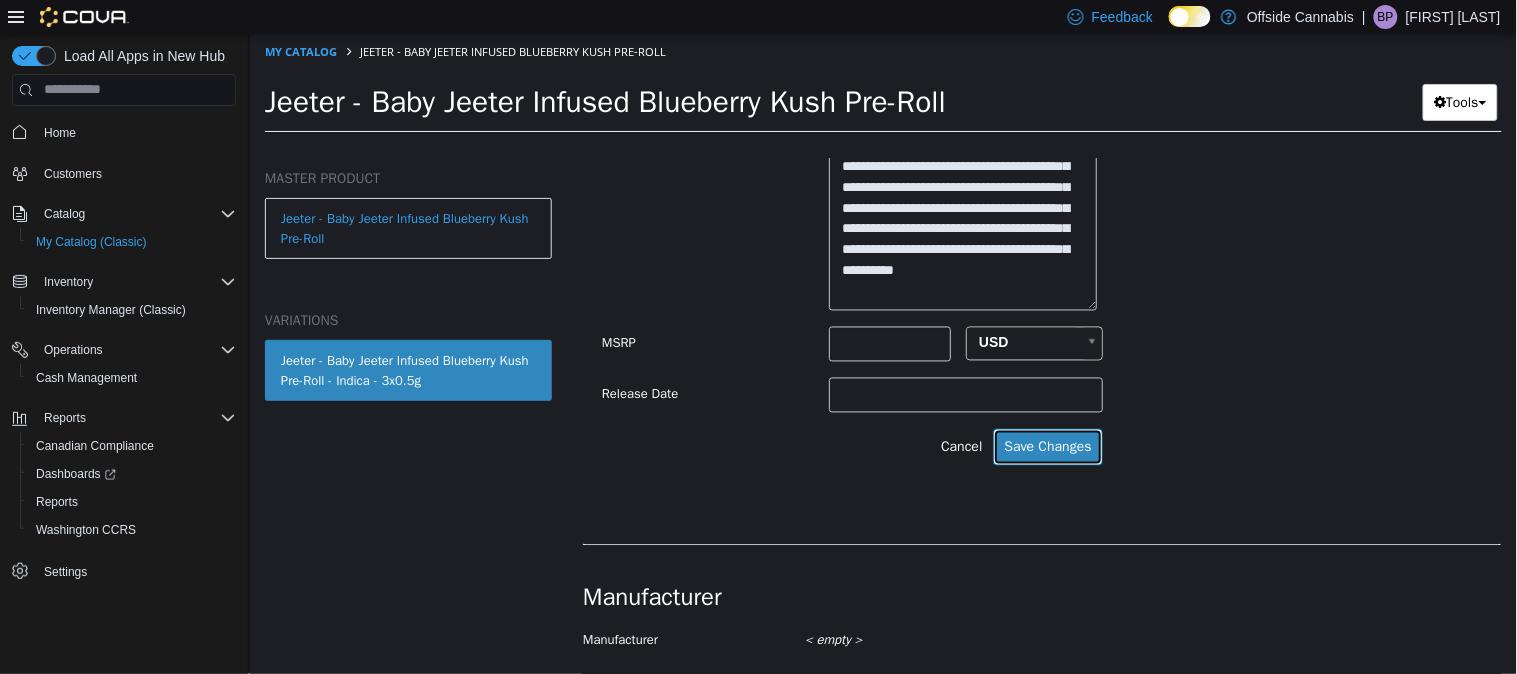 click on "Save Changes" at bounding box center (1046, 446) 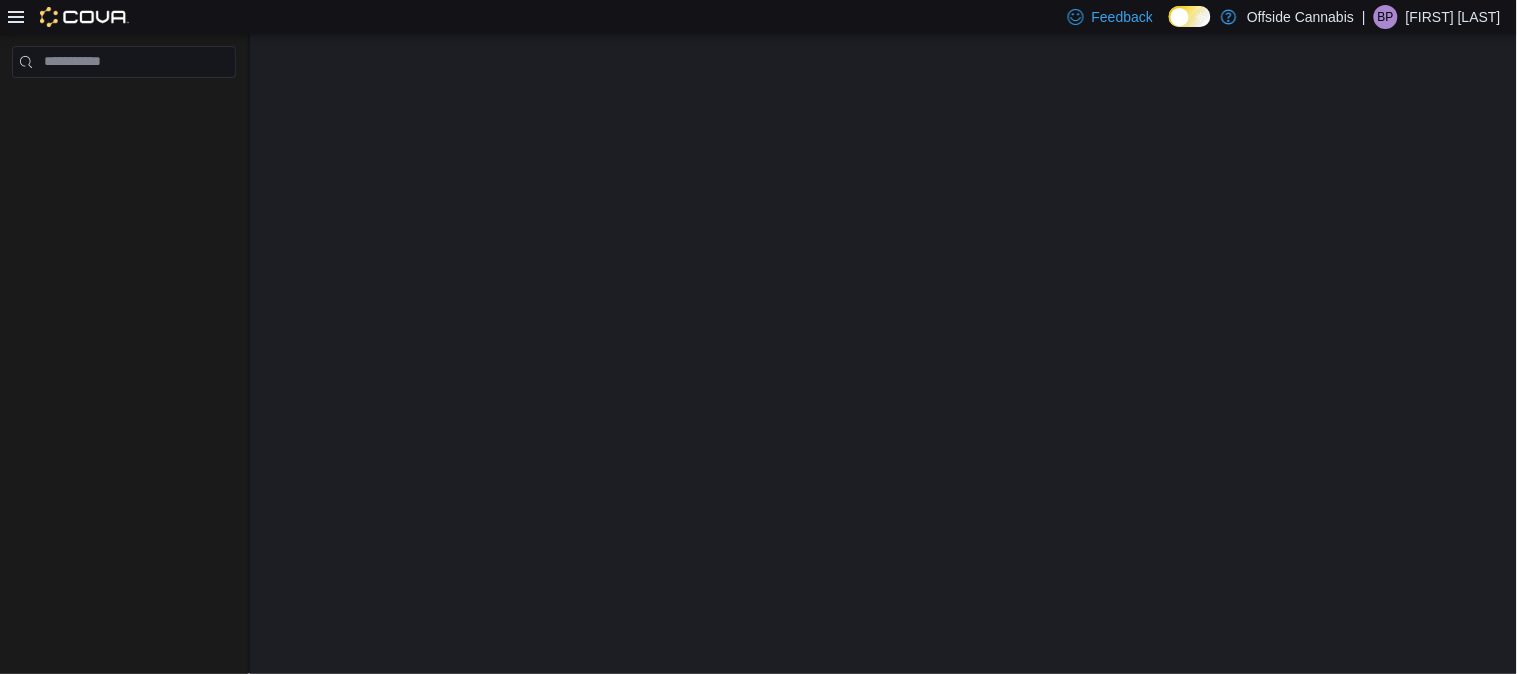 scroll, scrollTop: 0, scrollLeft: 0, axis: both 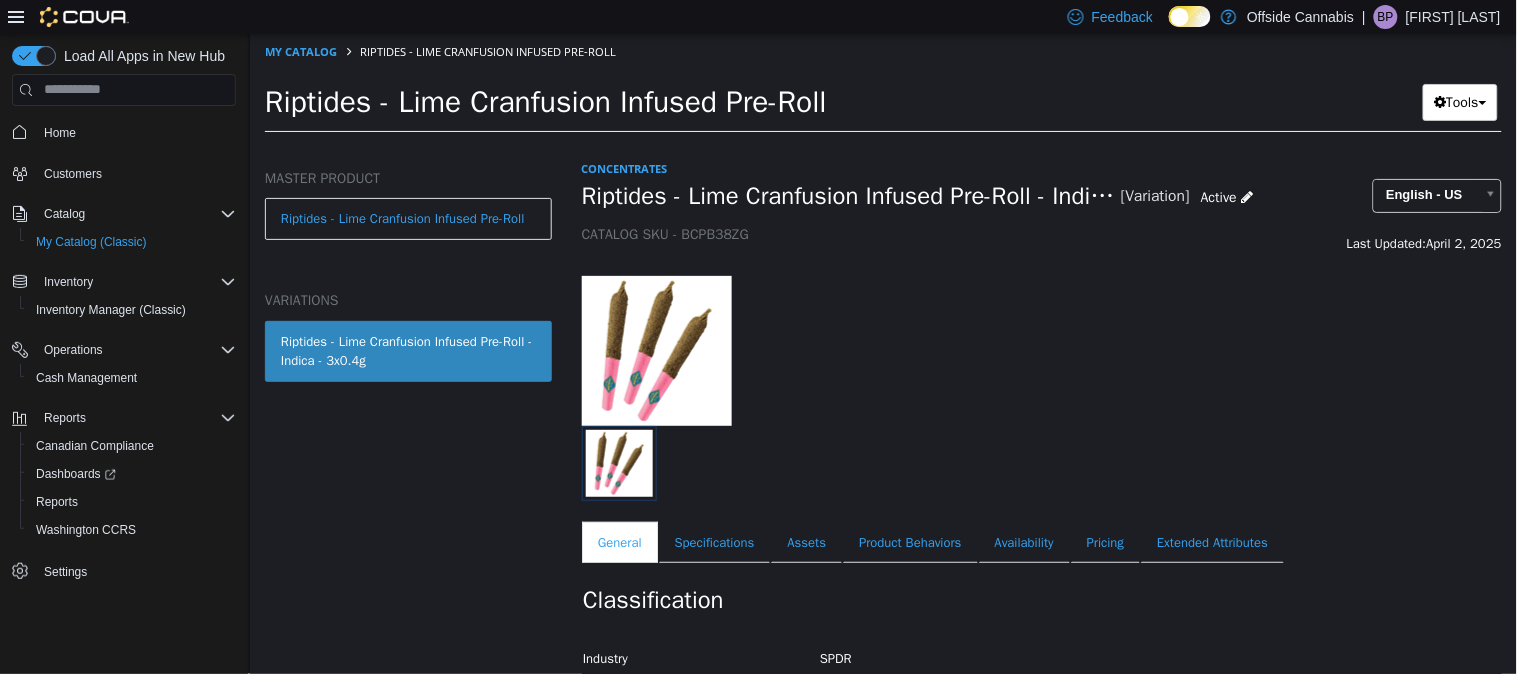 click at bounding box center (724, 350) 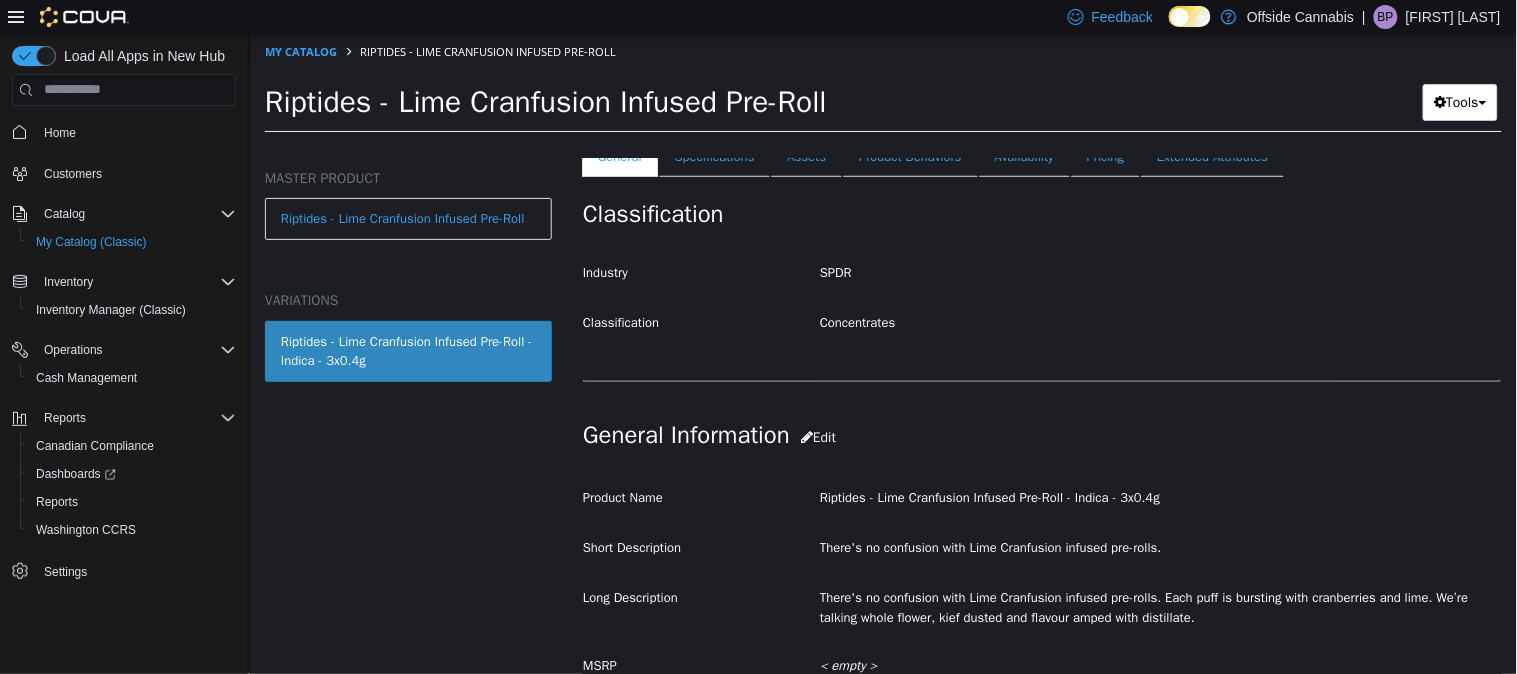 scroll, scrollTop: 451, scrollLeft: 0, axis: vertical 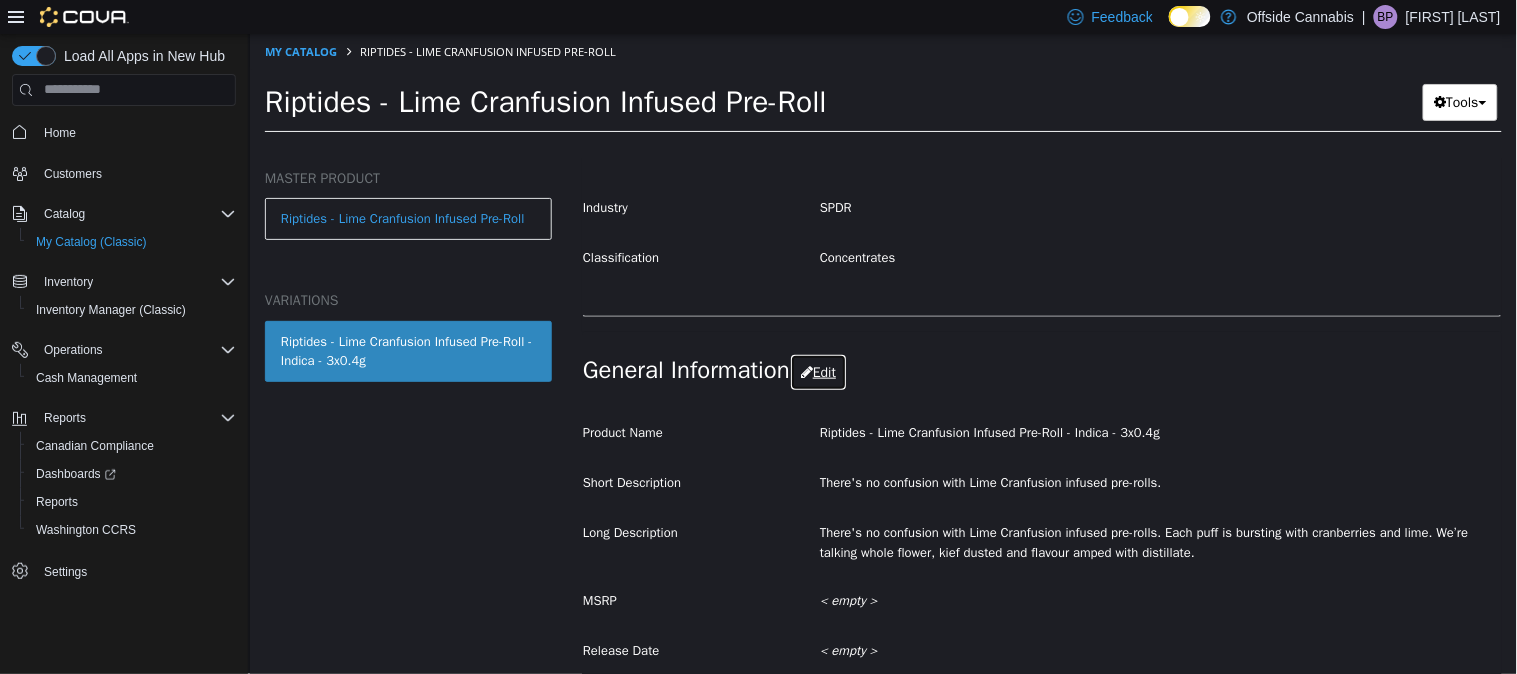 click on "Edit" at bounding box center (817, 371) 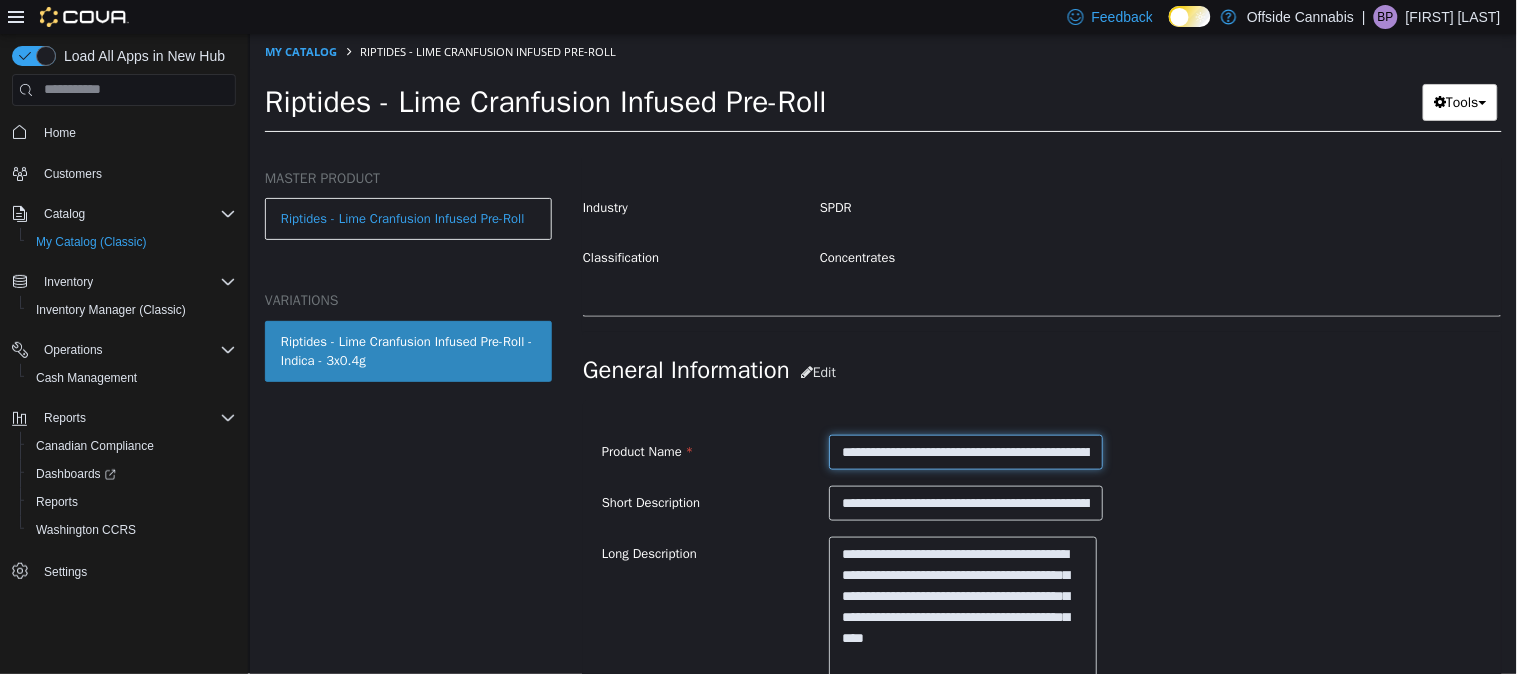 click on "**********" at bounding box center [964, 451] 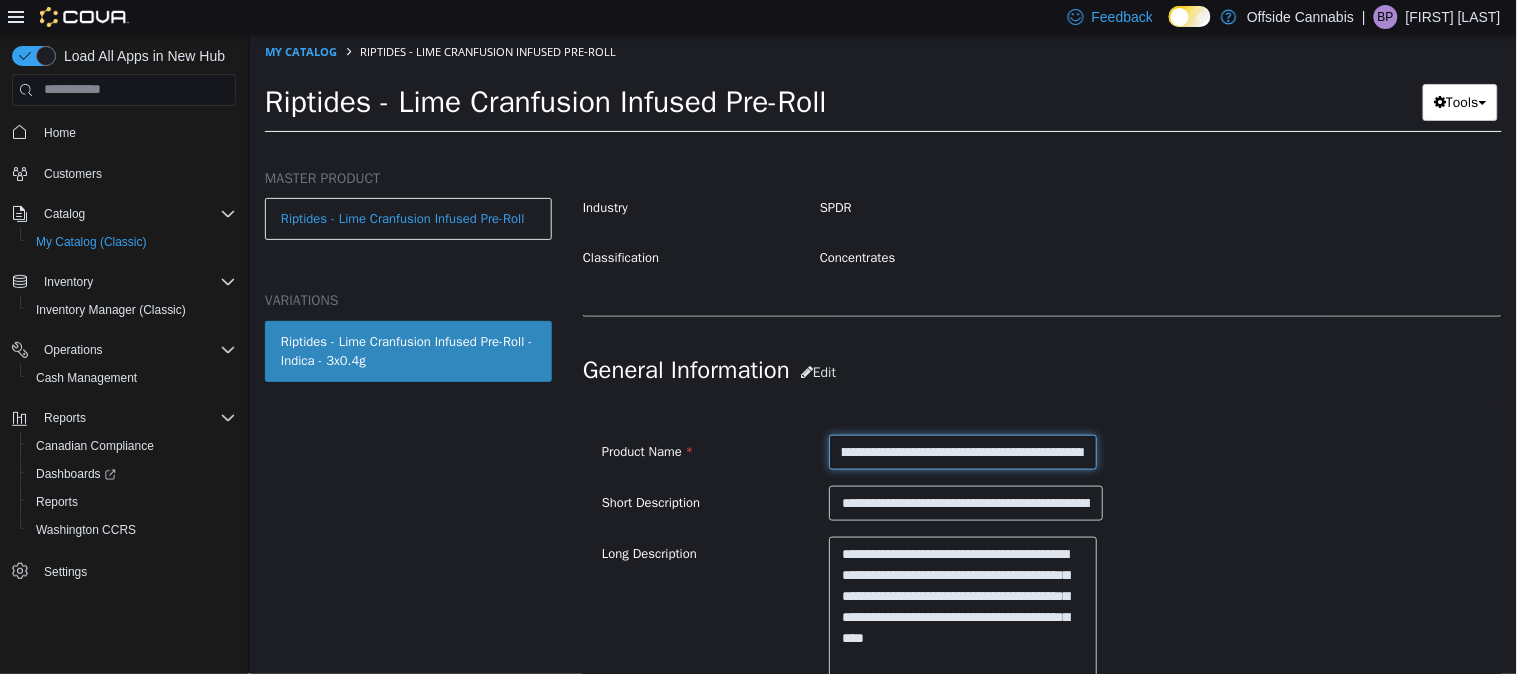 scroll, scrollTop: 0, scrollLeft: 66, axis: horizontal 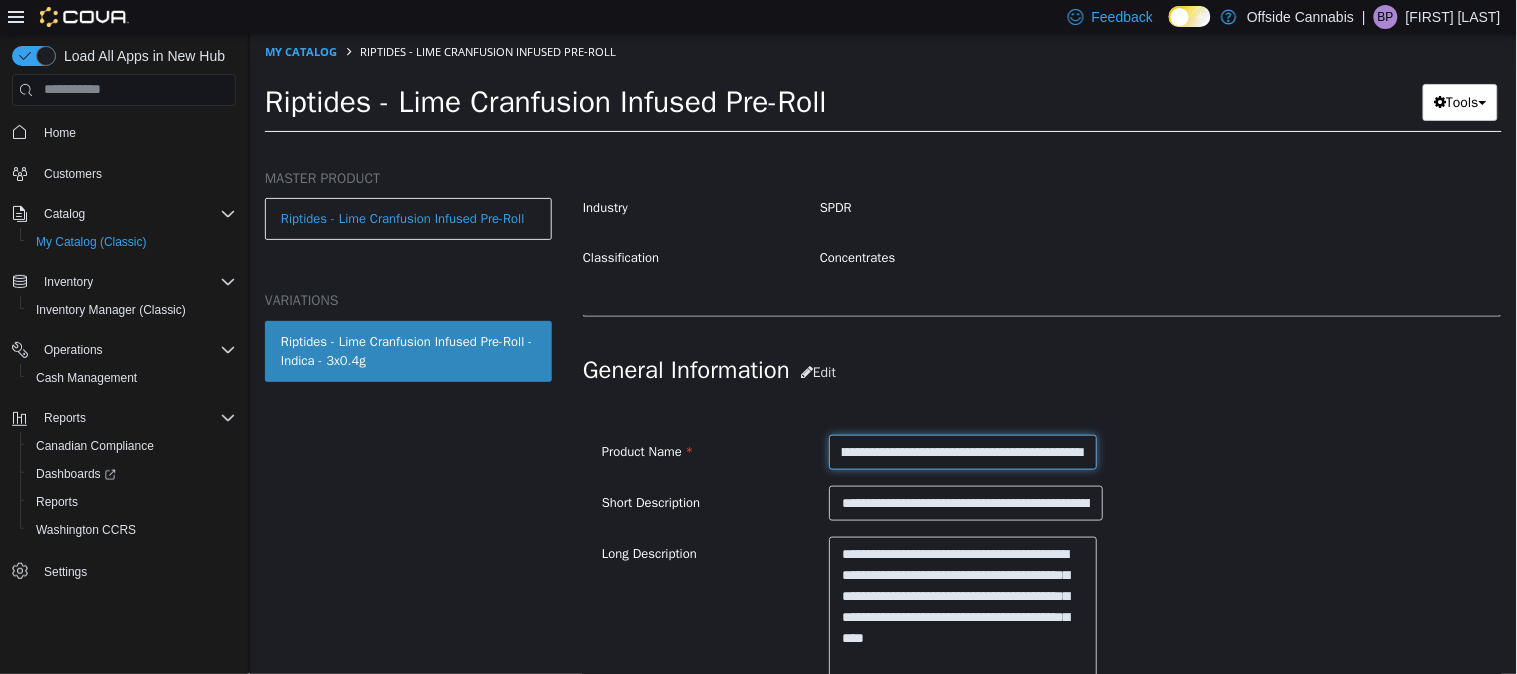 type on "**********" 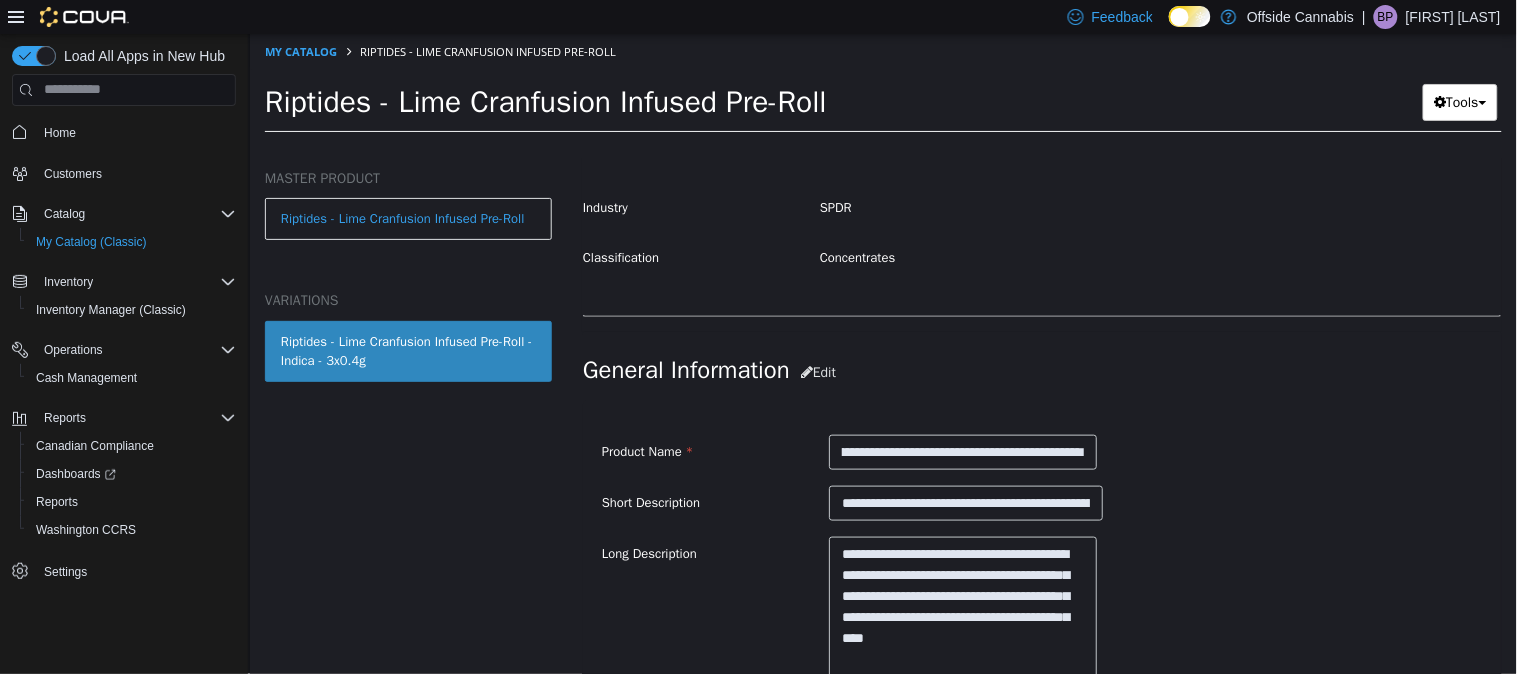 scroll, scrollTop: 0, scrollLeft: 0, axis: both 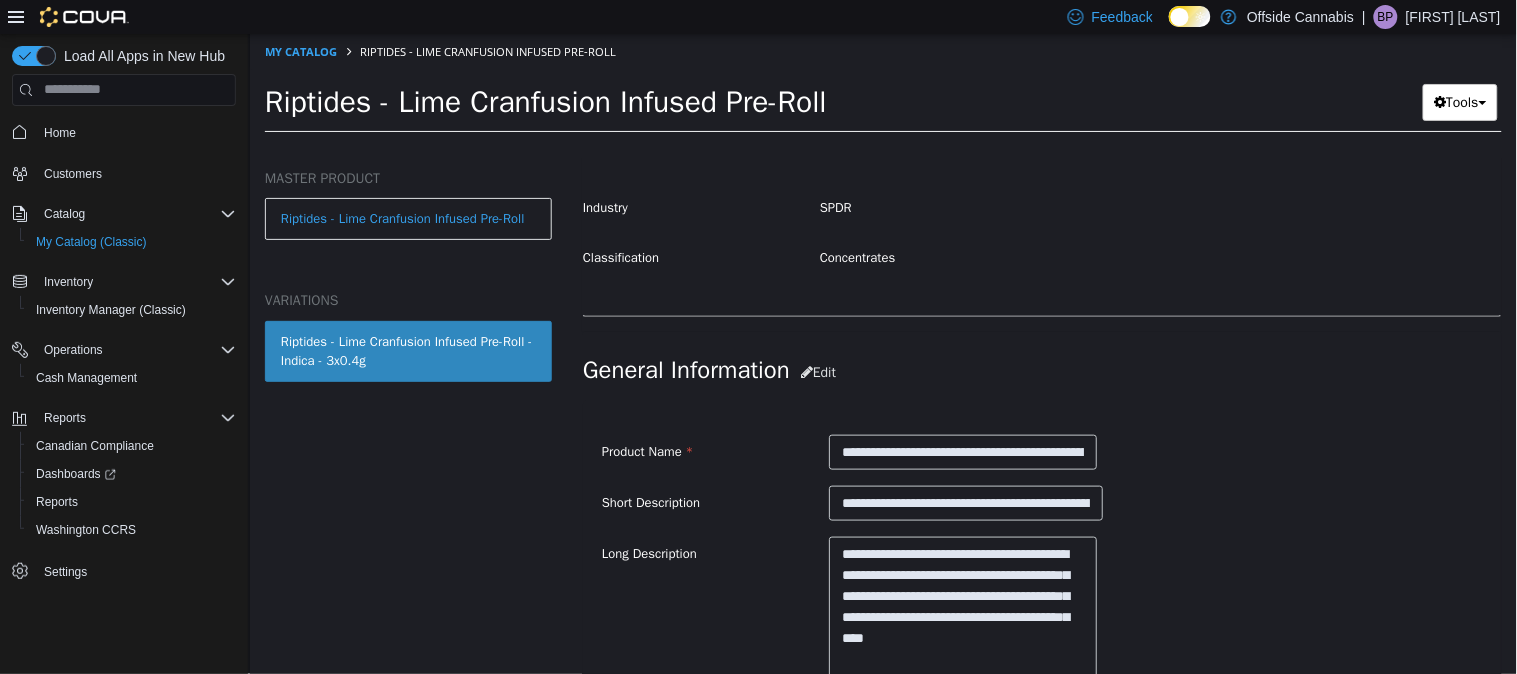 click on "**********" at bounding box center (1041, 648) 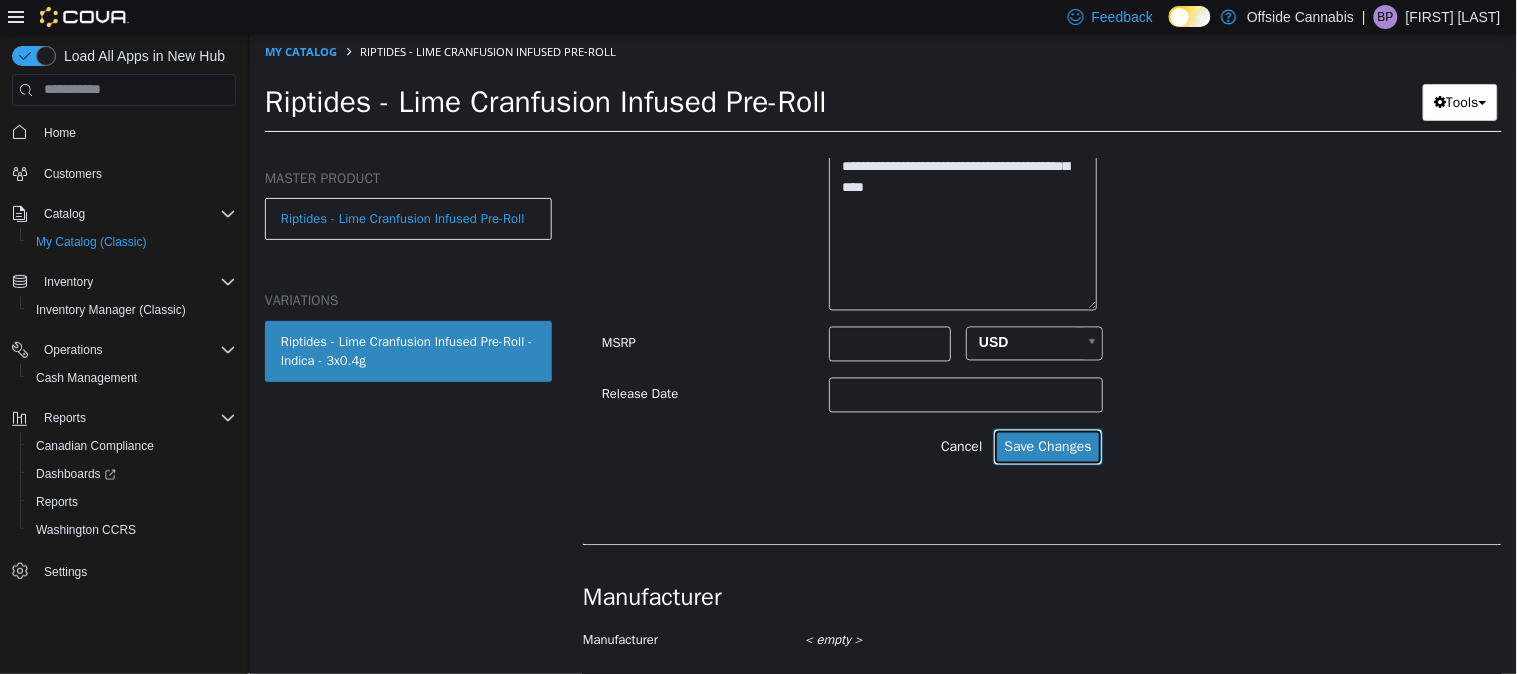 click on "Save Changes" at bounding box center (1046, 446) 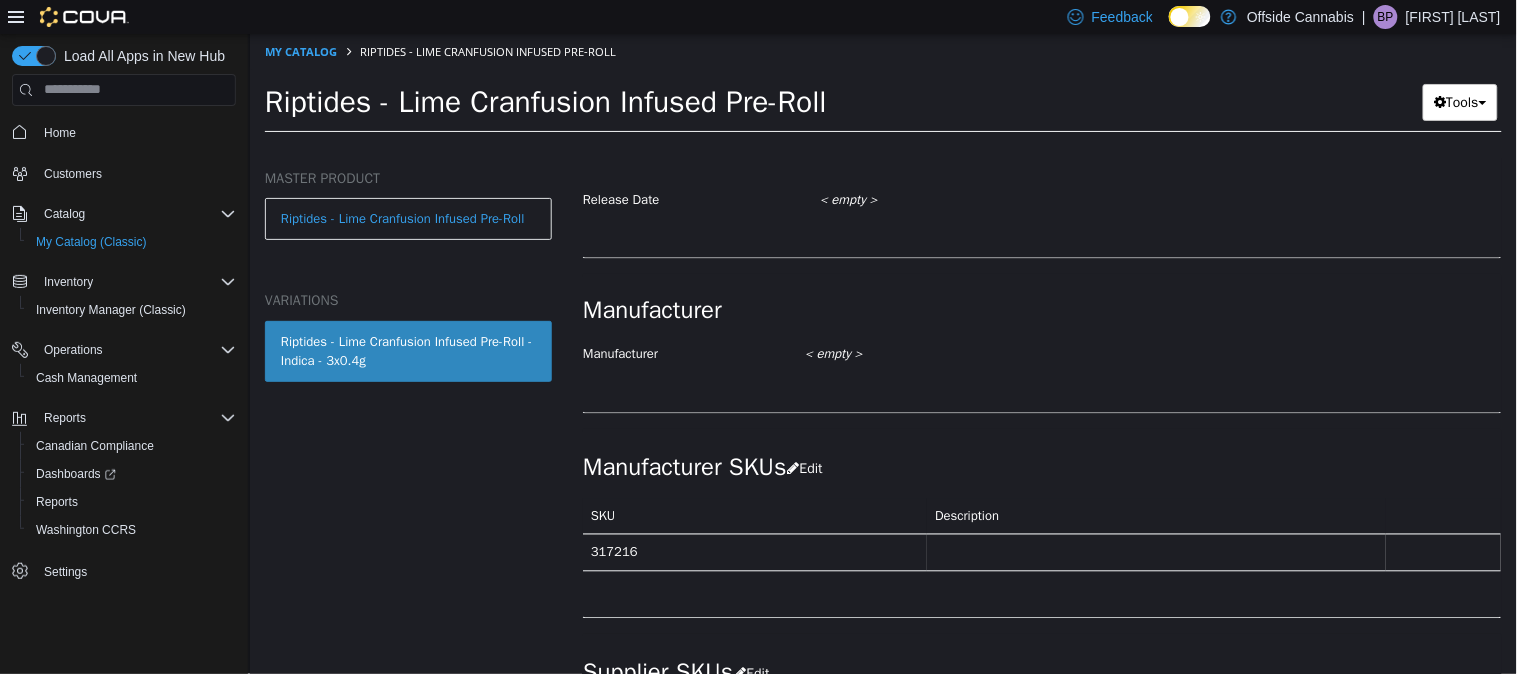 click on "< empty >" at bounding box center [1159, 354] 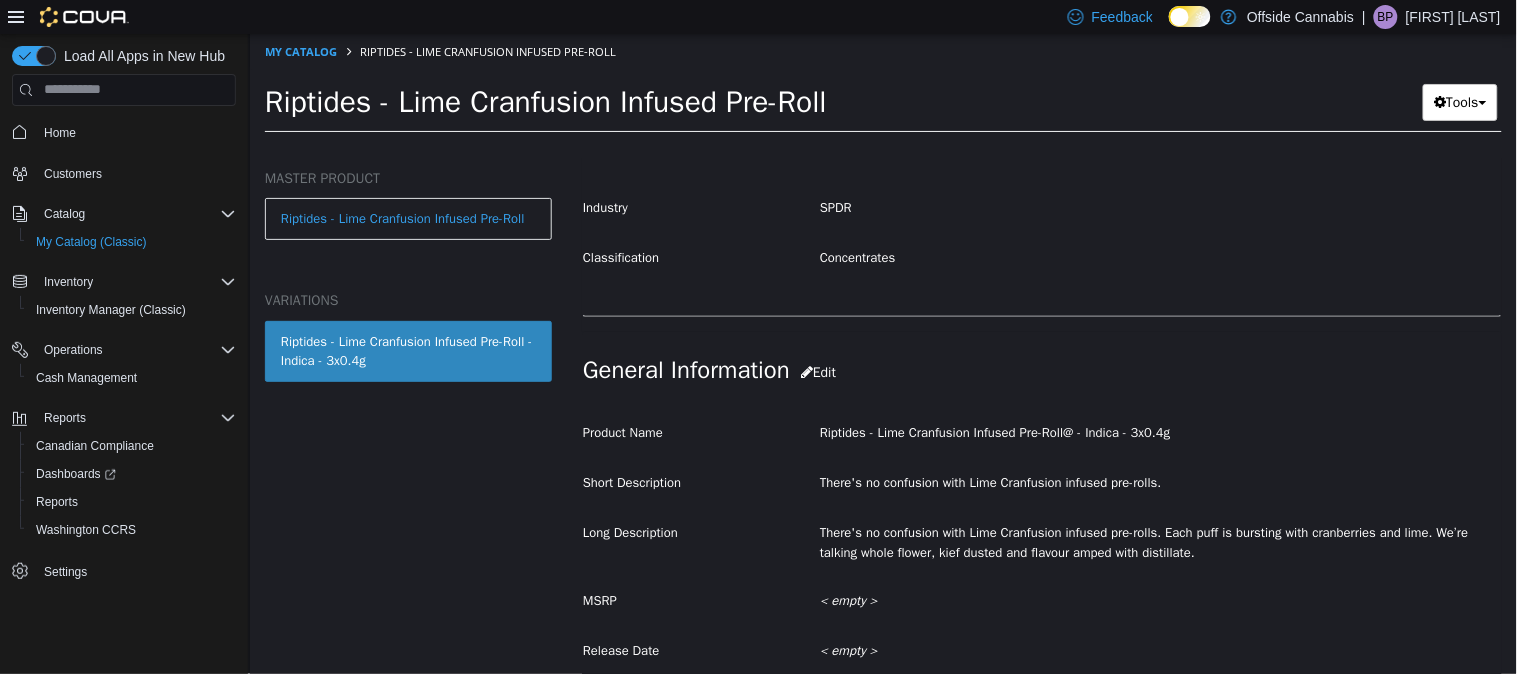 click on "SPDR" at bounding box center (1159, 207) 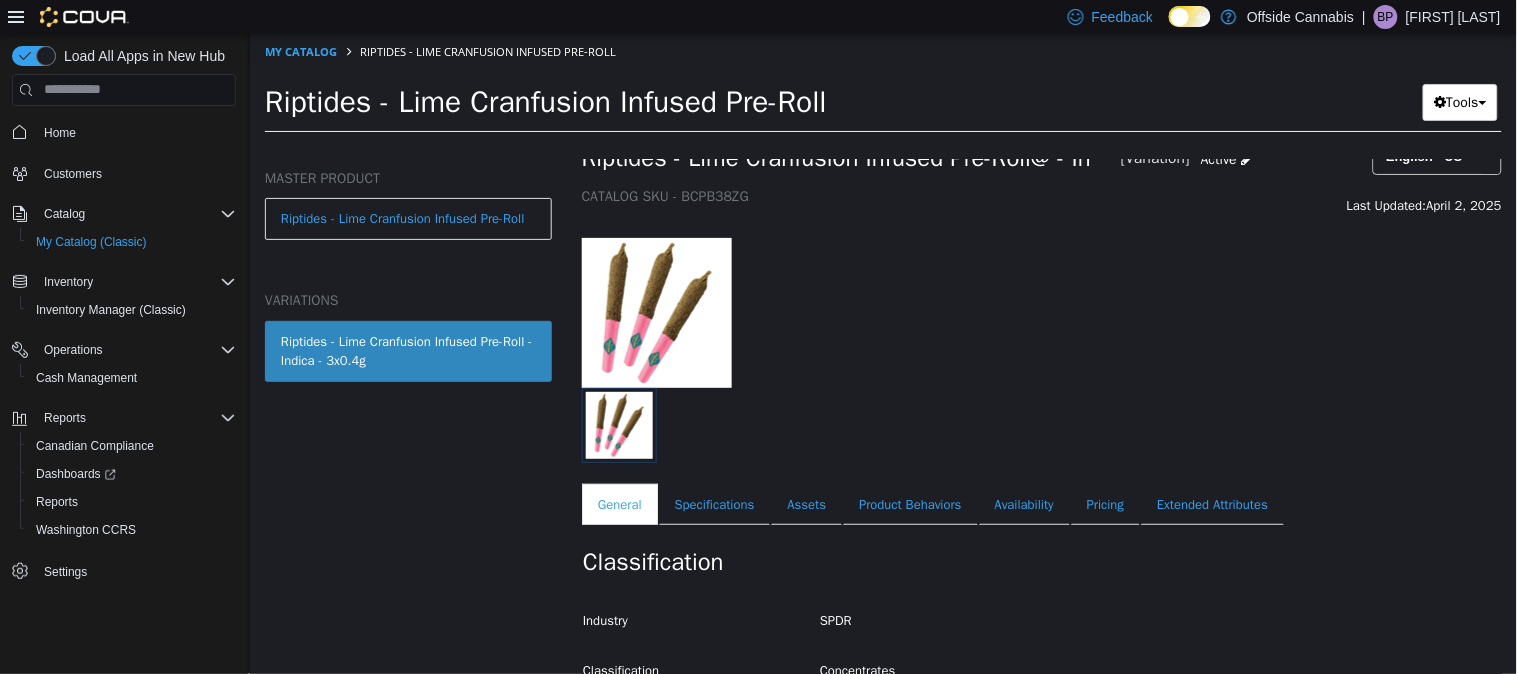 scroll, scrollTop: 0, scrollLeft: 0, axis: both 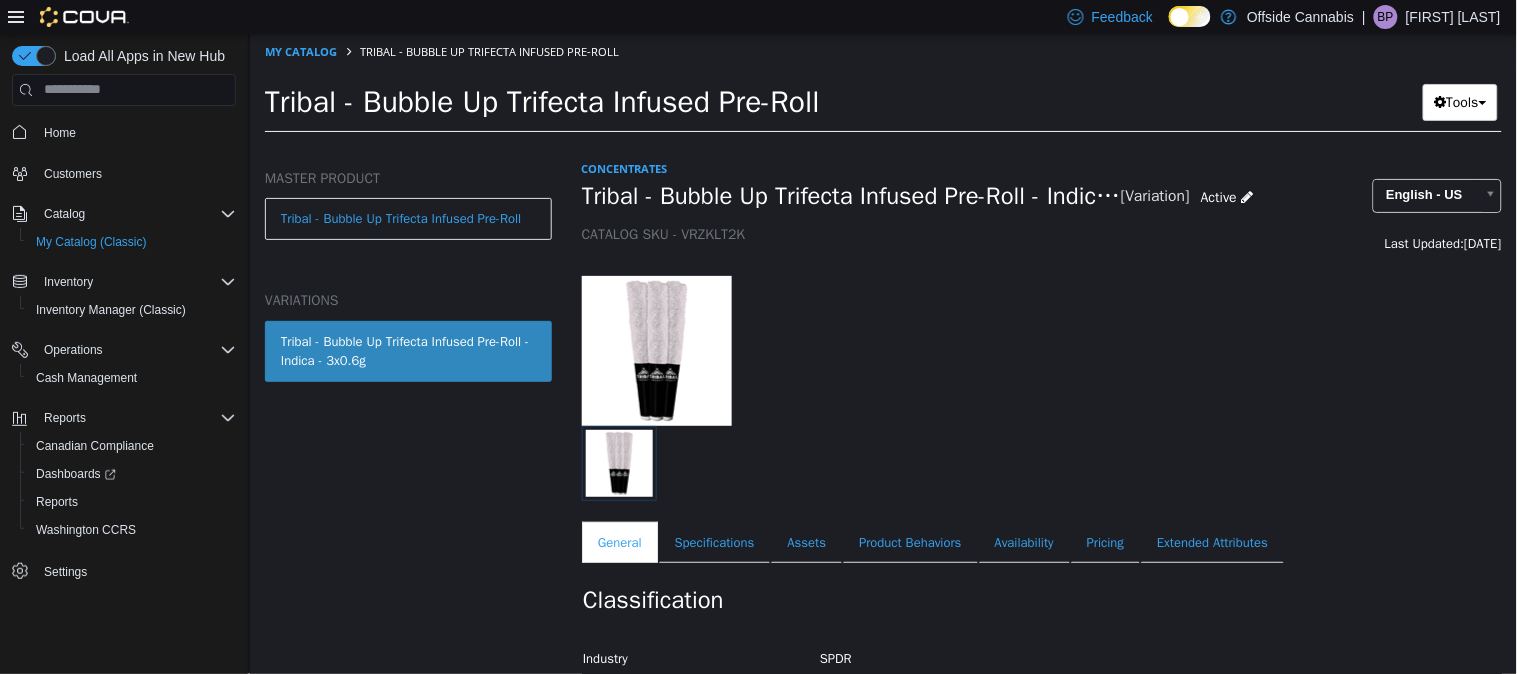click at bounding box center [724, 350] 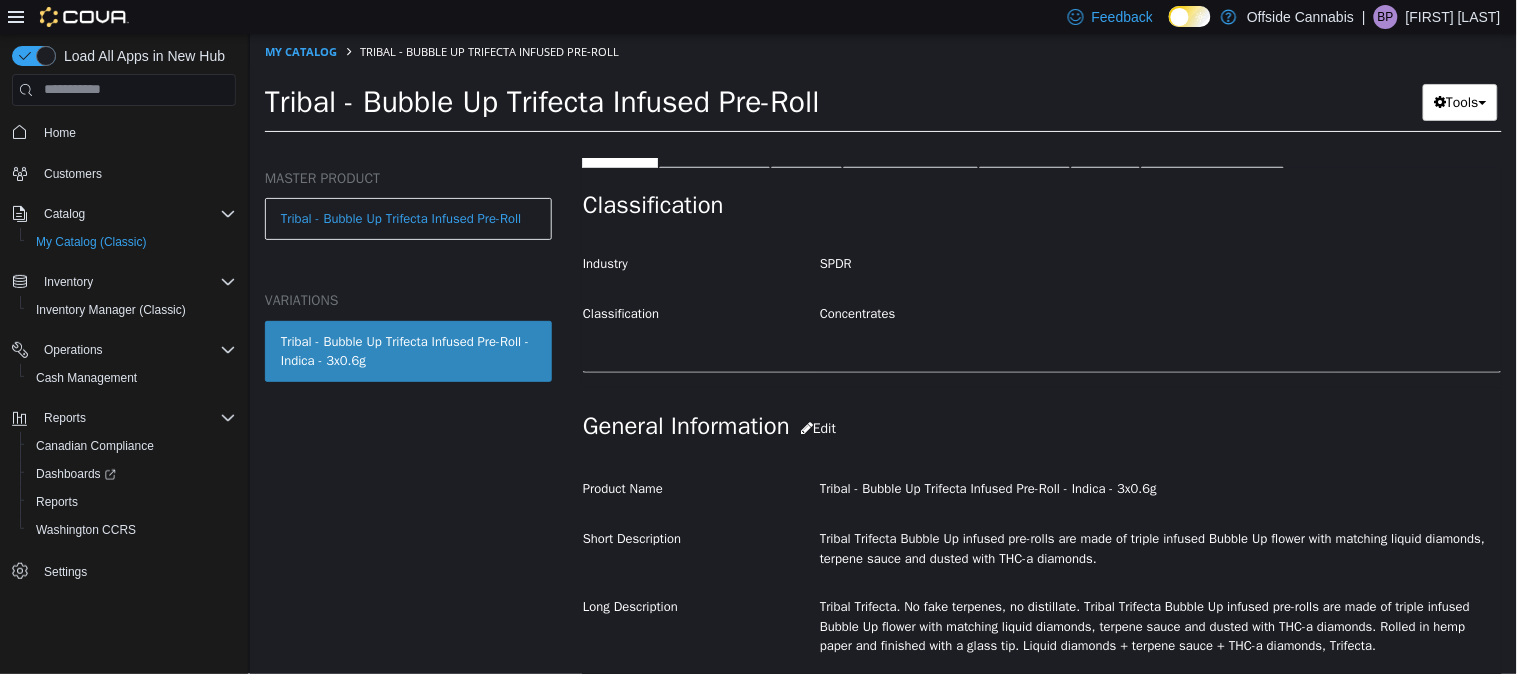 scroll, scrollTop: 451, scrollLeft: 0, axis: vertical 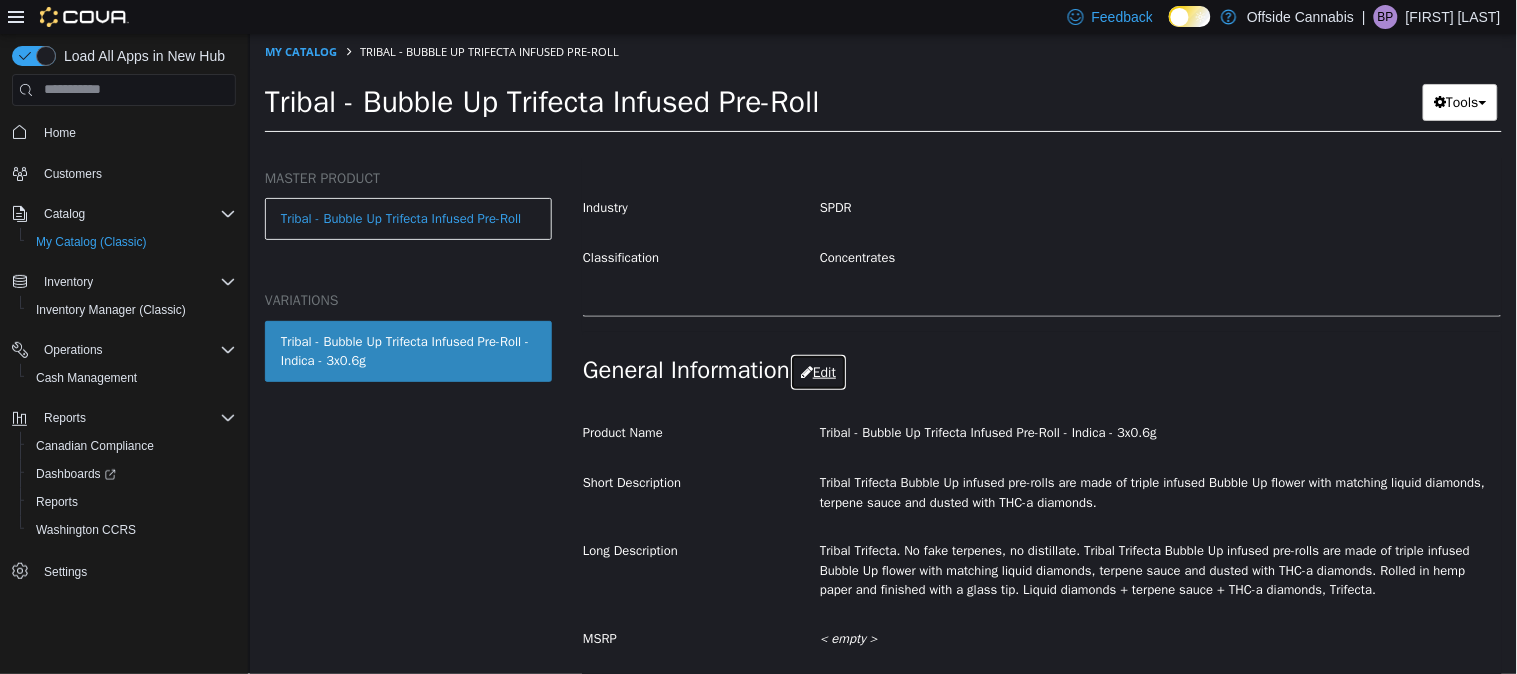 click on "Edit" at bounding box center [817, 371] 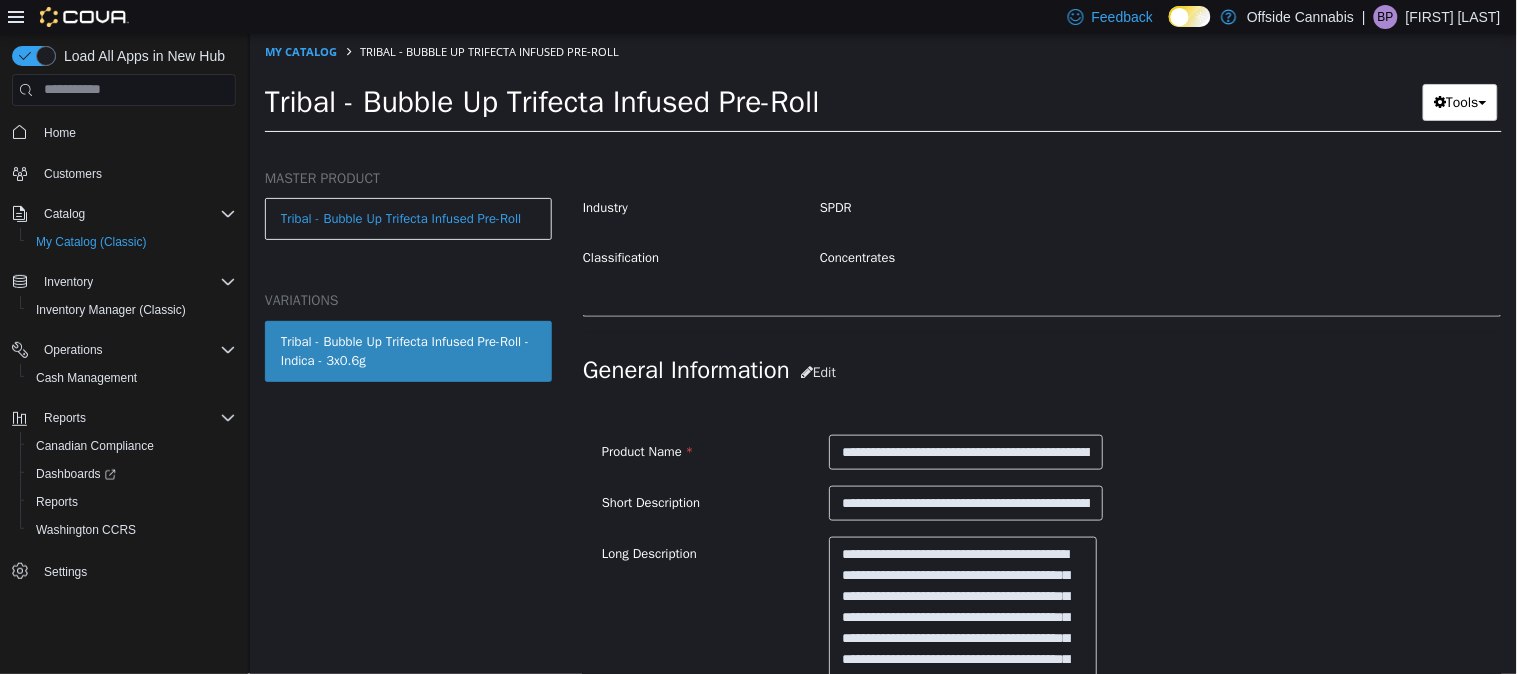 click on "**********" at bounding box center [1041, 648] 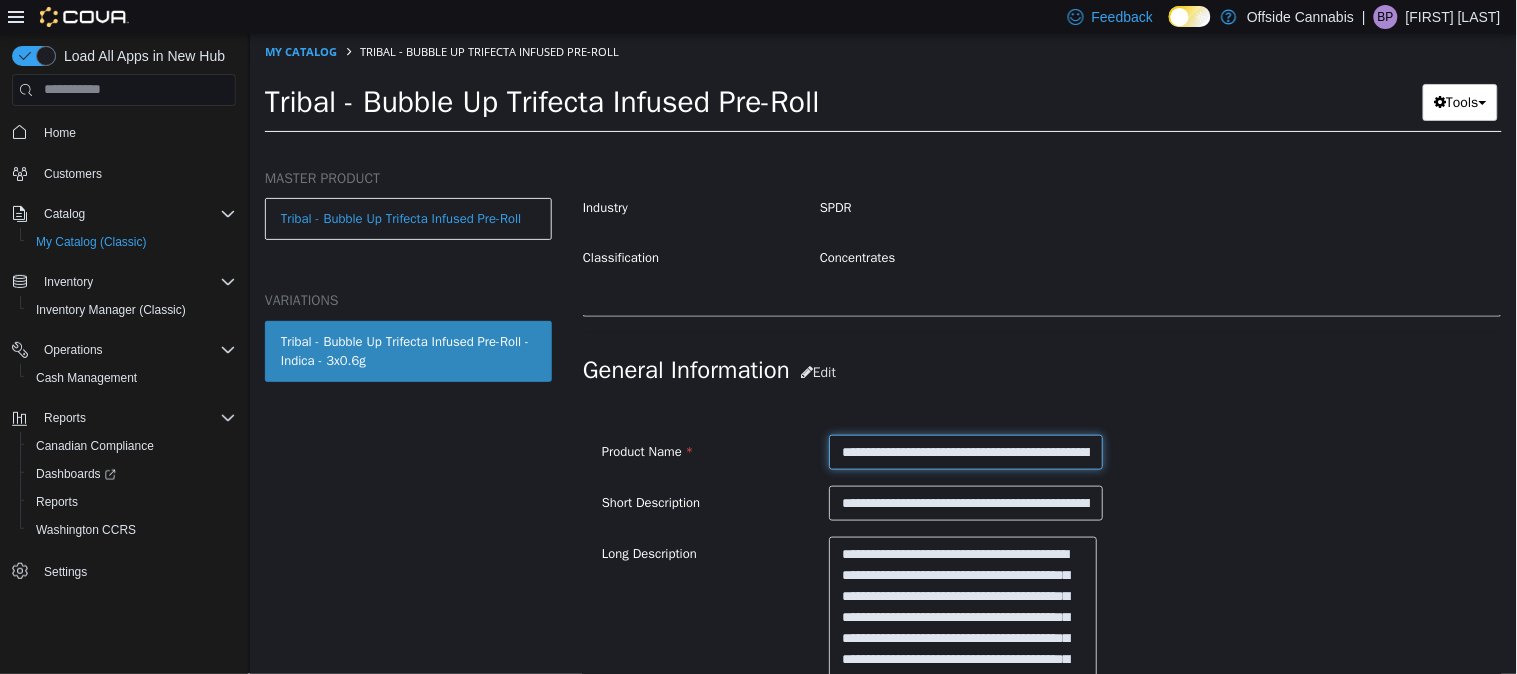 click on "**********" at bounding box center [964, 451] 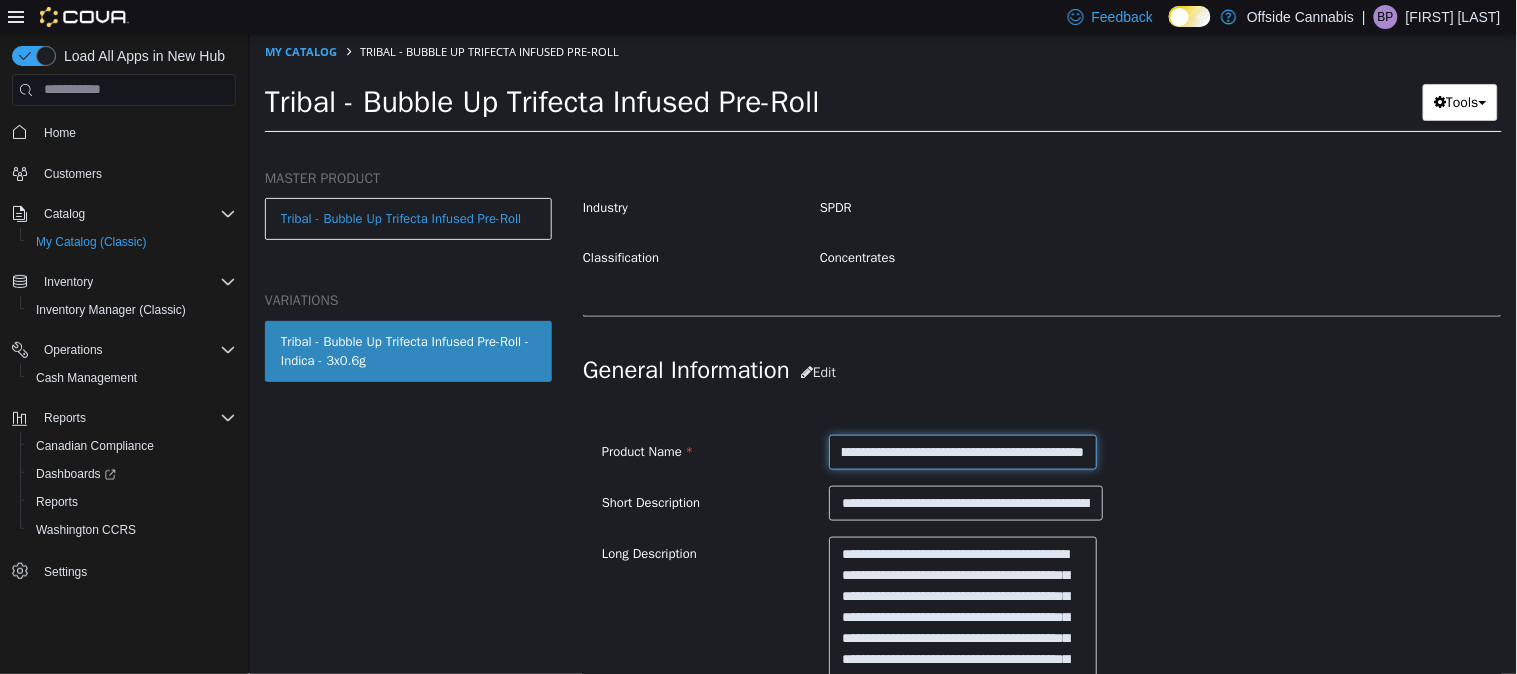 drag, startPoint x: 1057, startPoint y: 459, endPoint x: 1177, endPoint y: 468, distance: 120.33703 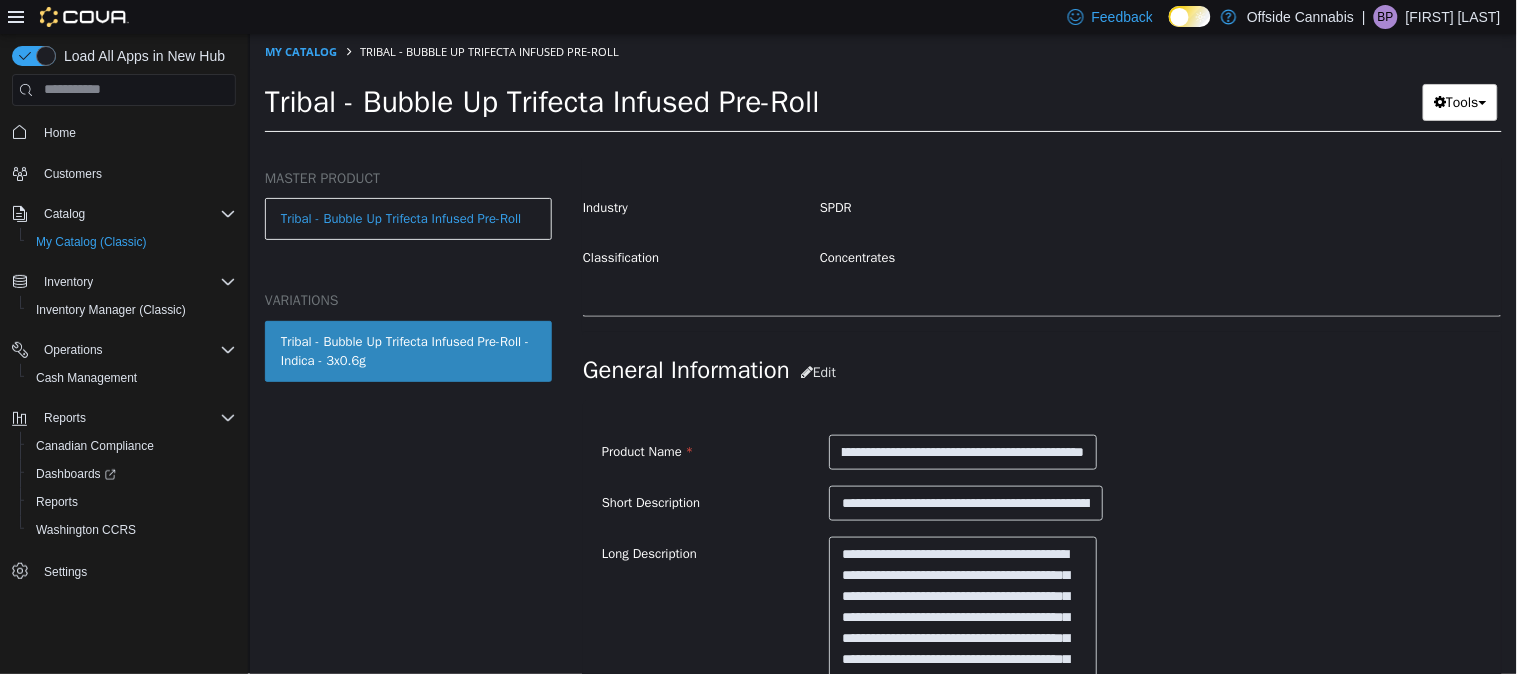 click on "**********" at bounding box center (1041, 648) 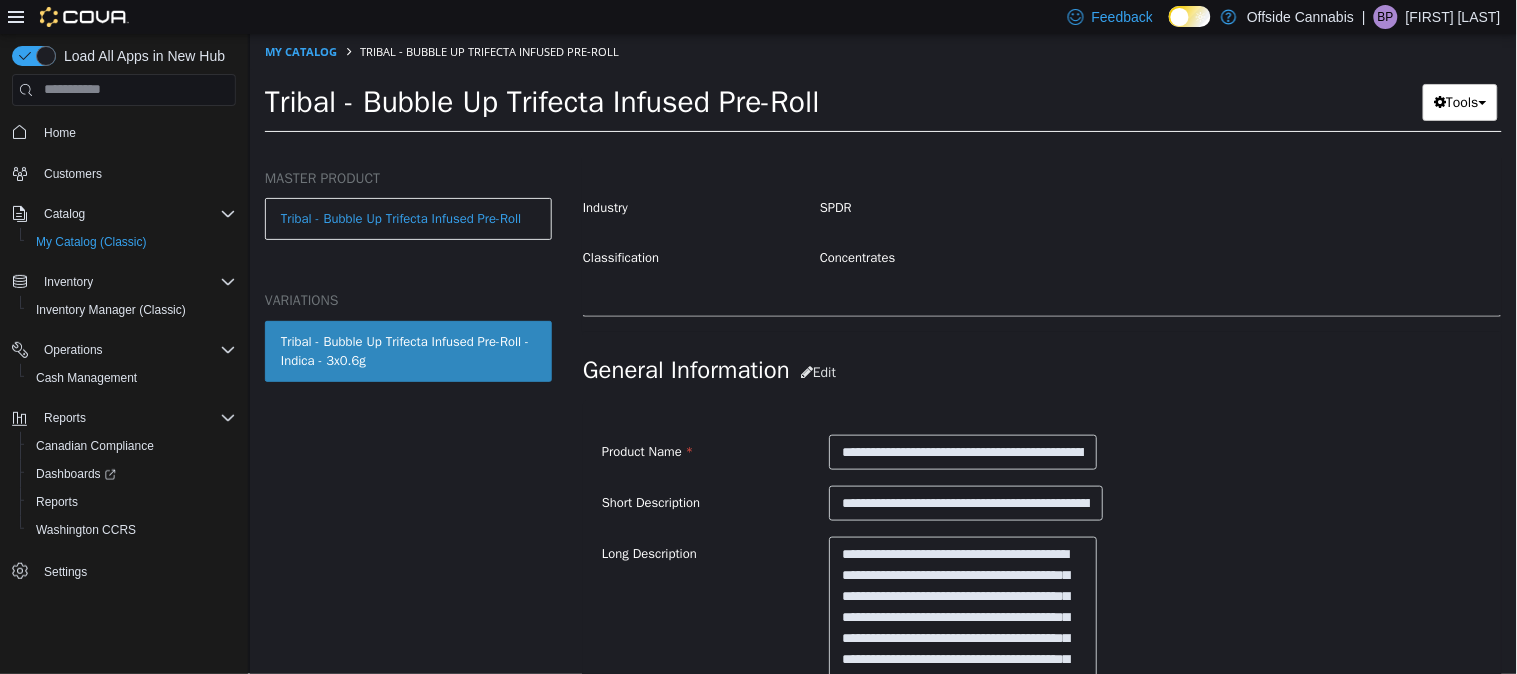 scroll, scrollTop: 902, scrollLeft: 0, axis: vertical 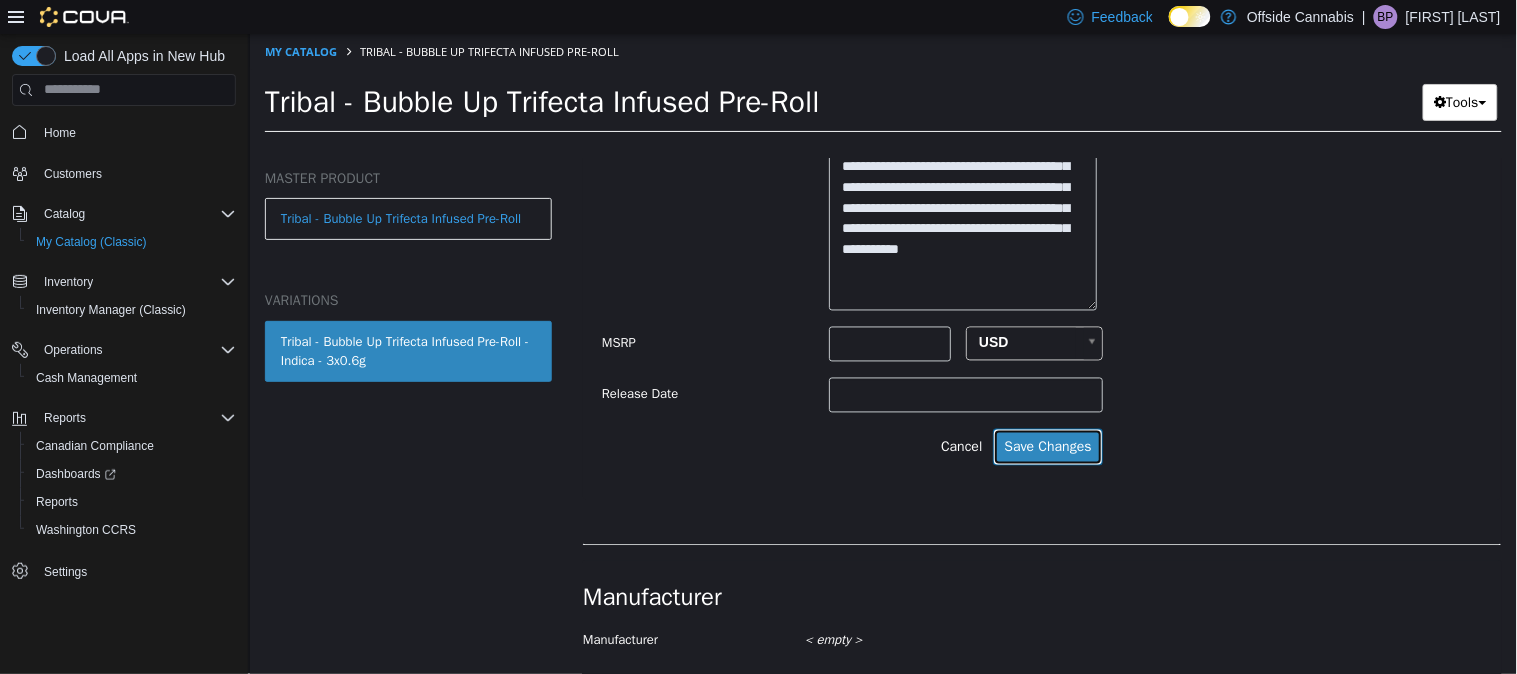 click on "Save Changes" at bounding box center (1046, 446) 